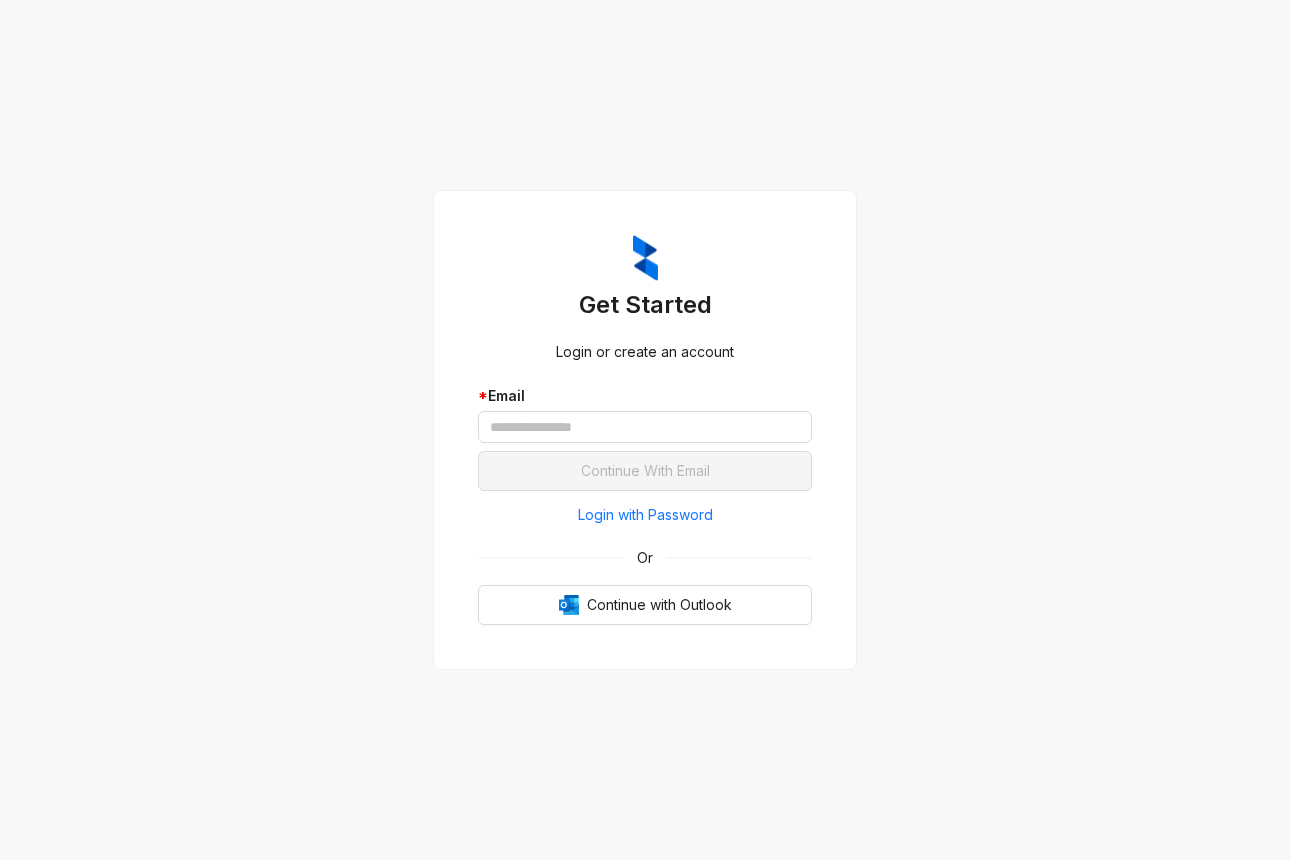 scroll, scrollTop: 0, scrollLeft: 0, axis: both 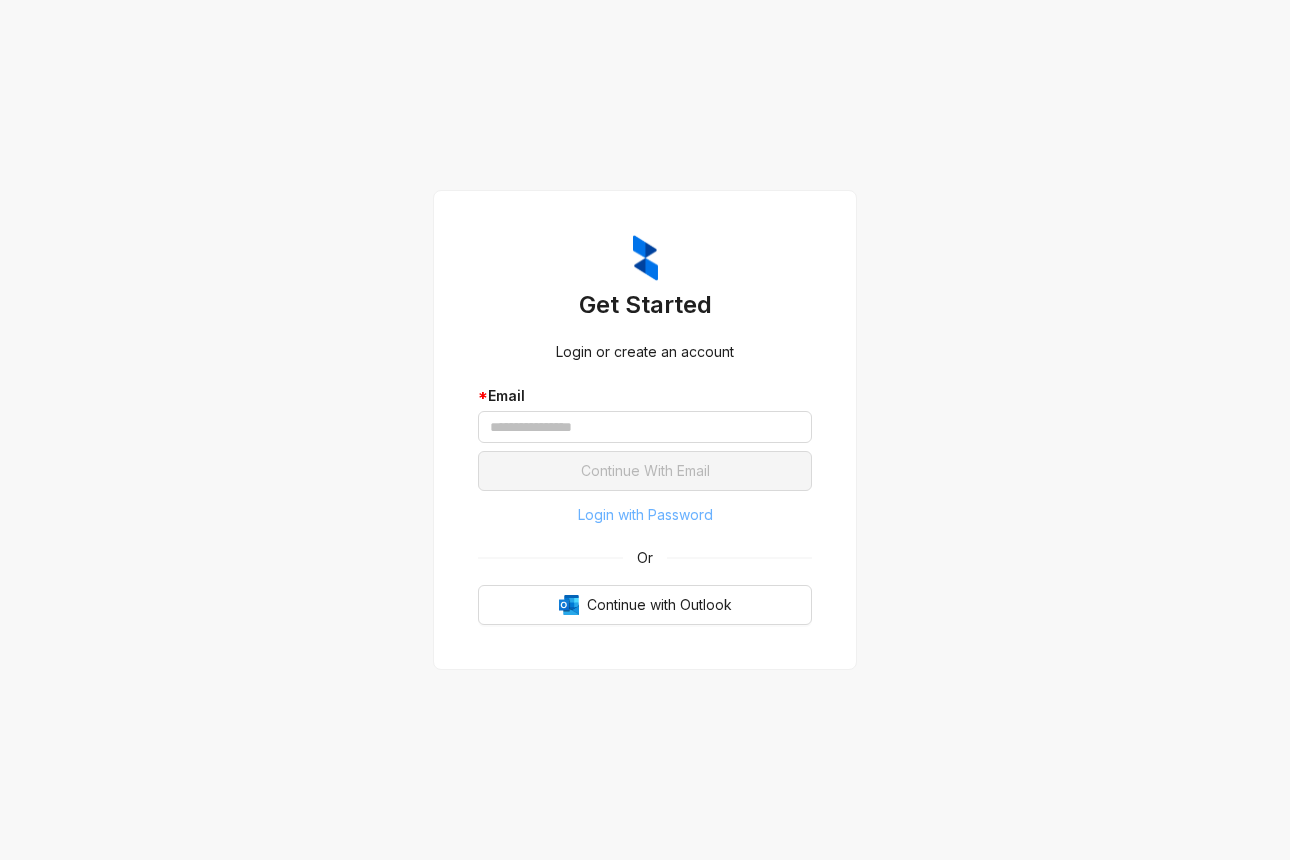 click on "Login with Password" at bounding box center [645, 515] 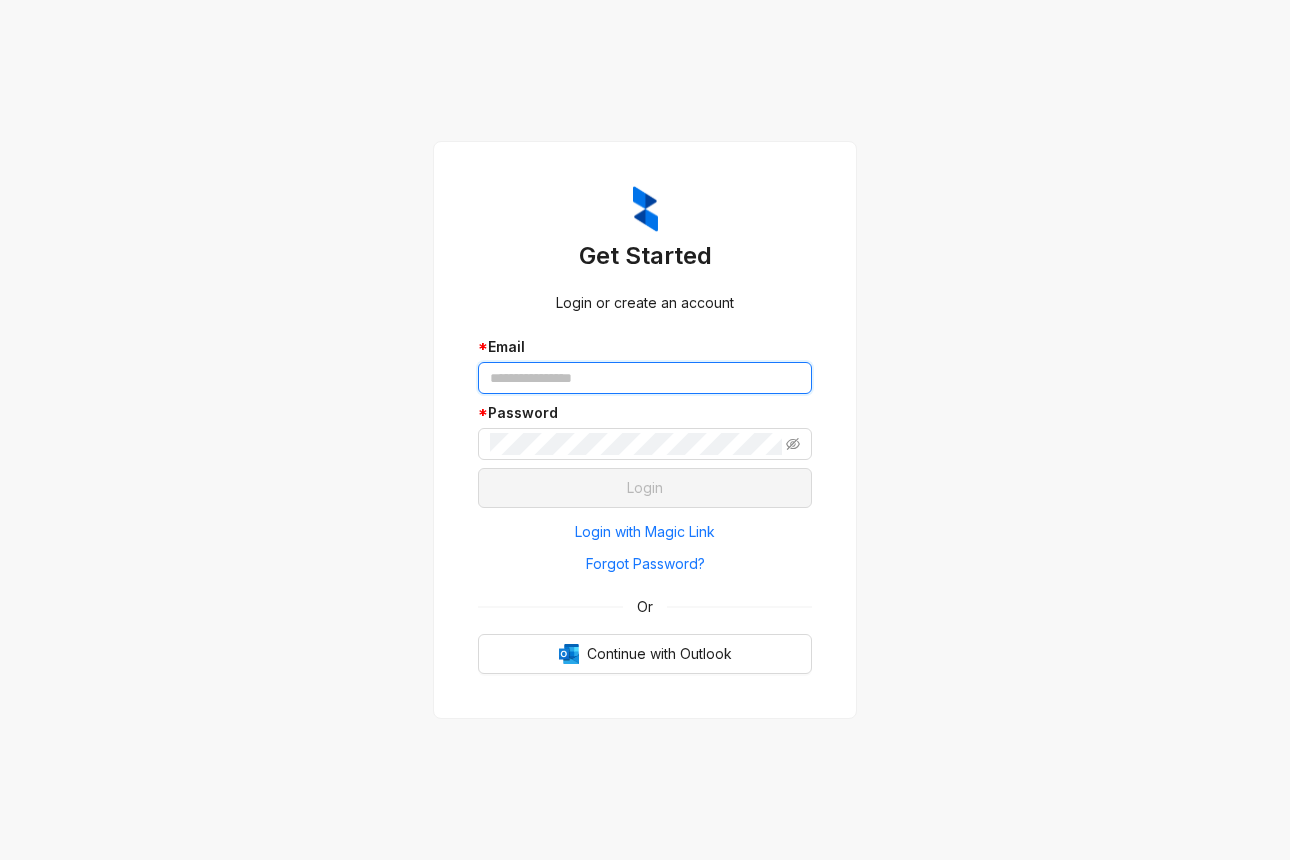 click at bounding box center [645, 378] 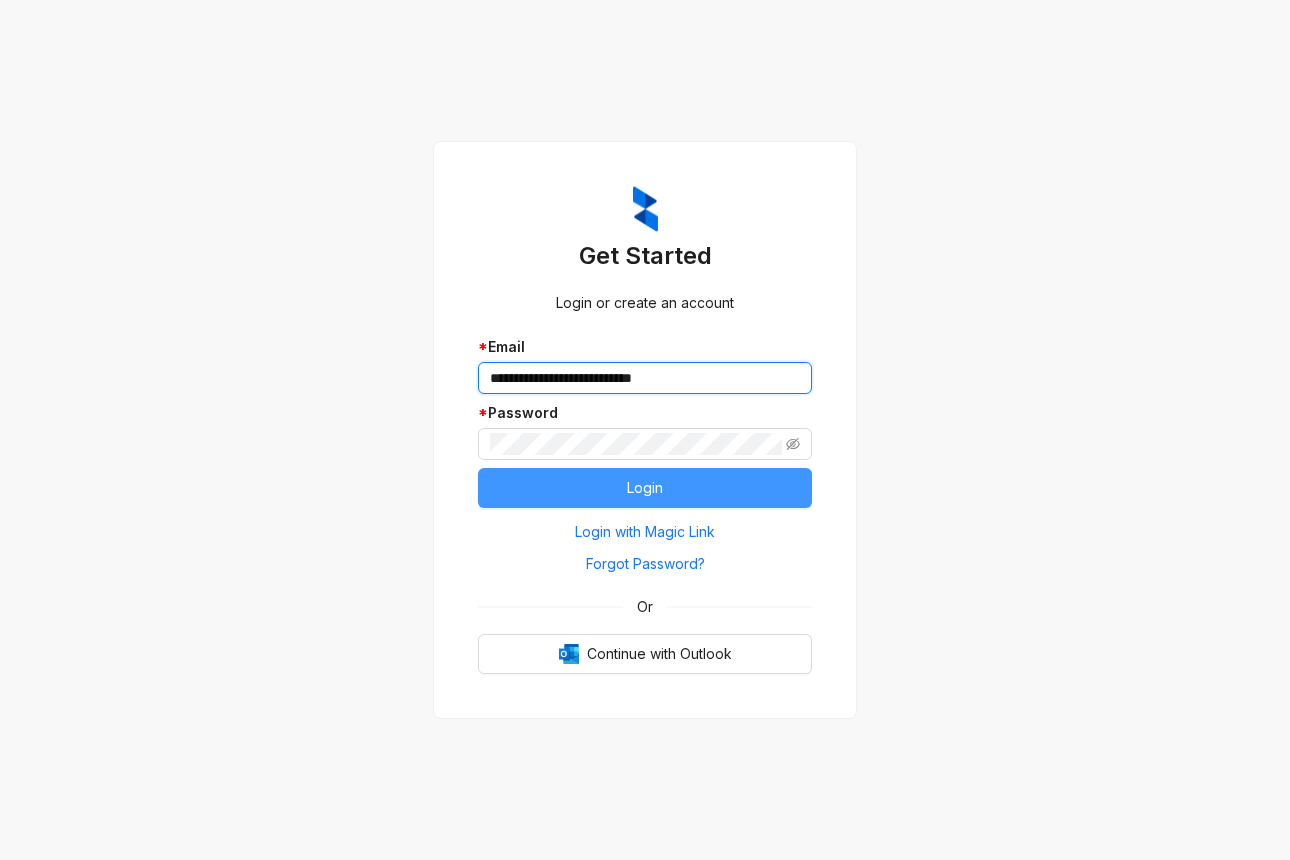 type on "**********" 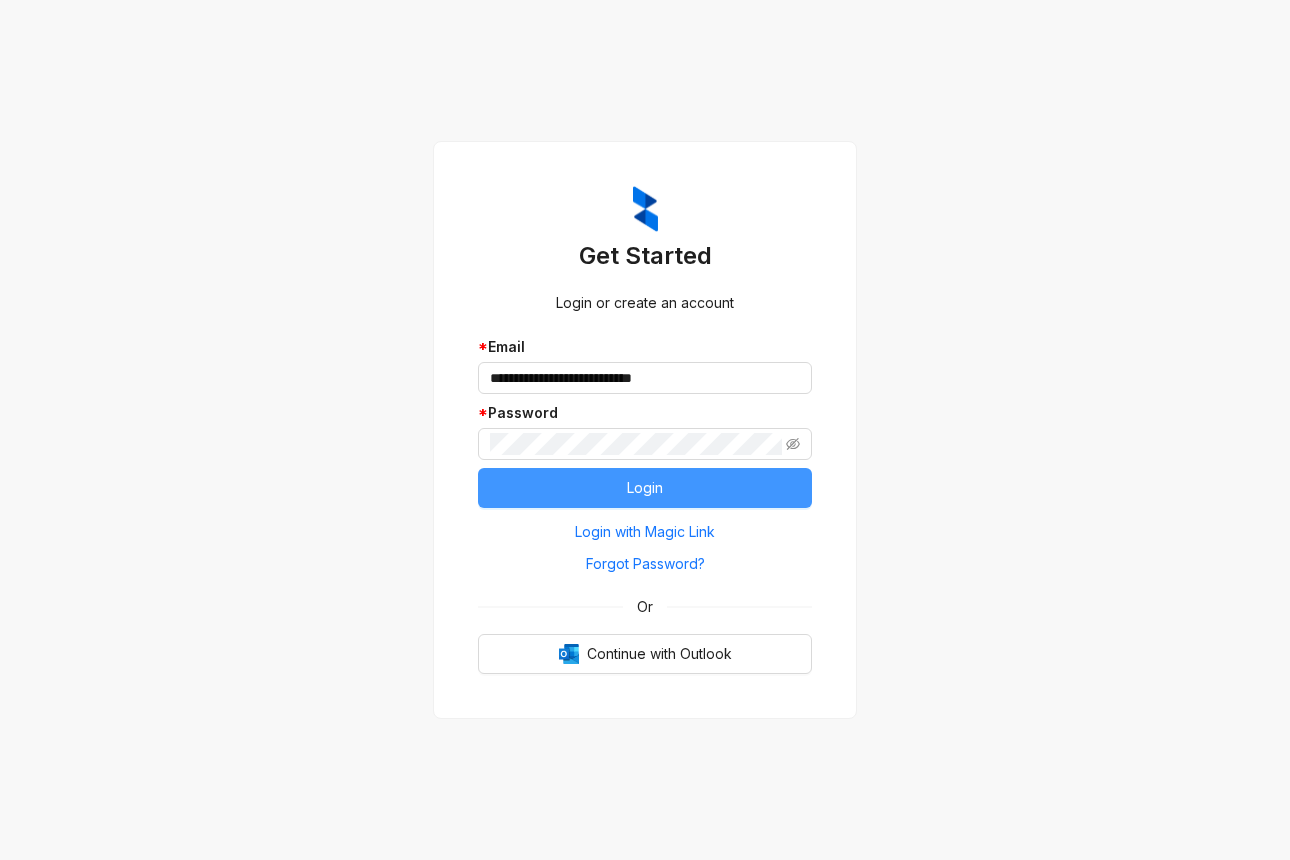 click on "Login" at bounding box center (645, 488) 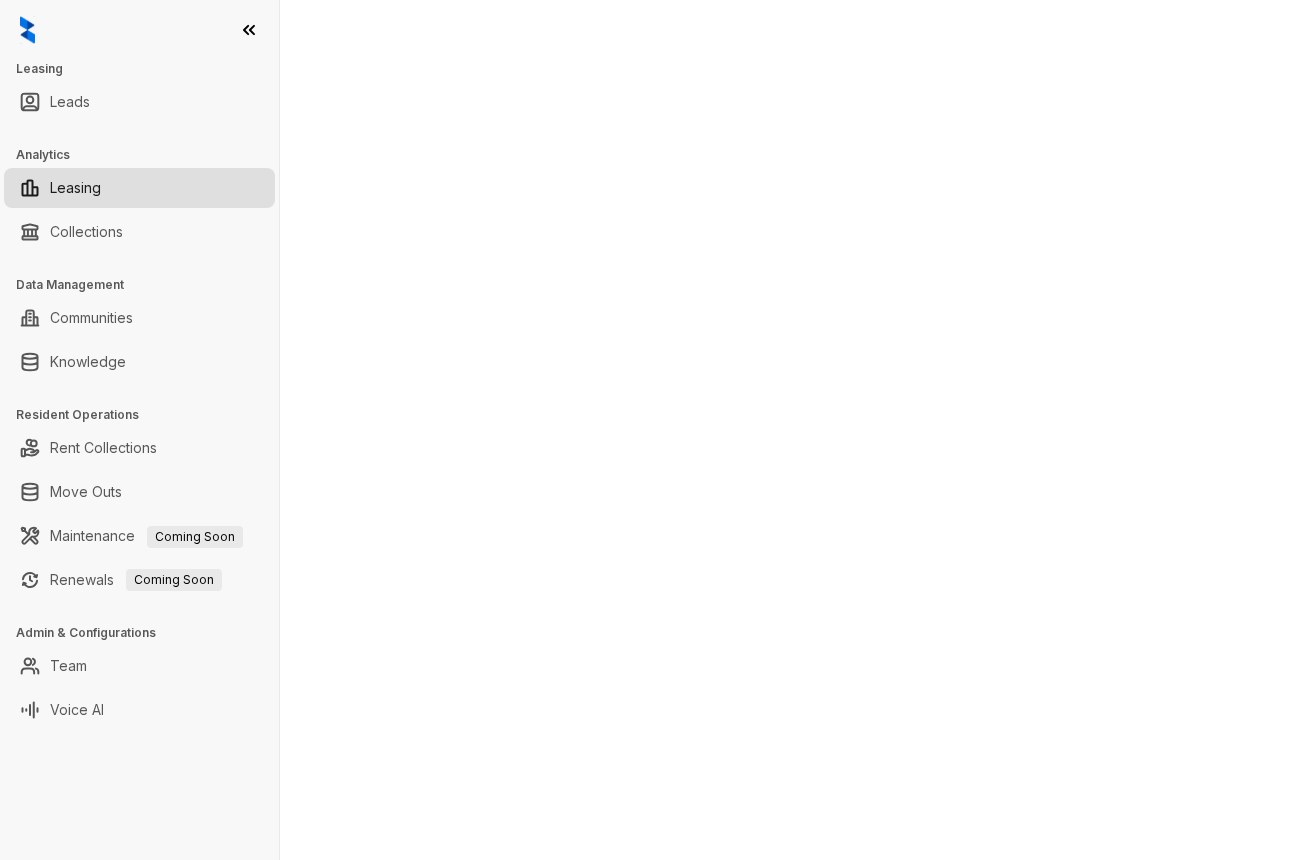scroll, scrollTop: 0, scrollLeft: 0, axis: both 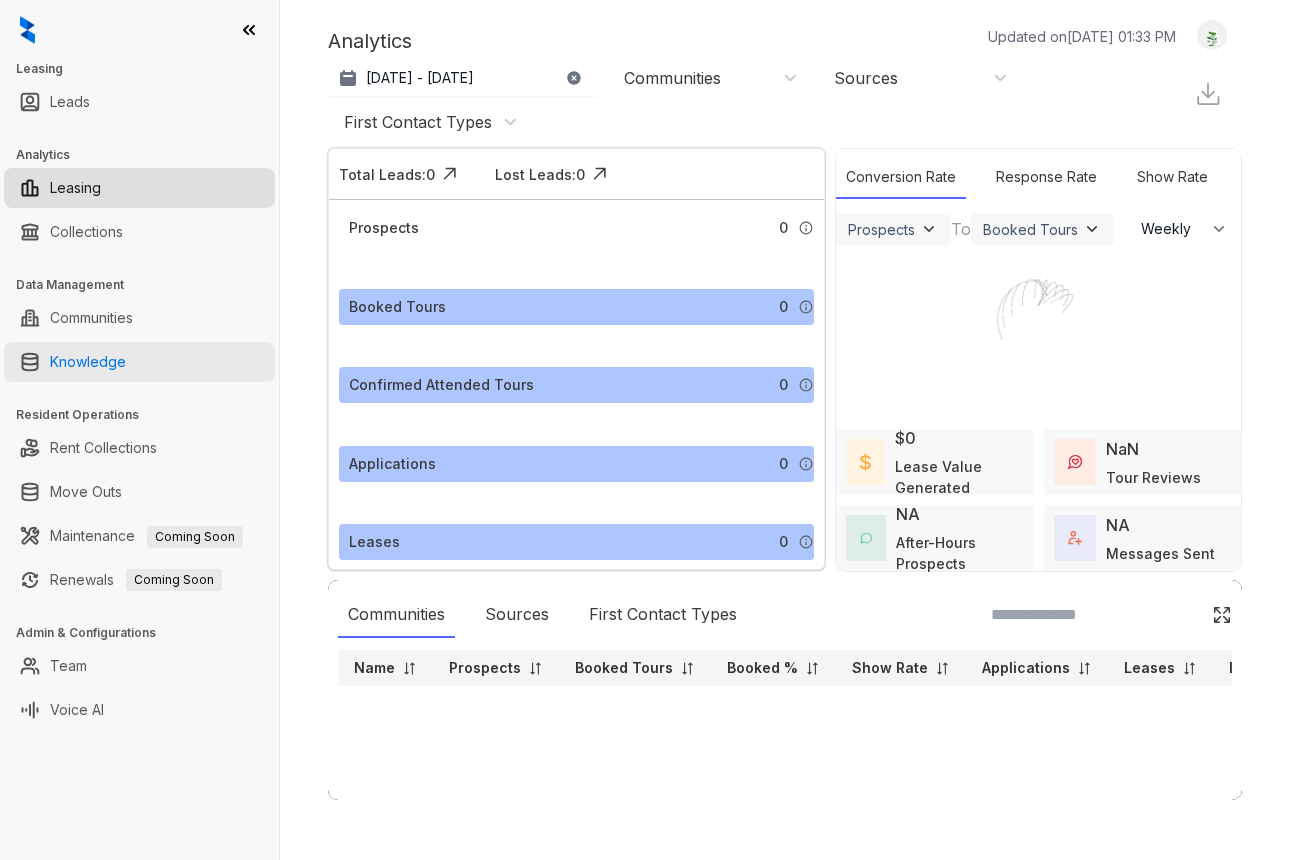 click on "Knowledge" at bounding box center [88, 362] 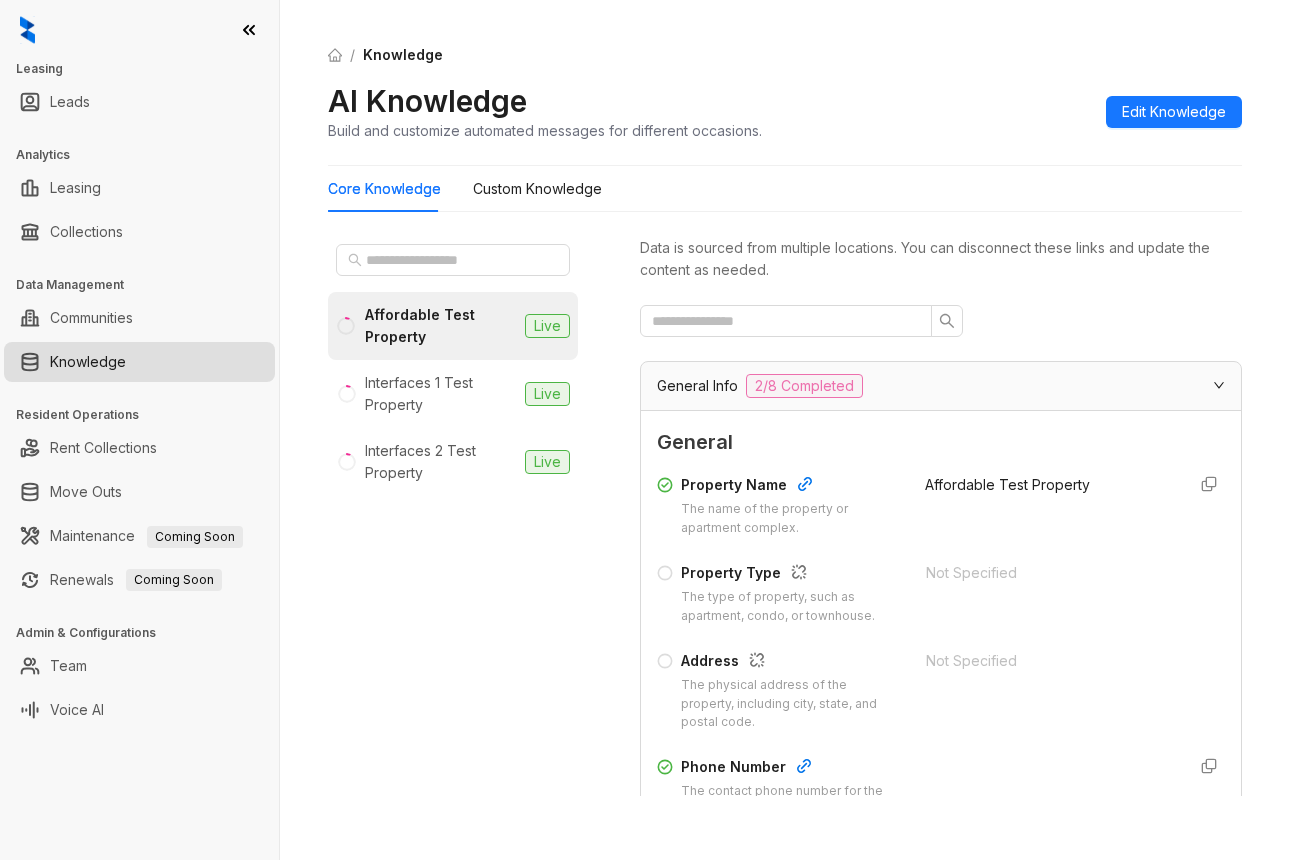 scroll, scrollTop: 0, scrollLeft: 0, axis: both 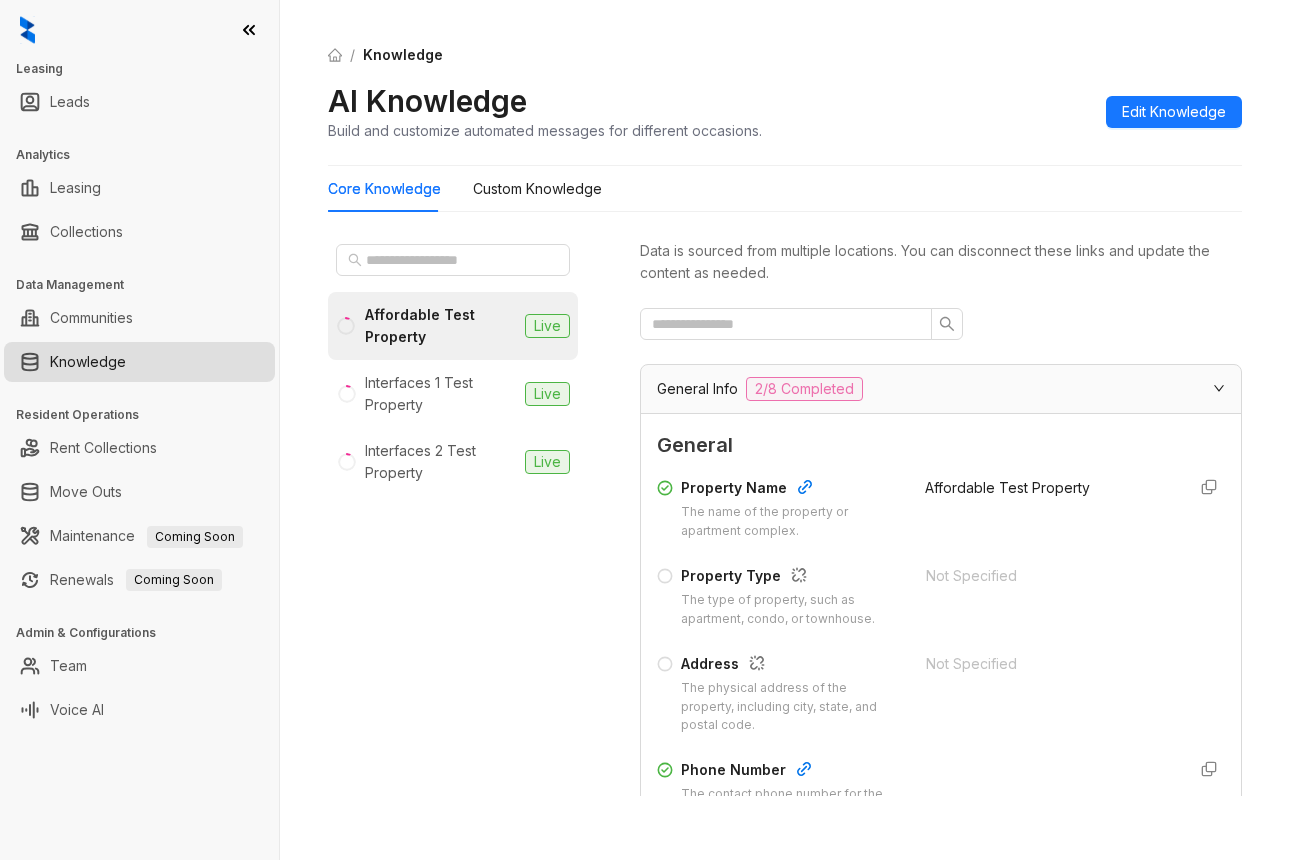 click on "Knowledge" at bounding box center (88, 362) 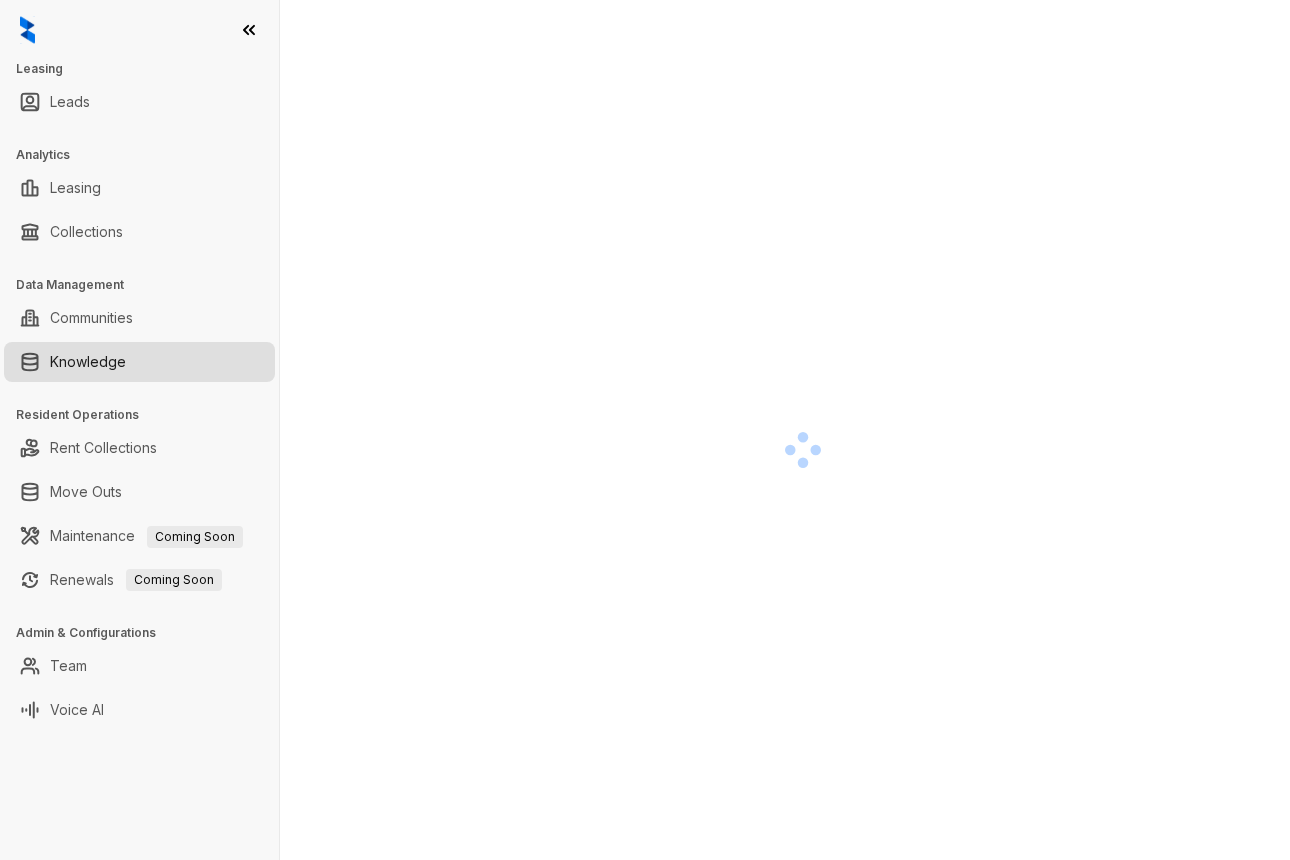 scroll, scrollTop: 0, scrollLeft: 0, axis: both 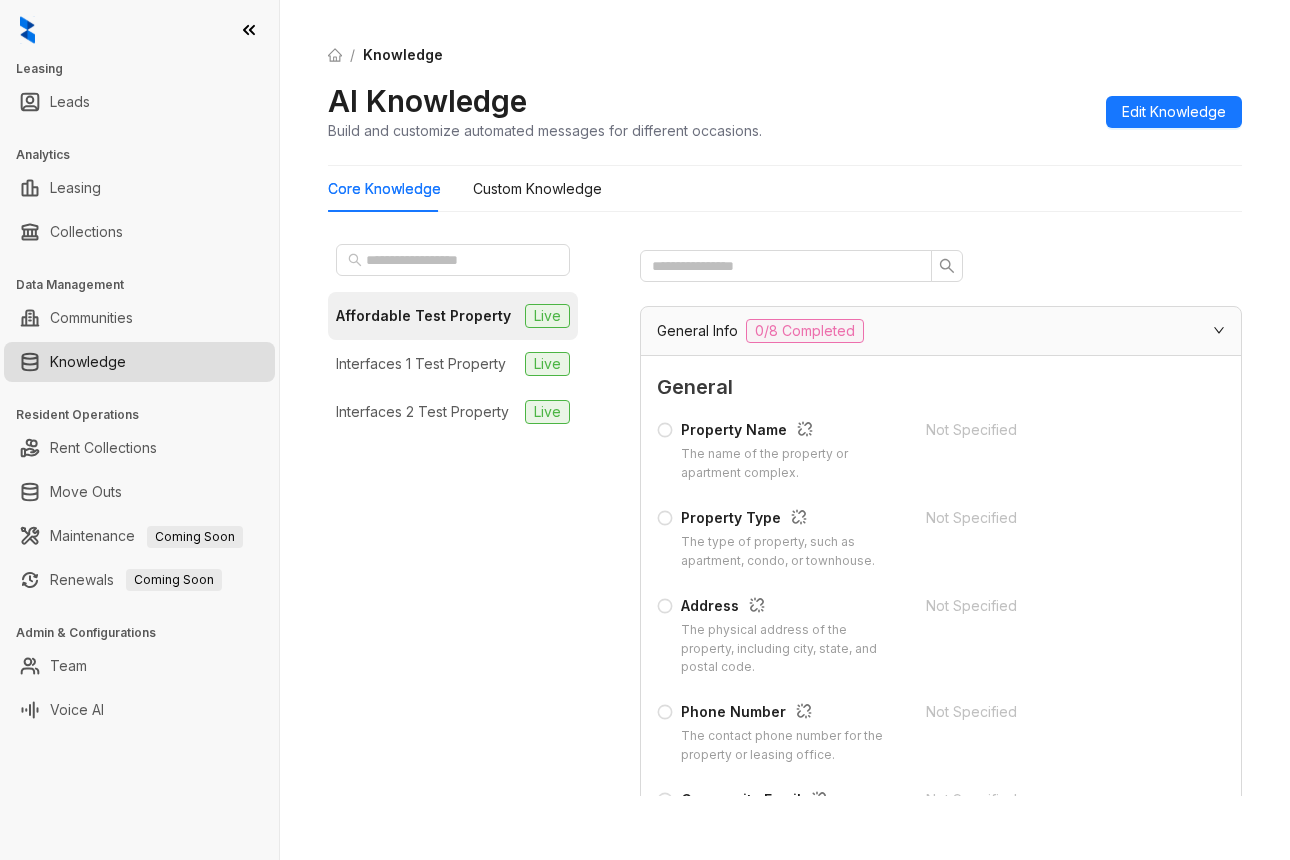 drag, startPoint x: 989, startPoint y: 448, endPoint x: 615, endPoint y: 439, distance: 374.10828 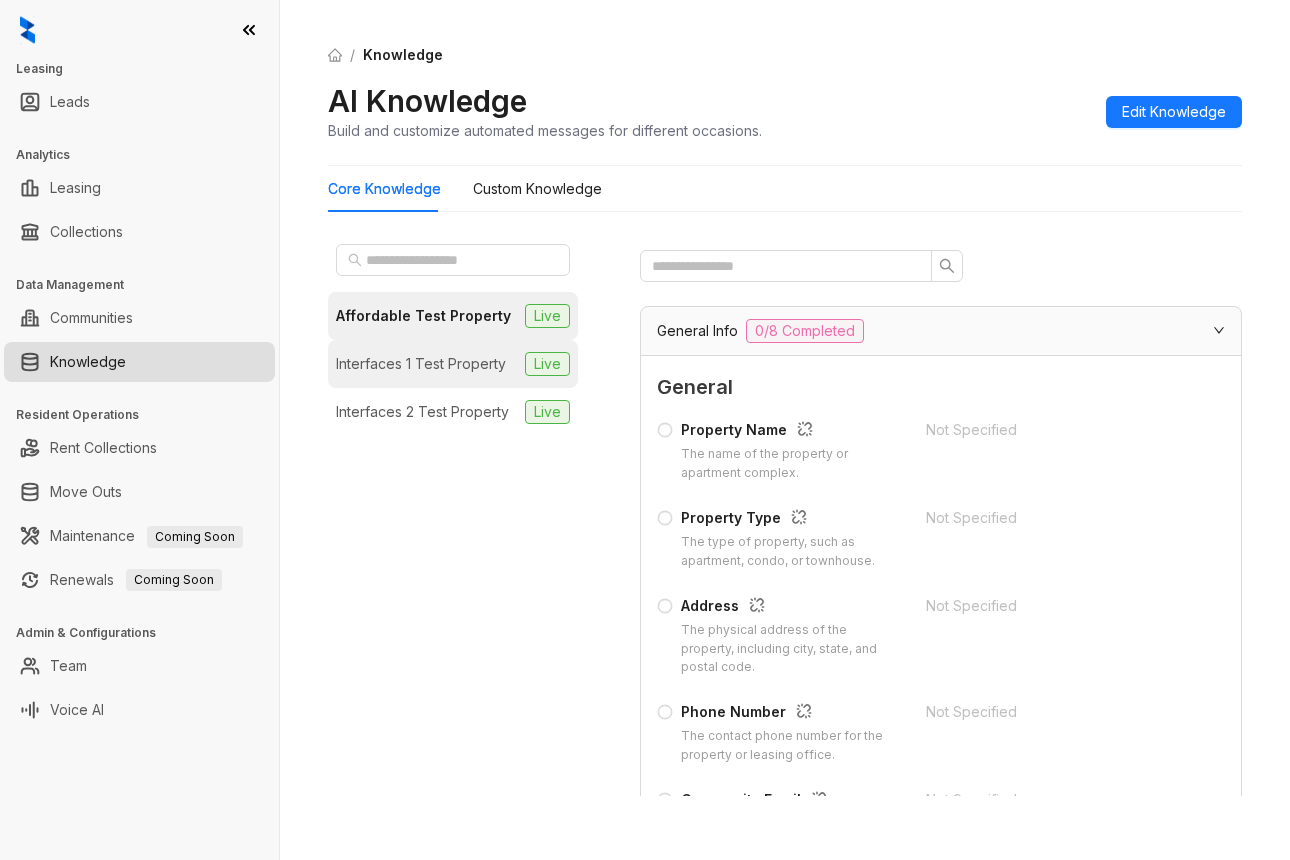 click on "Interfaces 1 Test Property" at bounding box center [421, 364] 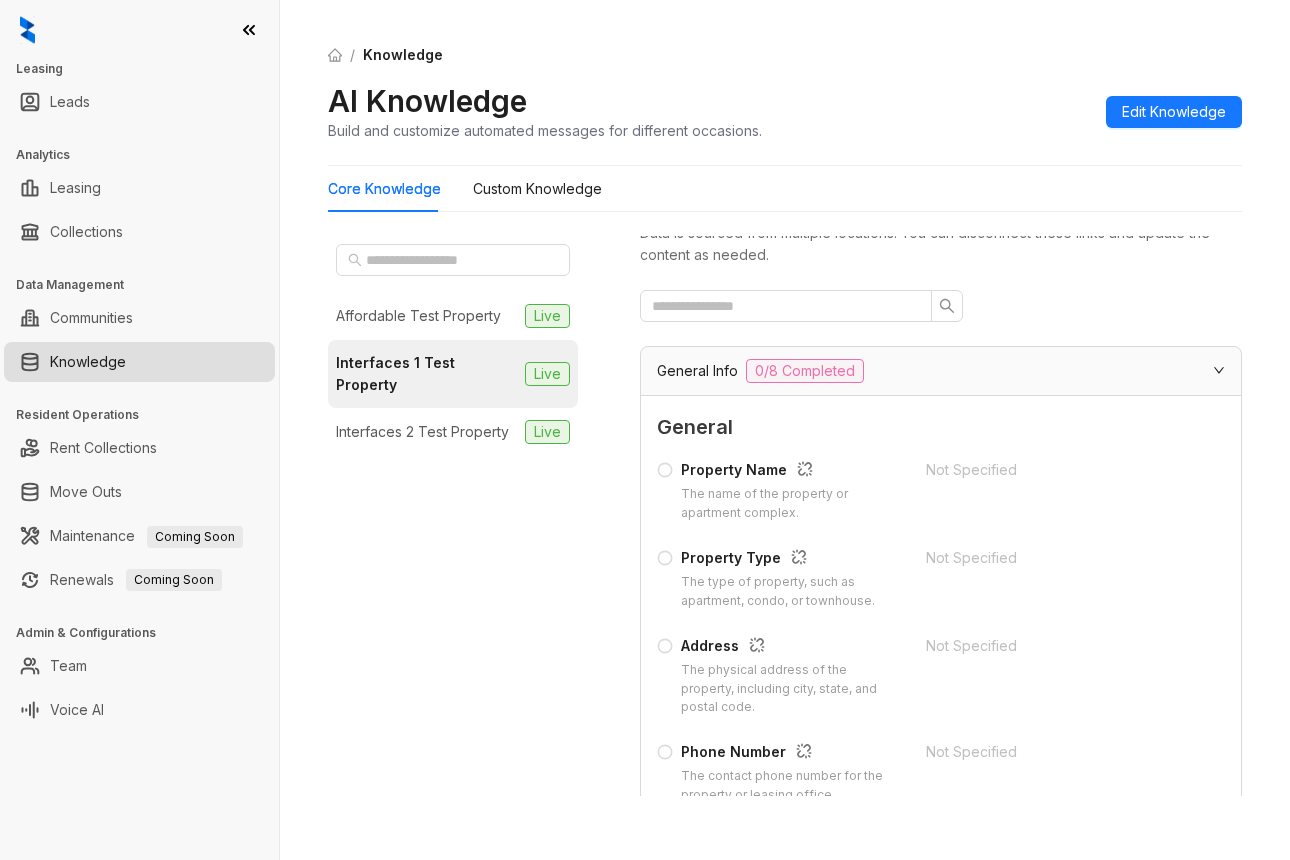 scroll, scrollTop: 0, scrollLeft: 0, axis: both 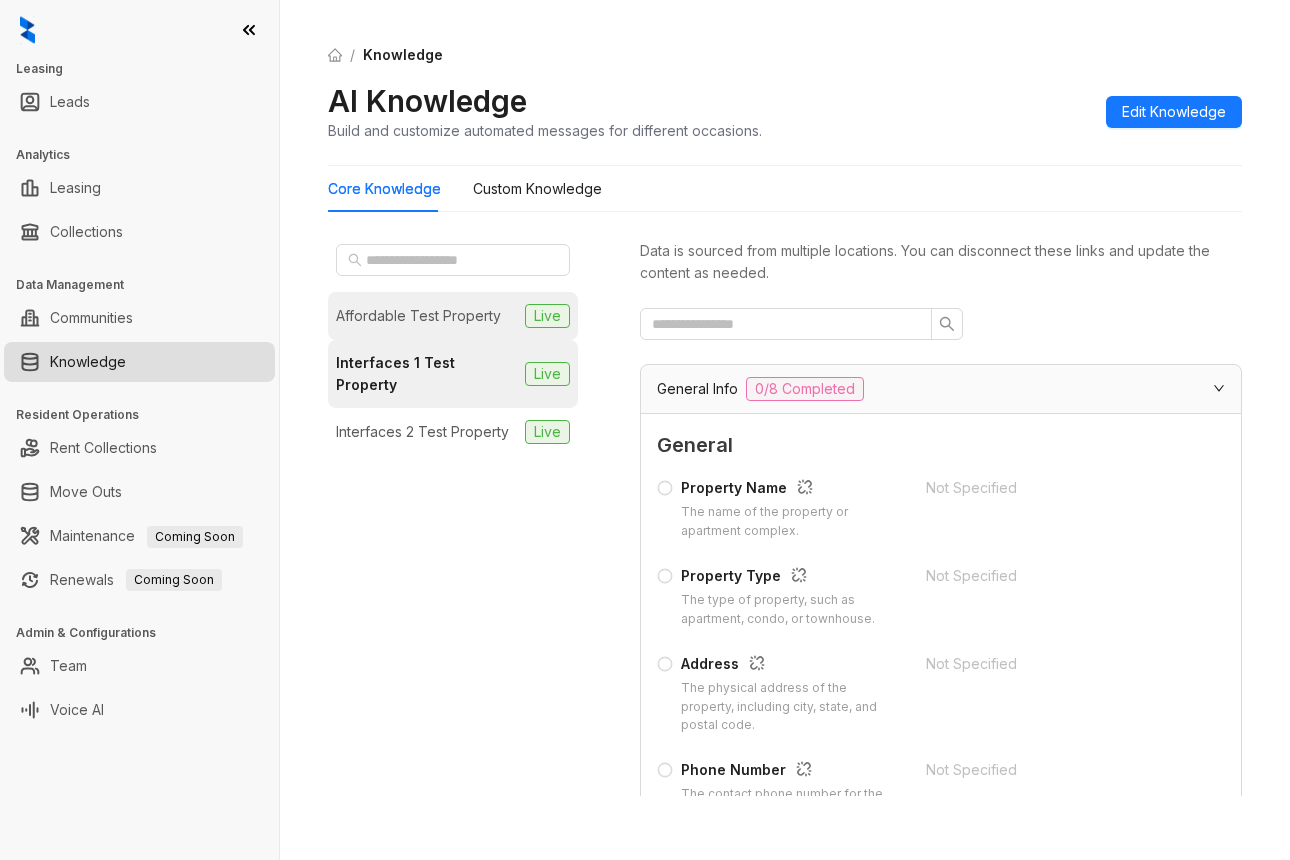 click on "Affordable Test Property" at bounding box center (418, 316) 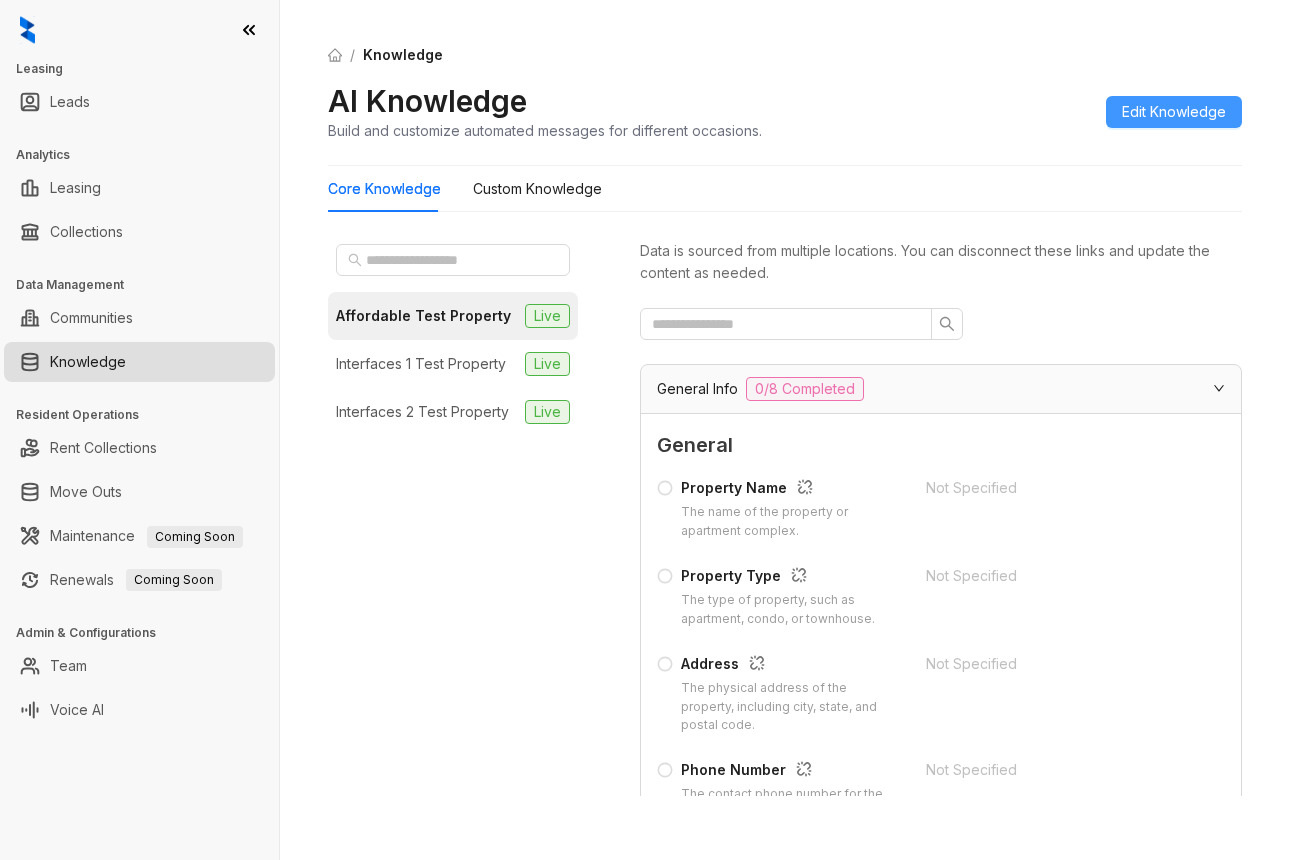 click on "Edit Knowledge" at bounding box center [1174, 112] 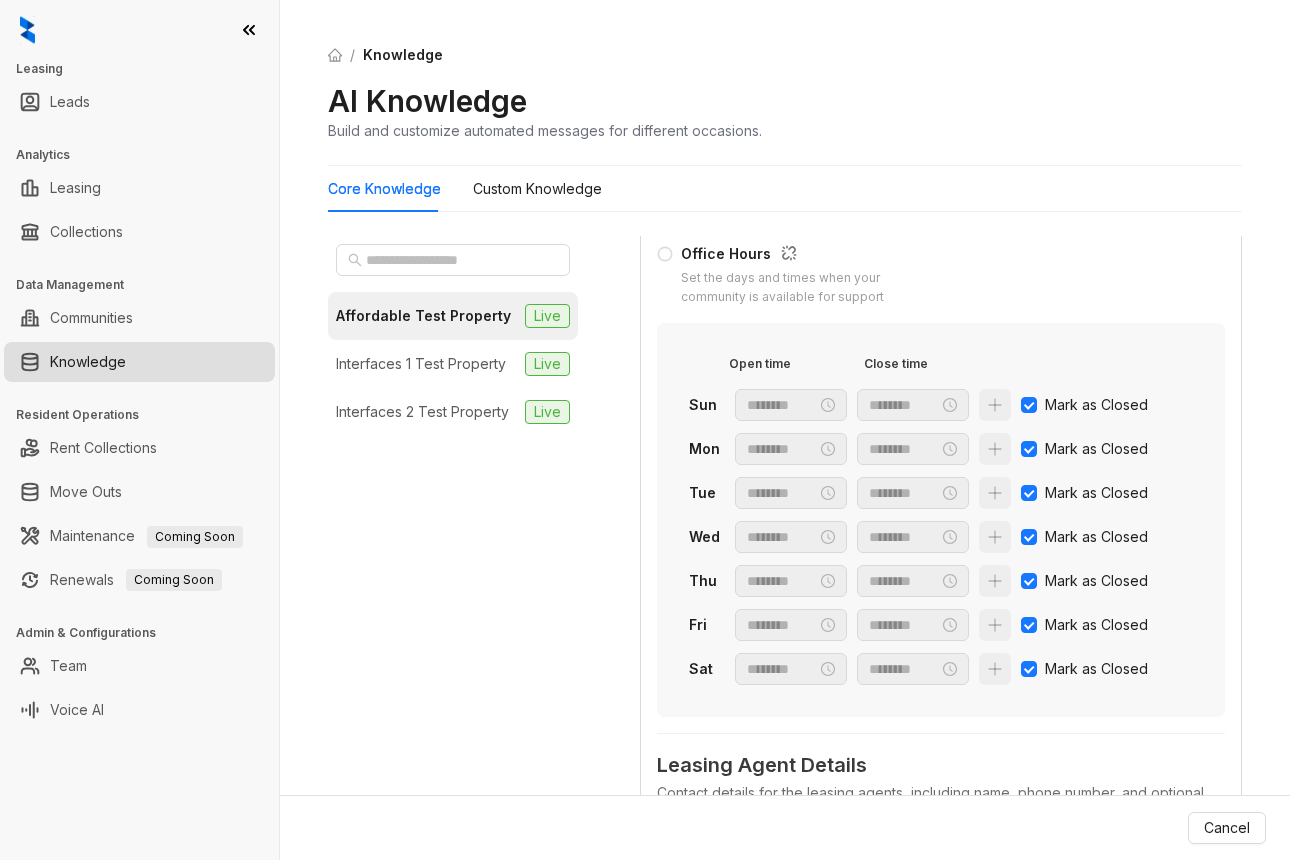 scroll, scrollTop: 832, scrollLeft: 0, axis: vertical 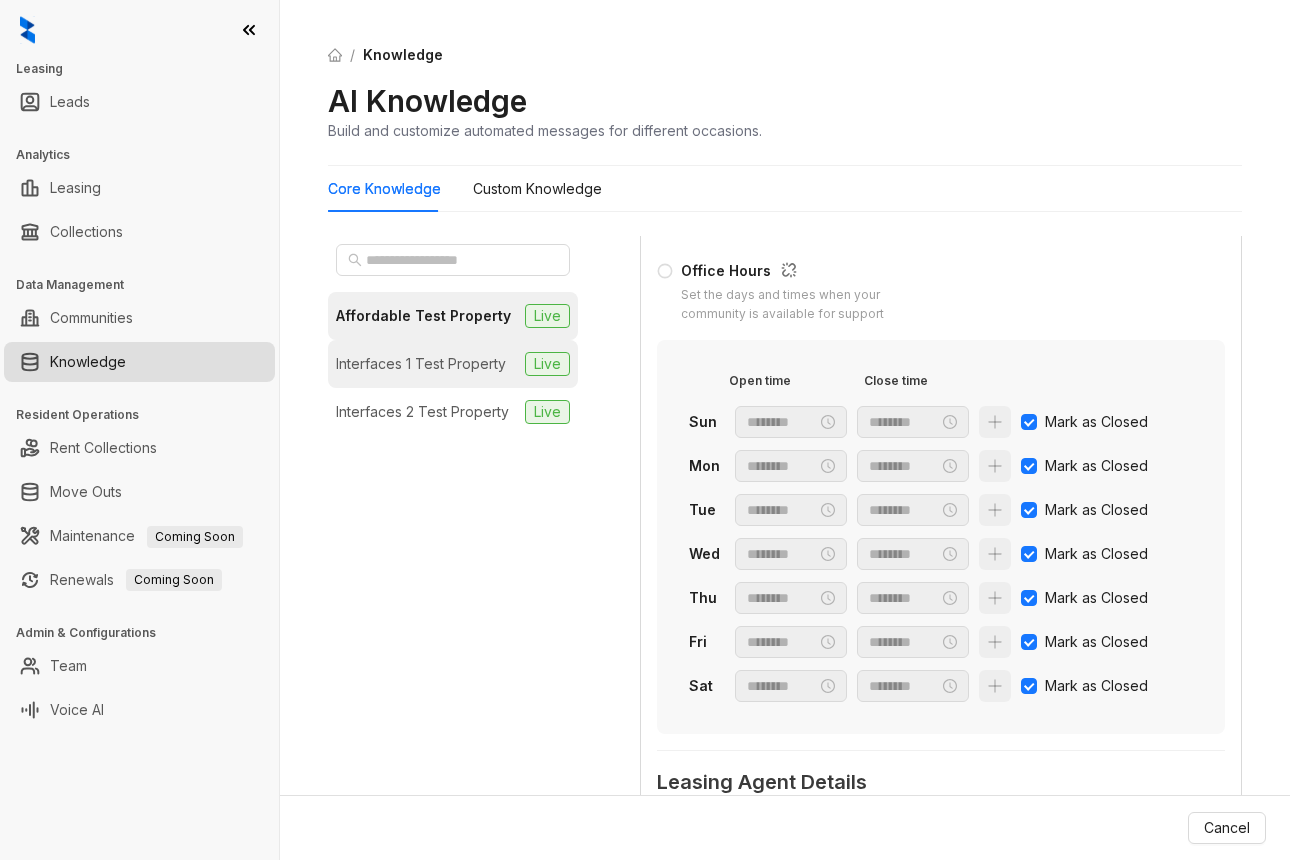 click on "Interfaces 1 Test Property" at bounding box center [421, 364] 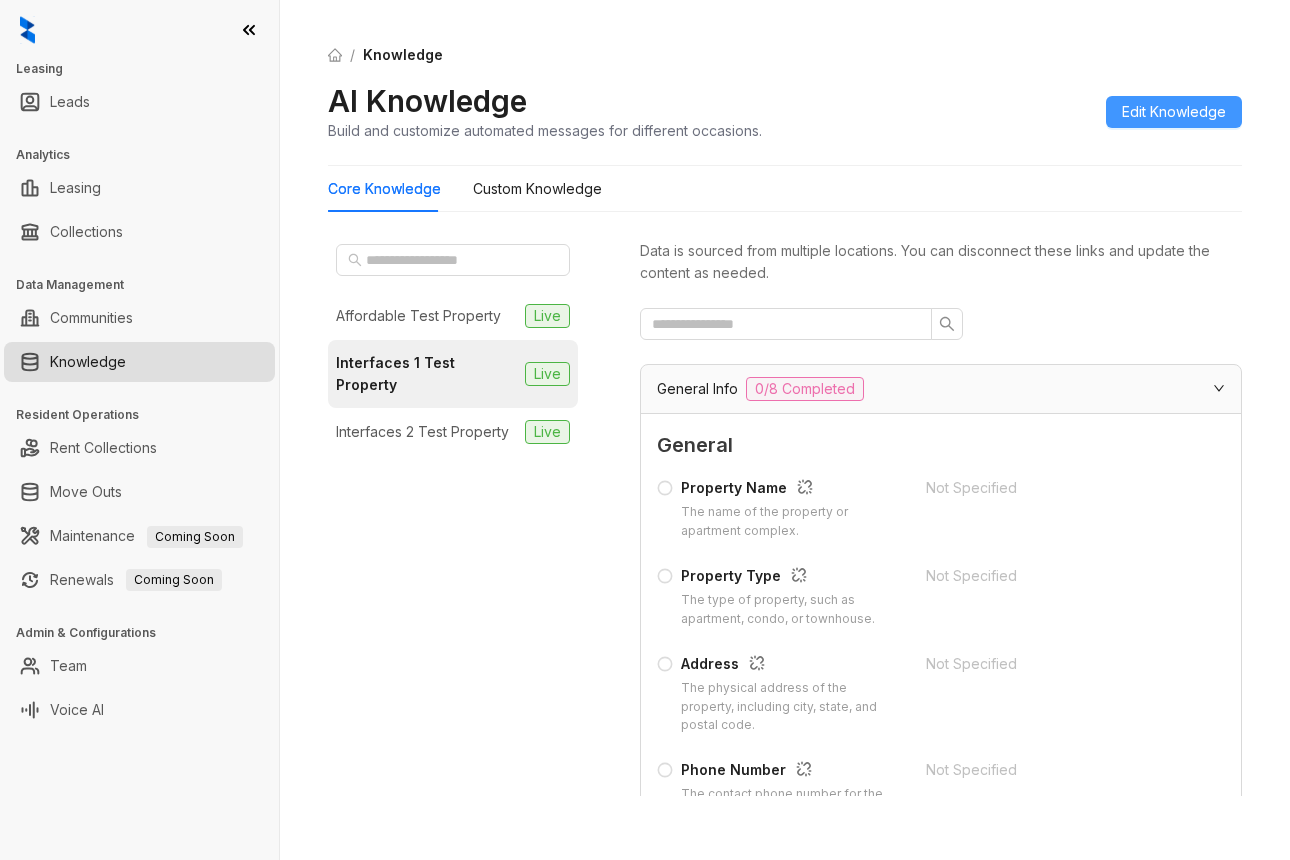 click on "Edit Knowledge" at bounding box center (1174, 112) 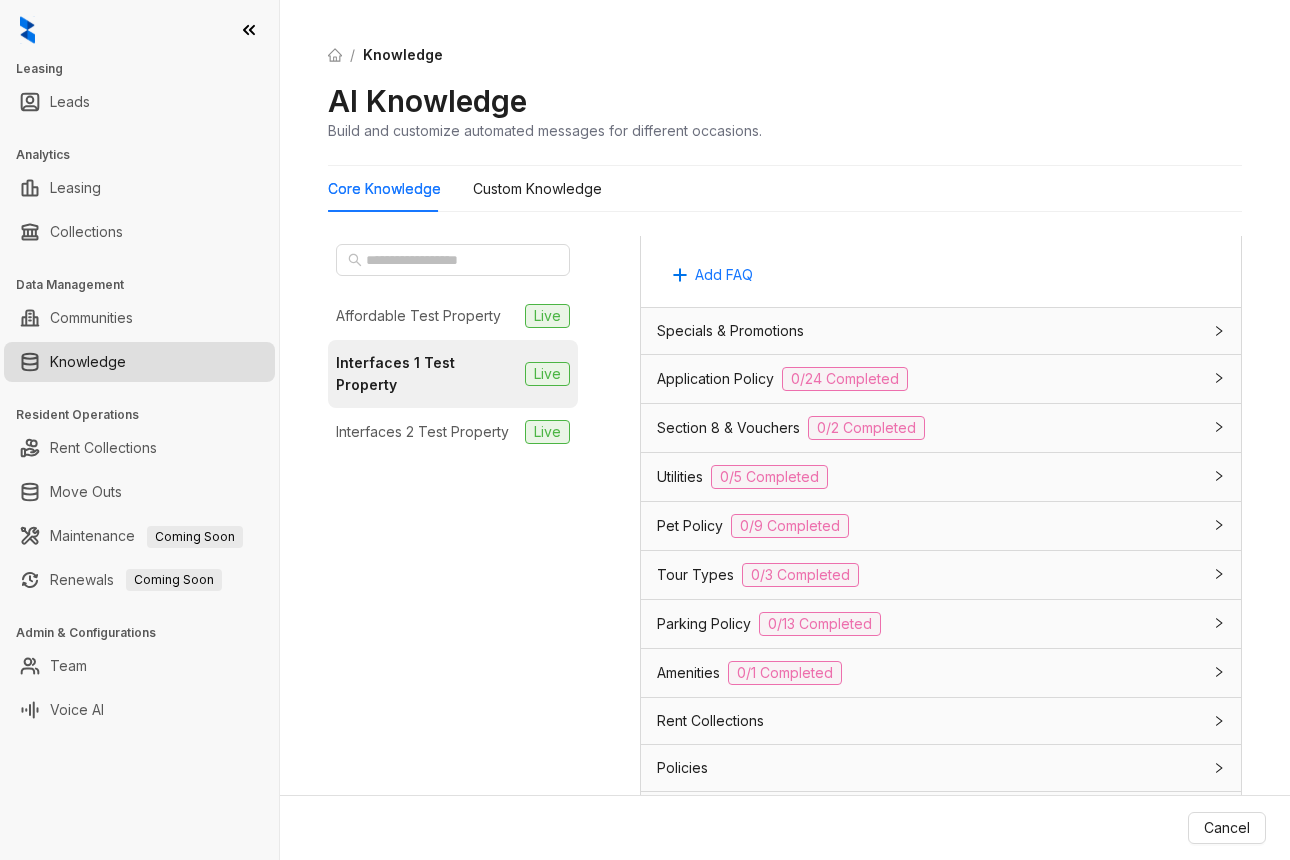 scroll, scrollTop: 1786, scrollLeft: 0, axis: vertical 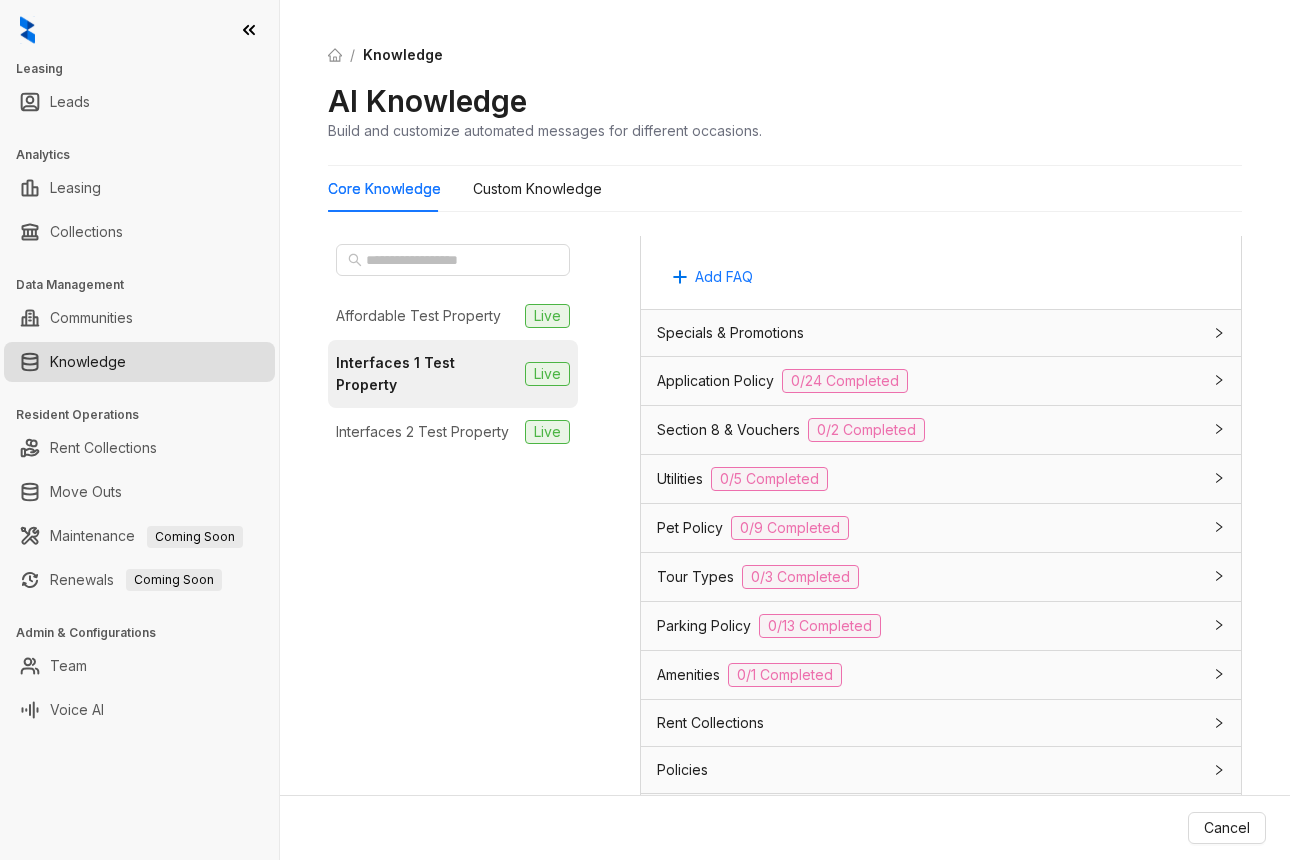 click on "Specials & Promotions" at bounding box center (941, 333) 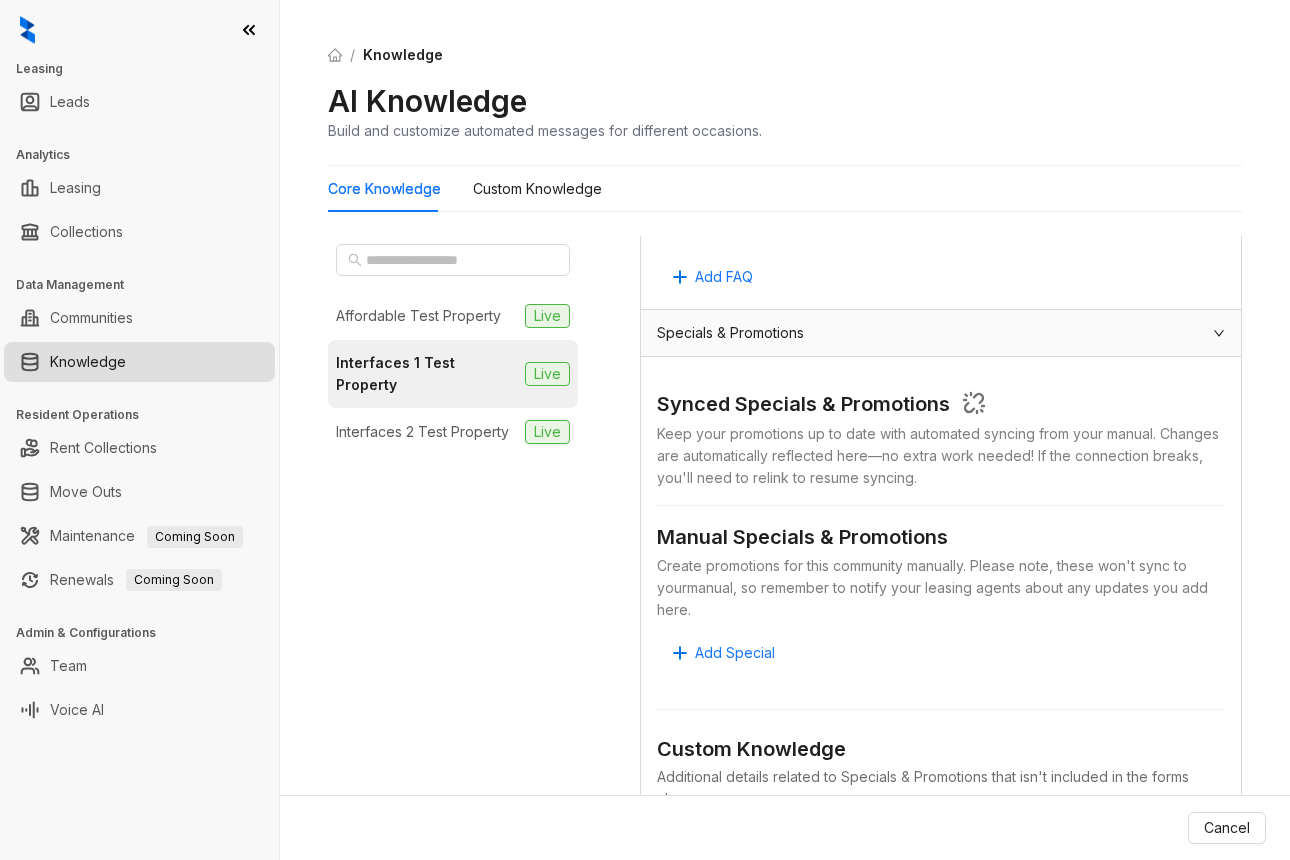 scroll, scrollTop: 1807, scrollLeft: 0, axis: vertical 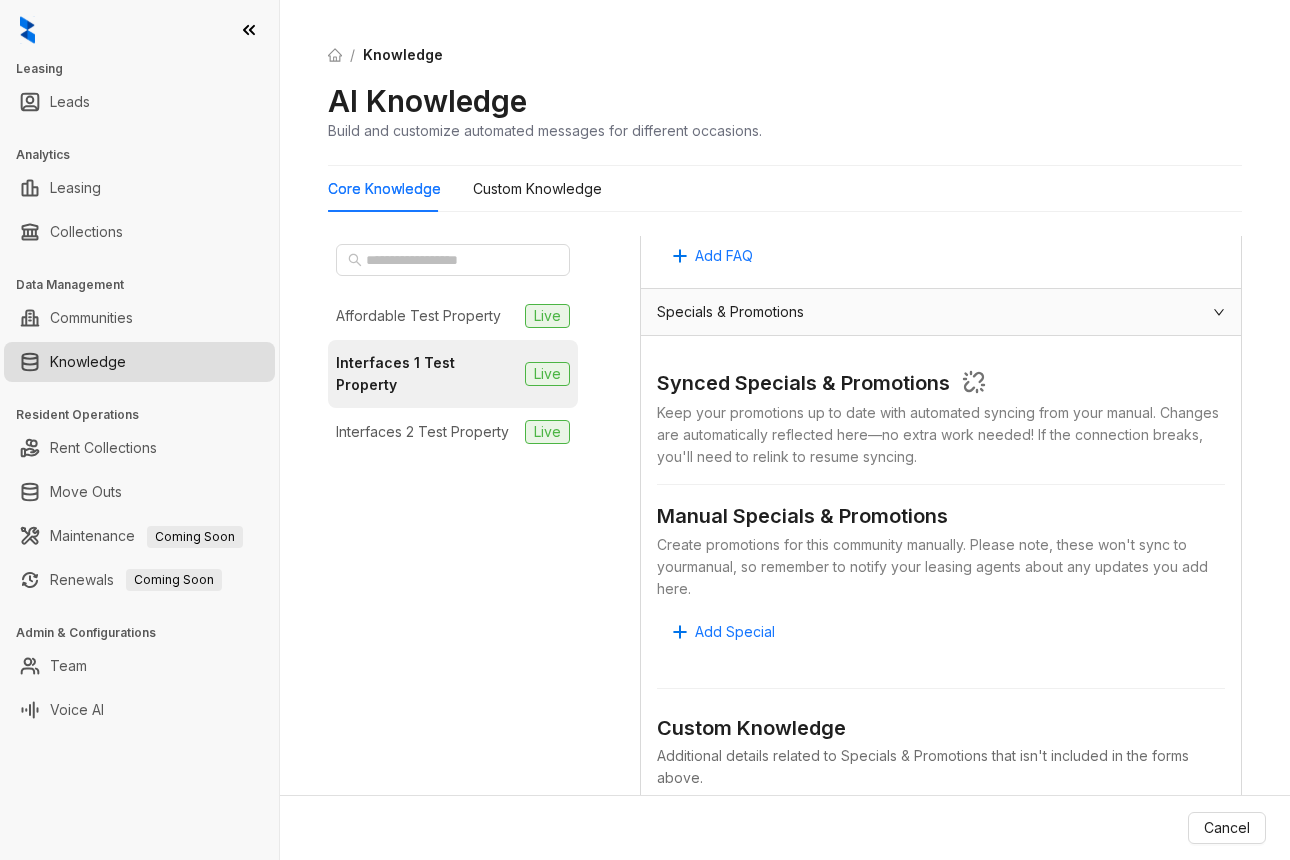click on "Synced Specials & Promotions Keep your promotions up to date with automated syncing from your   manual . Changes are automatically reflected here—no extra work needed! If the connection breaks, you'll need to relink to resume syncing. Manual Specials & Promotions Create promotions for this community manually. Please note, these won't sync to your  manual , so remember to notify your leasing agents about any updates you add here. Add Special Custom Knowledge Additional details related to Specials & Promotions that isn't included in the forms above. No data No data Add FAQ" at bounding box center (941, 685) 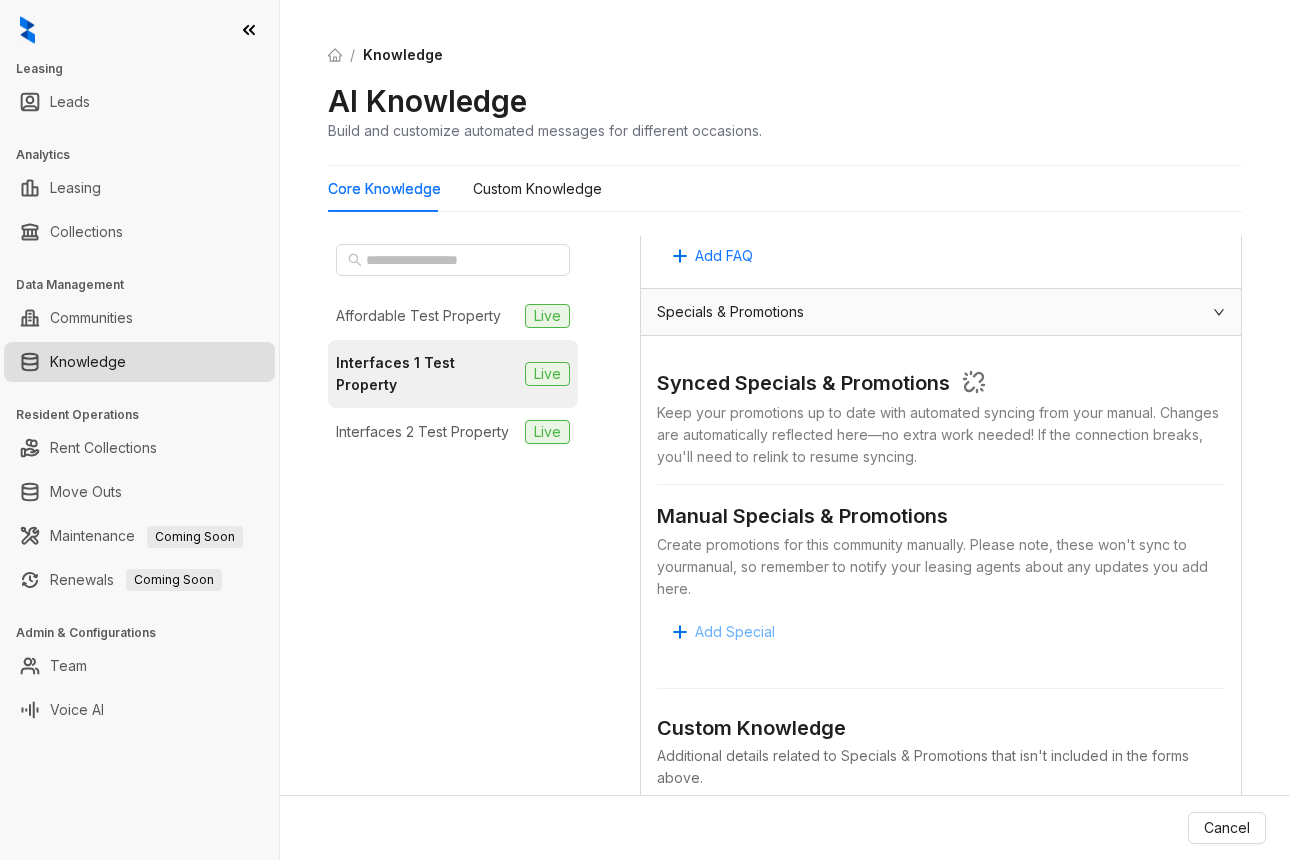 click on "Add Special" at bounding box center [735, 632] 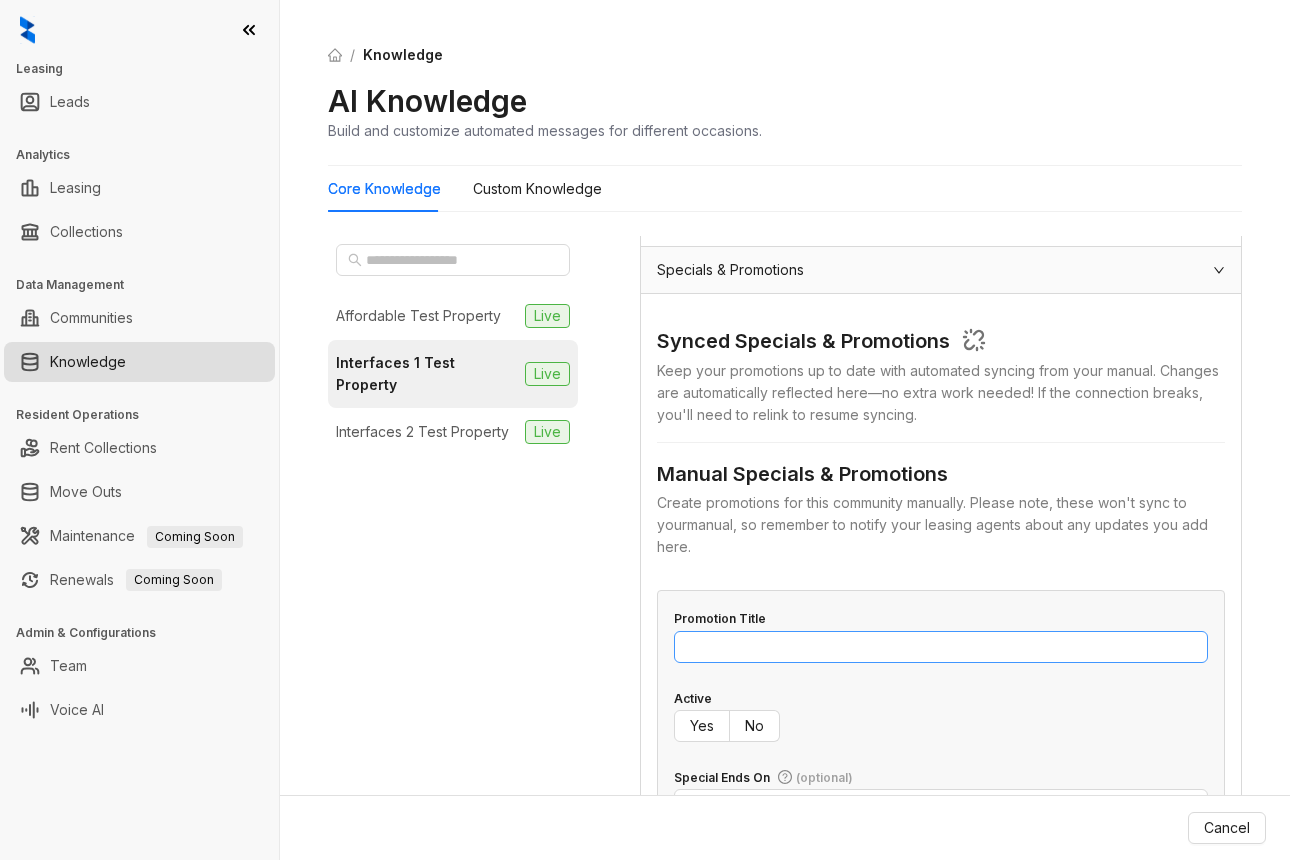 scroll, scrollTop: 1867, scrollLeft: 0, axis: vertical 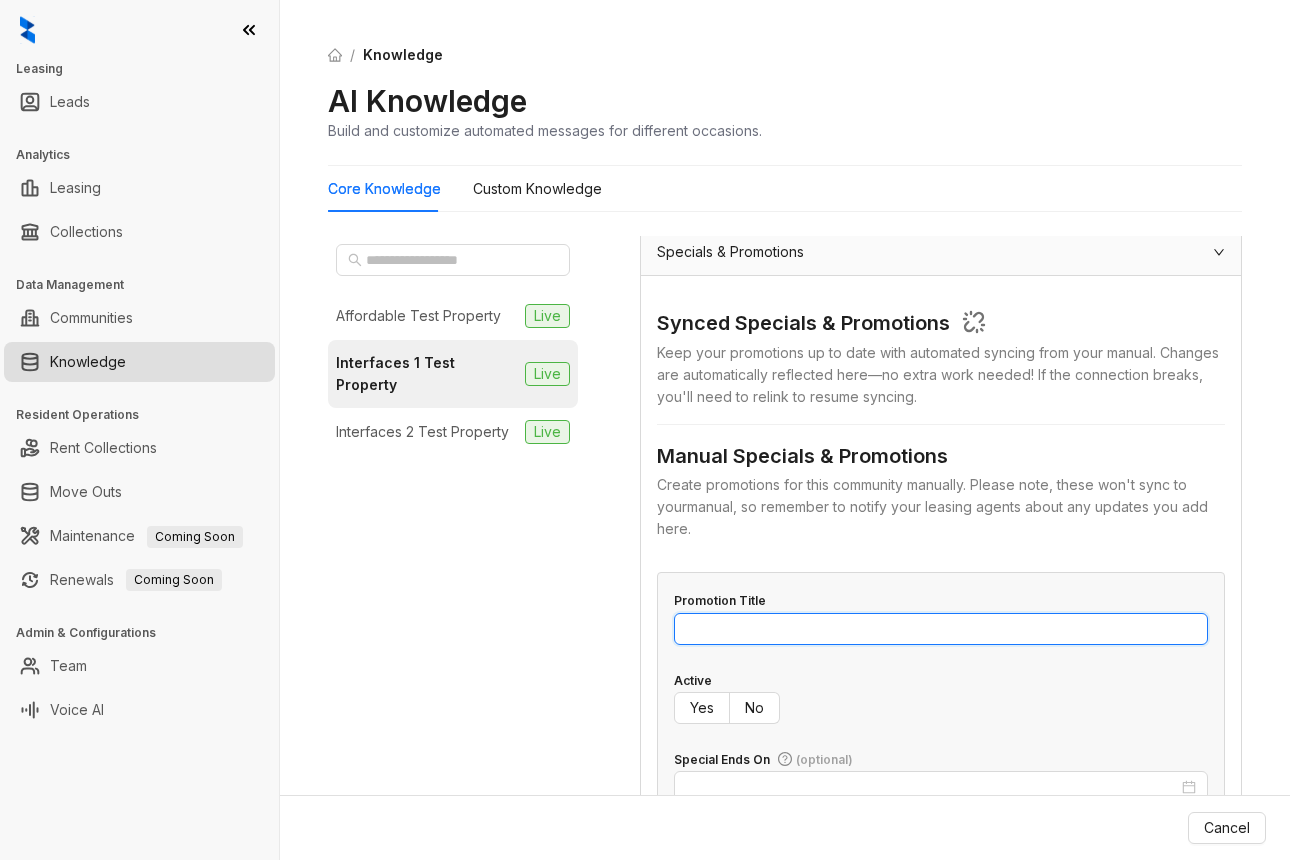 click on "Promotion Title" at bounding box center [941, 629] 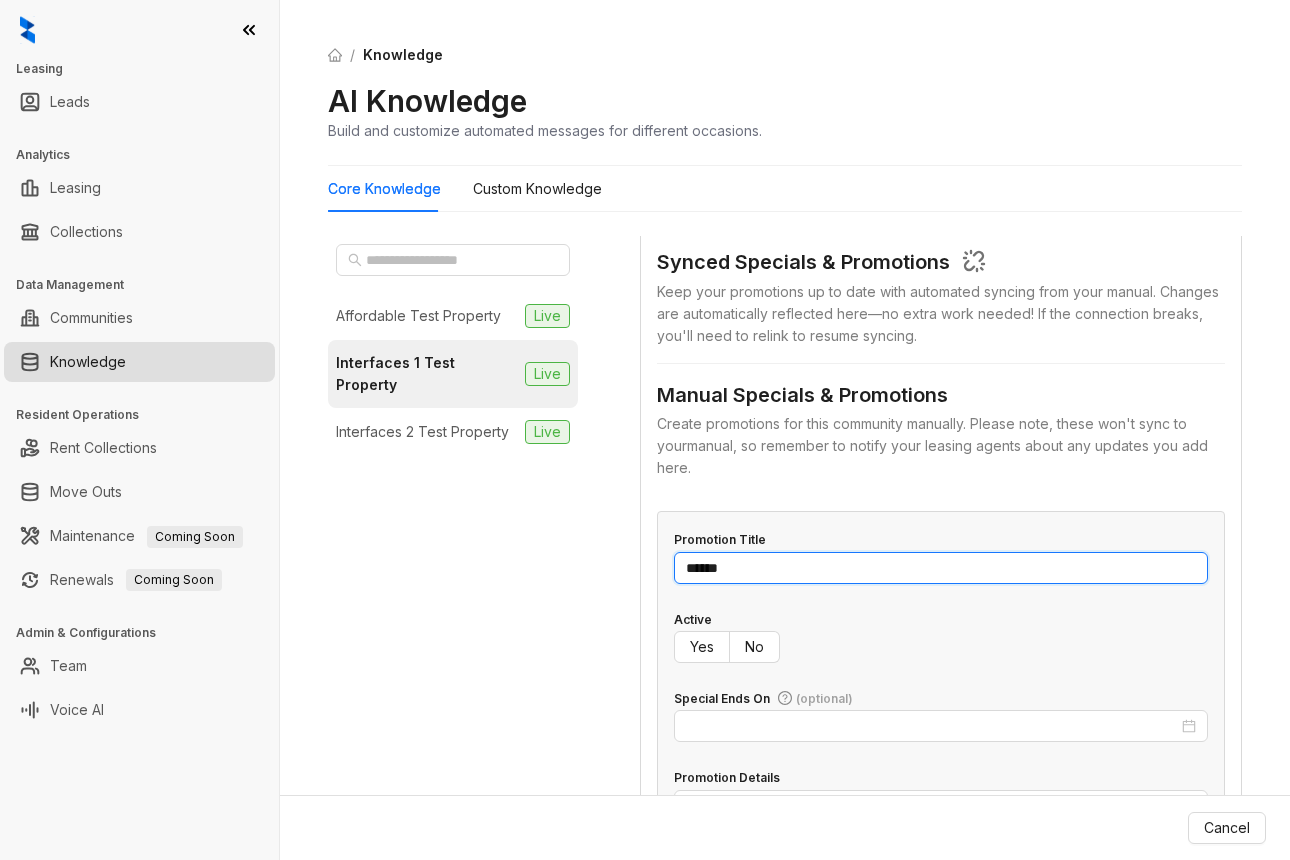 scroll, scrollTop: 2022, scrollLeft: 0, axis: vertical 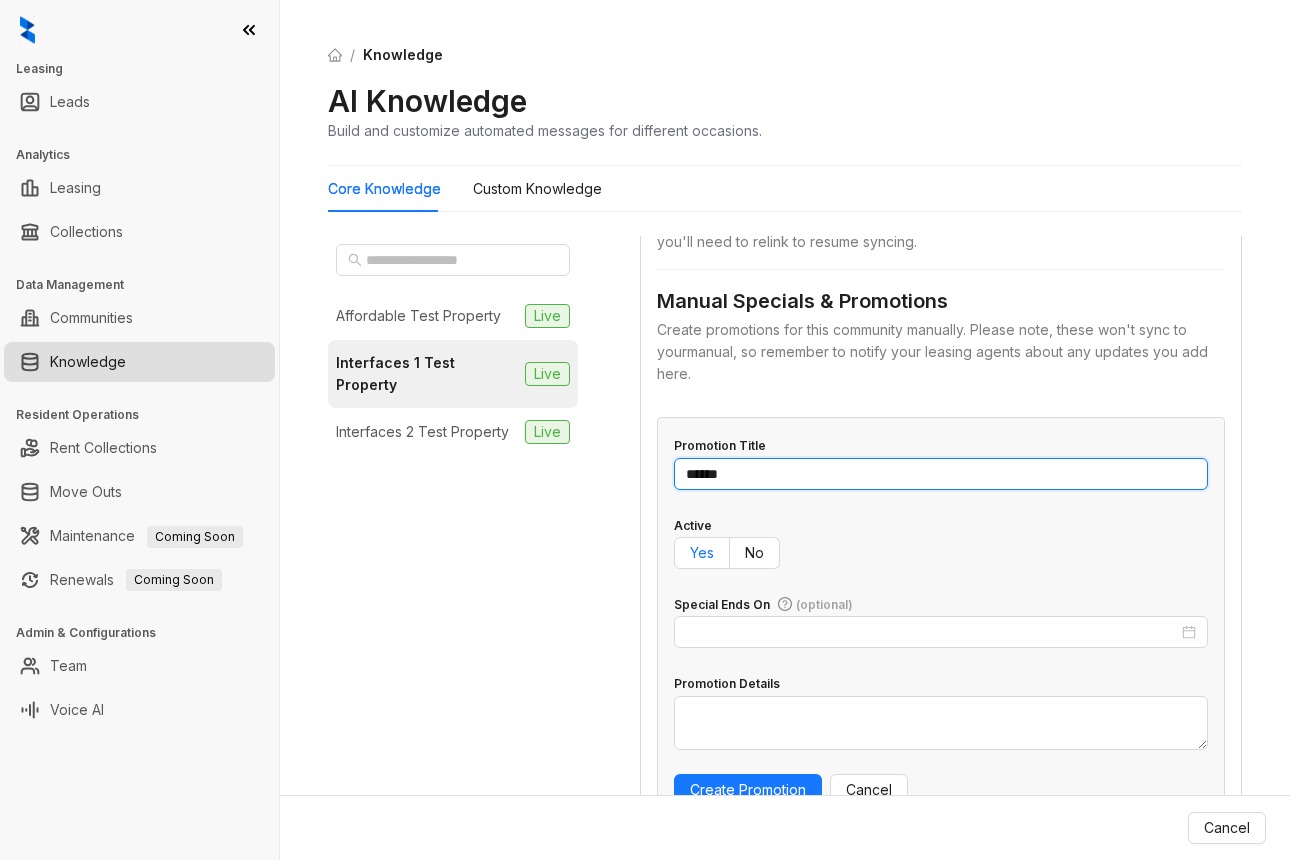 type on "******" 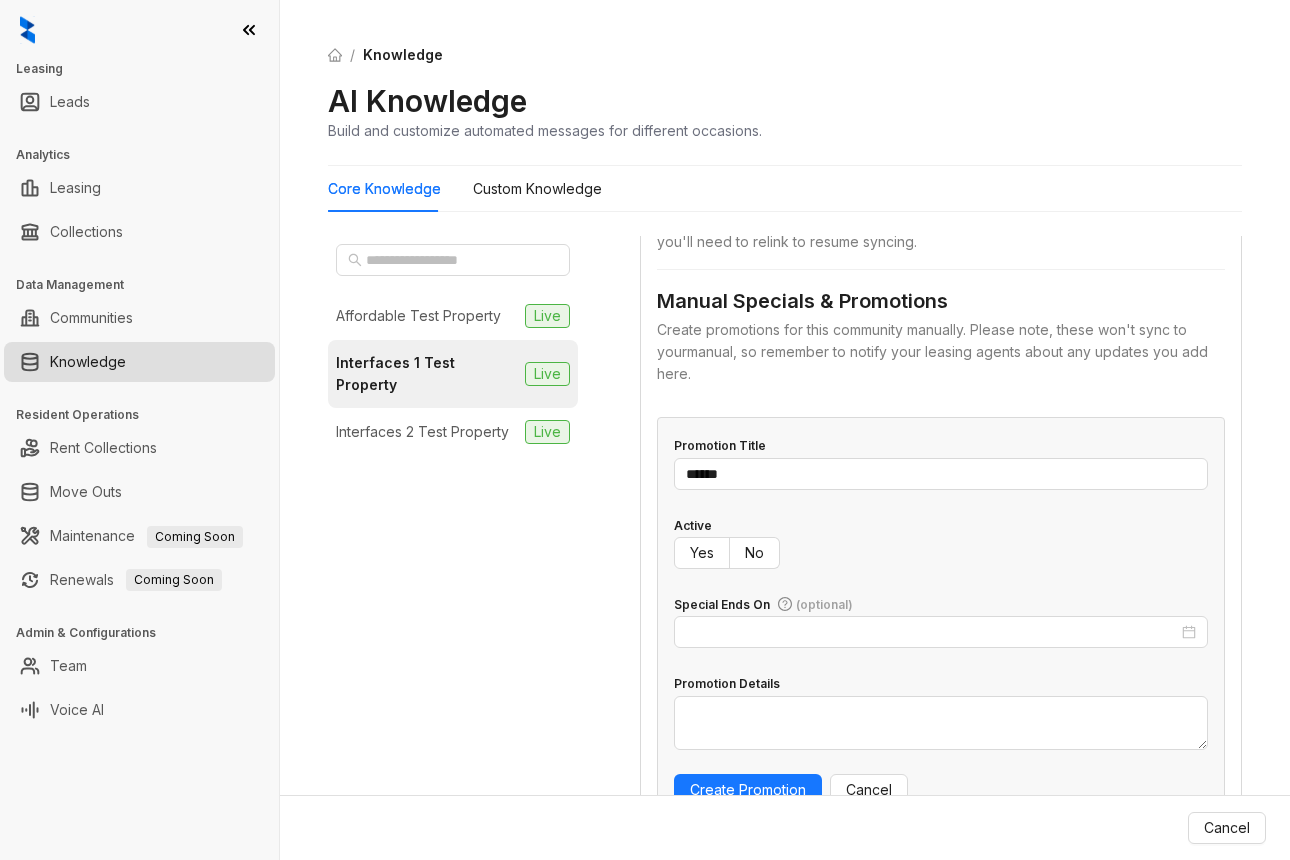 drag, startPoint x: 705, startPoint y: 558, endPoint x: 929, endPoint y: 528, distance: 226 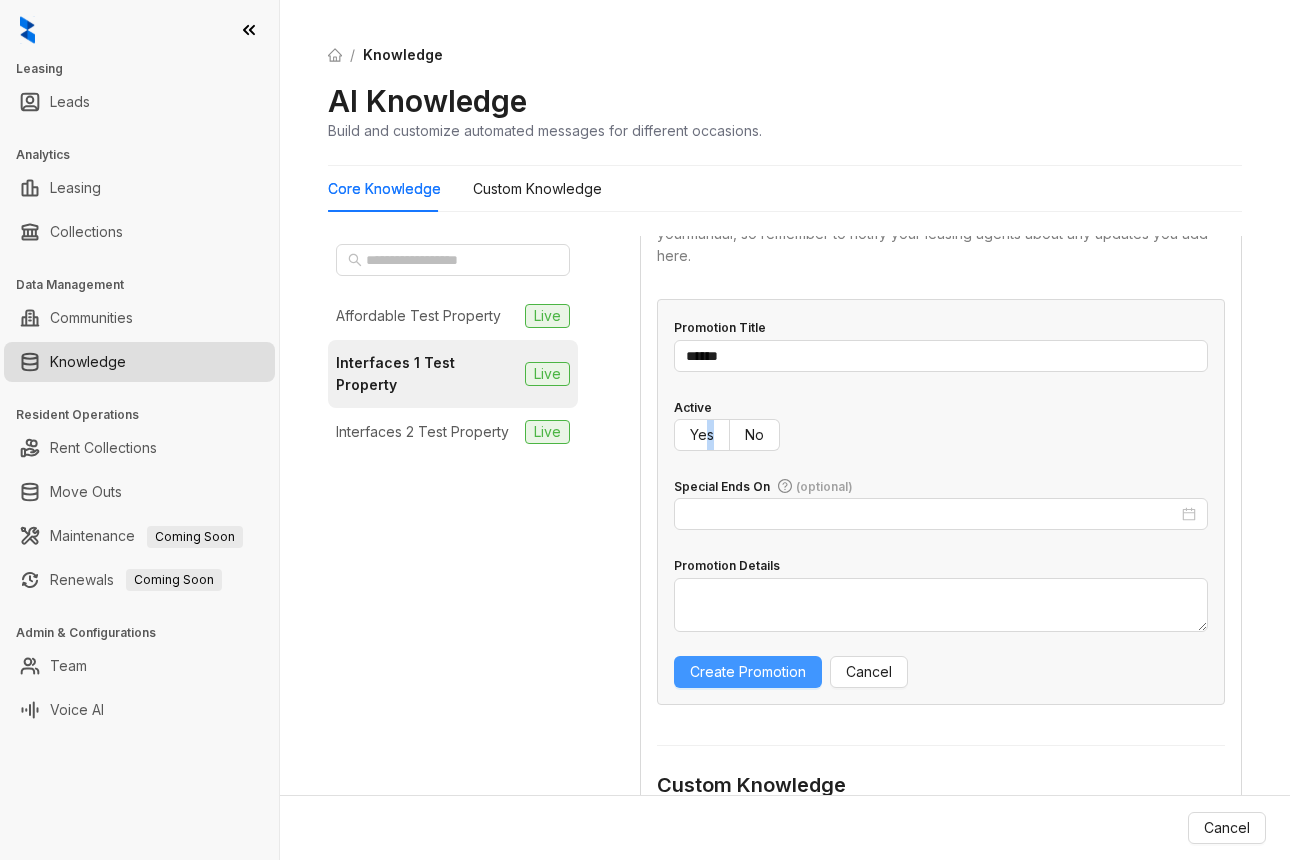 scroll, scrollTop: 2167, scrollLeft: 0, axis: vertical 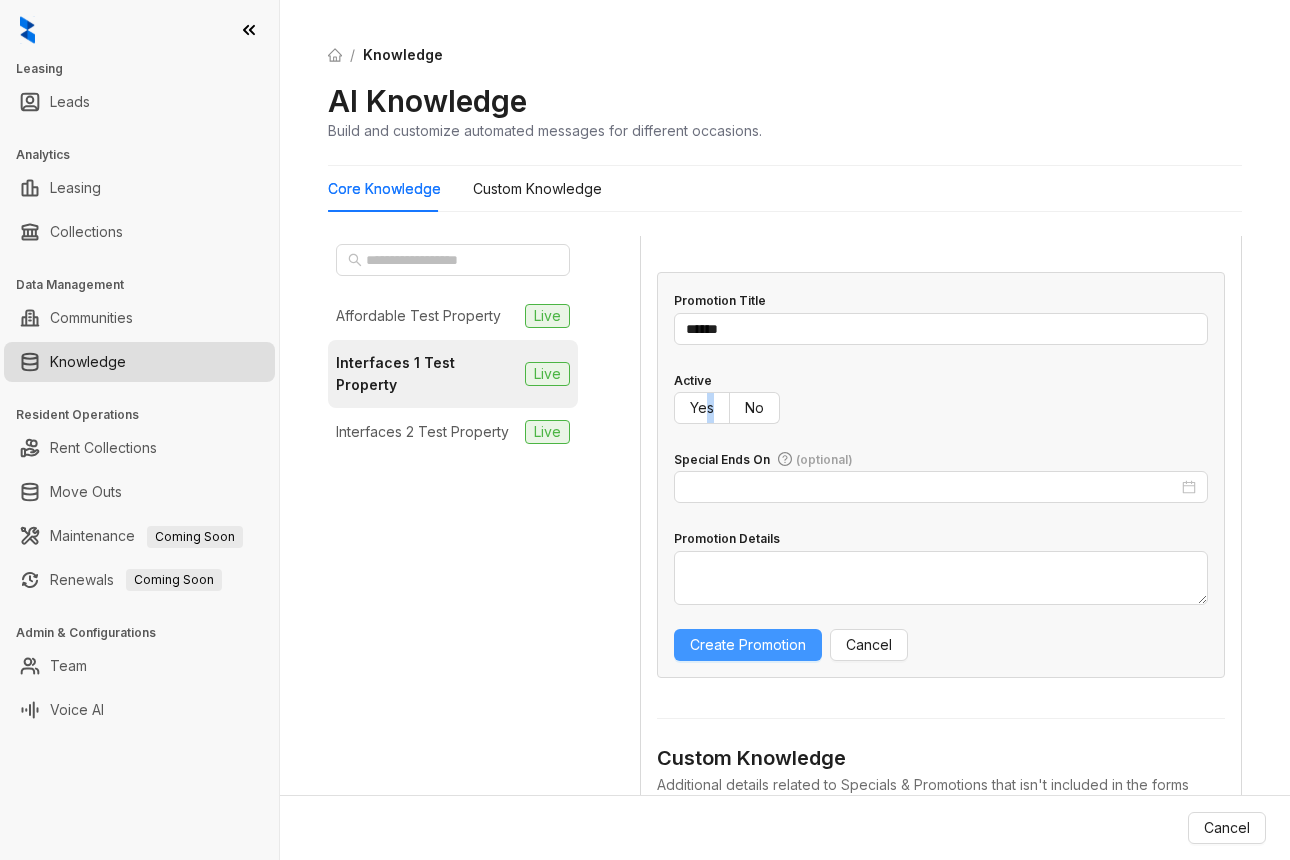 click on "Create Promotion" at bounding box center (748, 645) 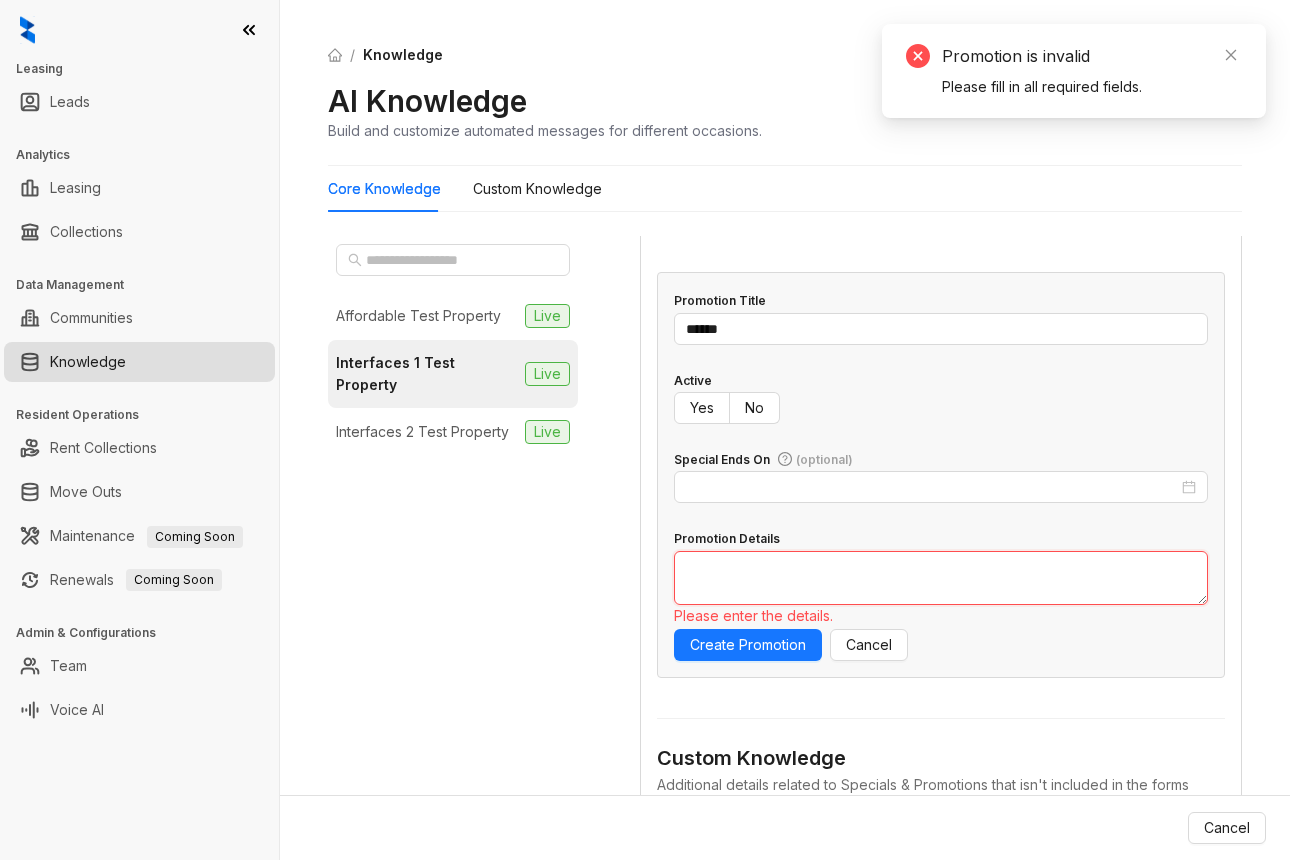click on "Promotion Details" at bounding box center [941, 578] 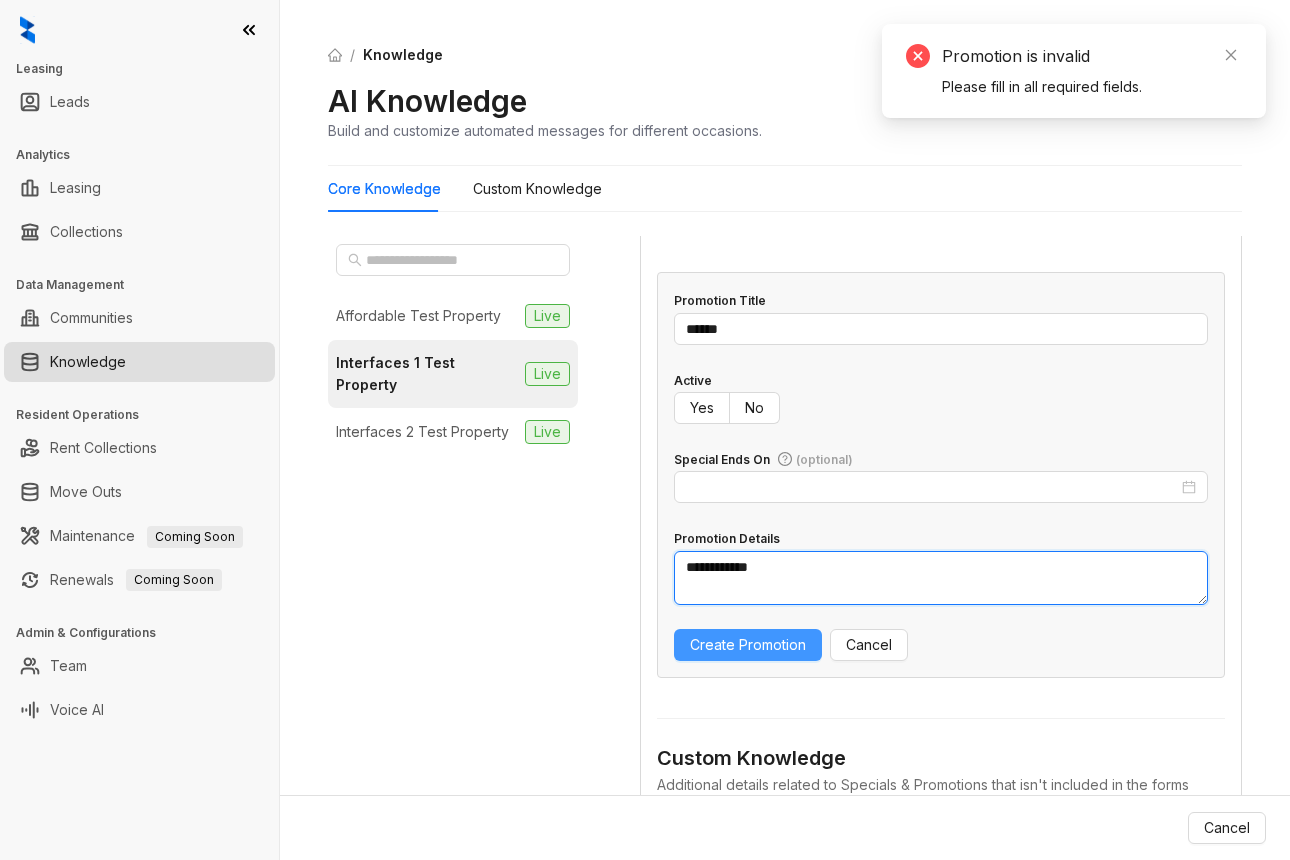 type on "**********" 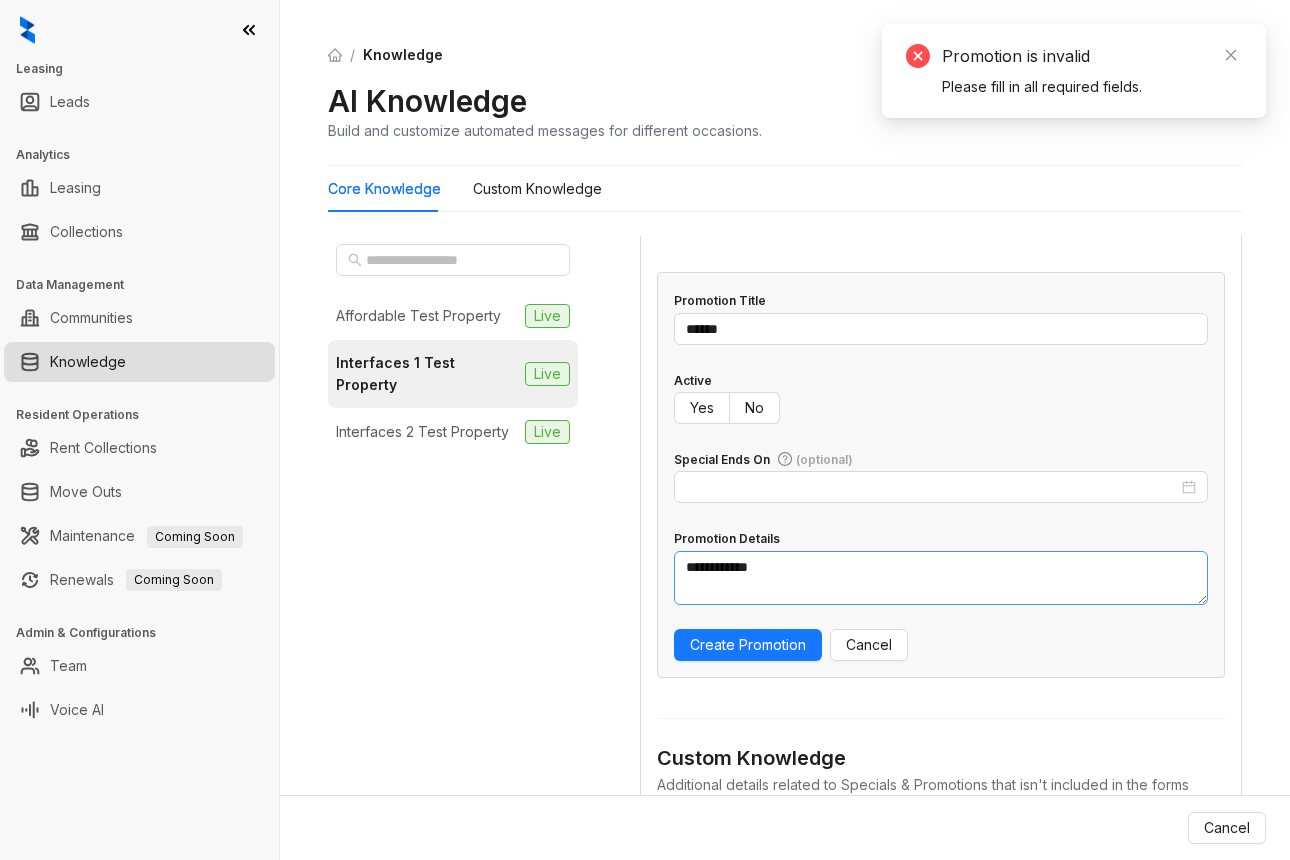 drag, startPoint x: 769, startPoint y: 638, endPoint x: 900, endPoint y: 586, distance: 140.94325 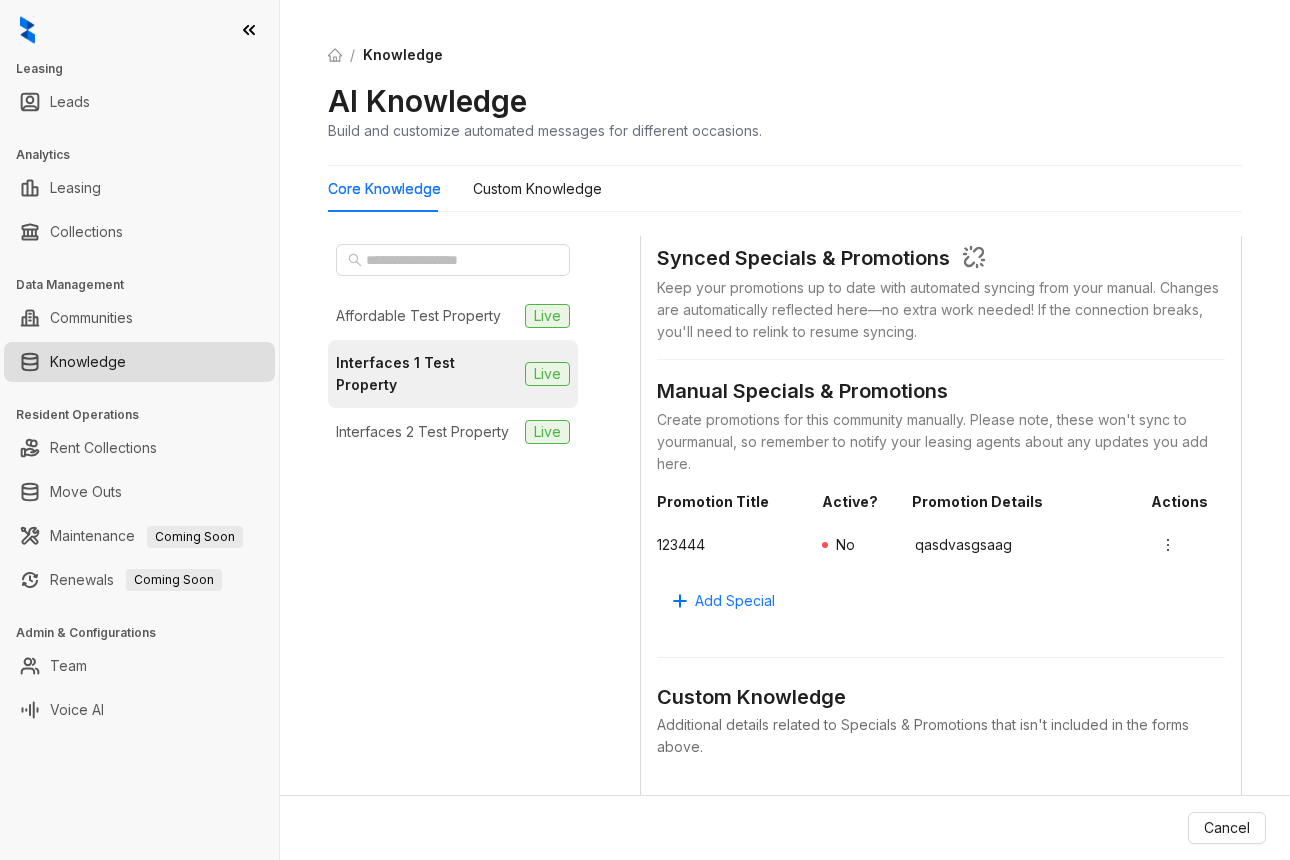 scroll, scrollTop: 1929, scrollLeft: 0, axis: vertical 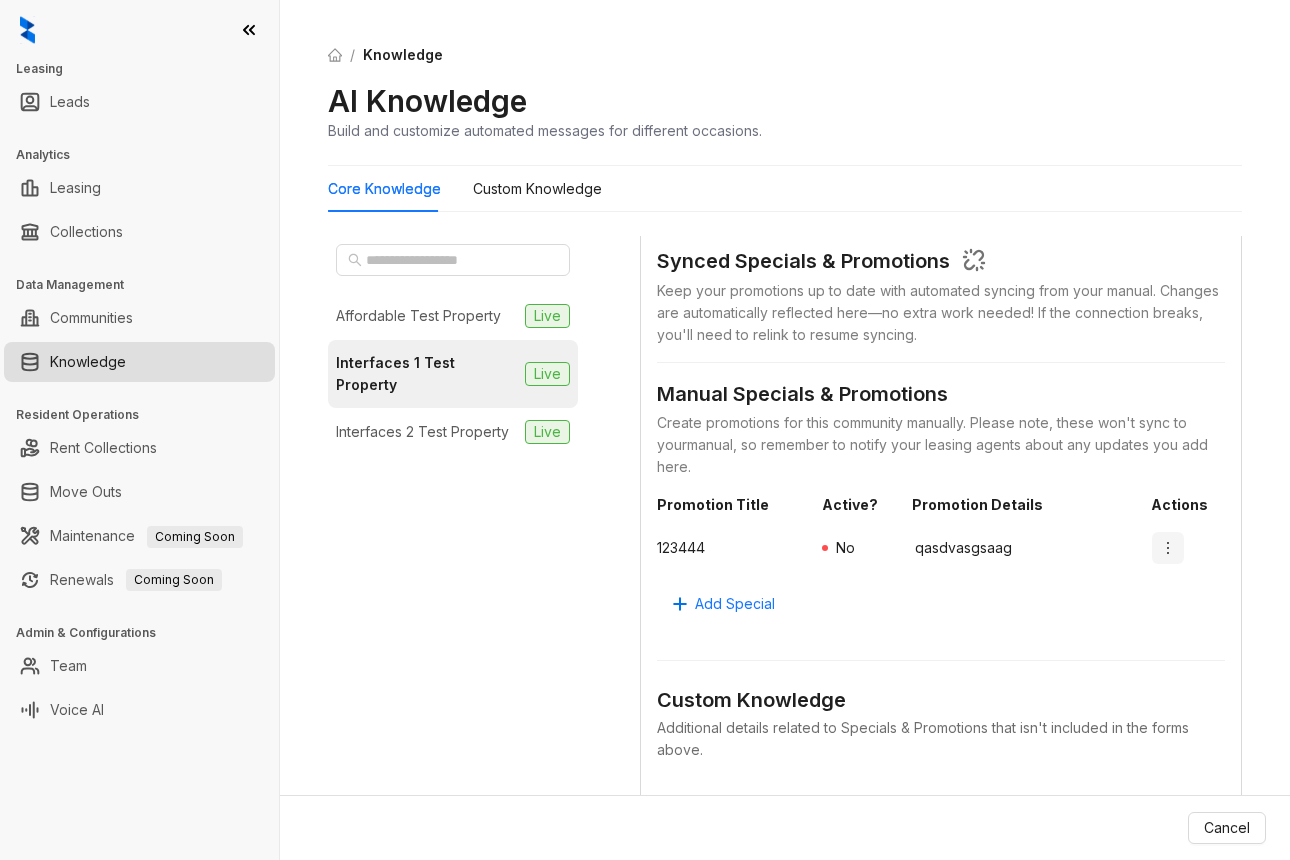 click 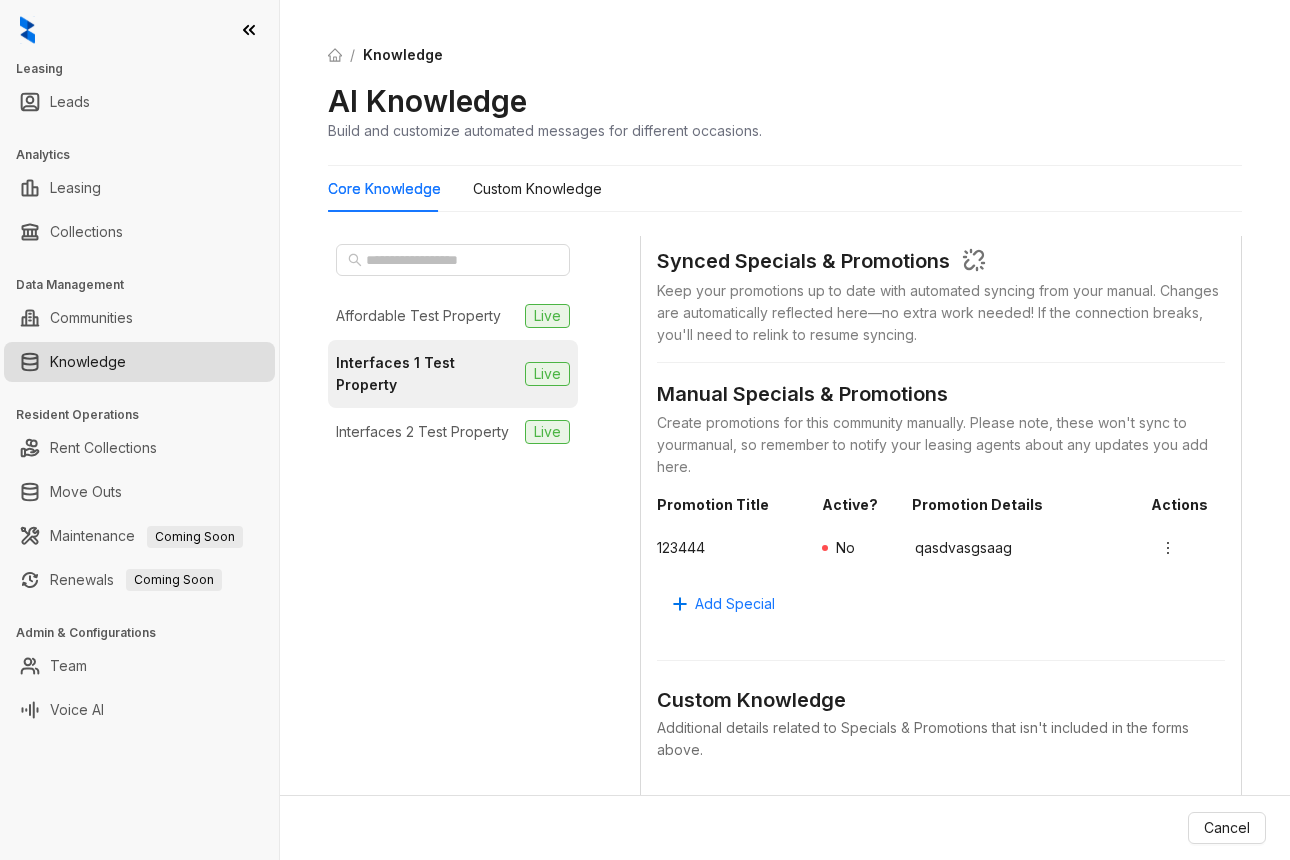 click on "Custom Knowledge Additional details related to Specials & Promotions that isn't included in the forms above. No data No data Add FAQ" at bounding box center [941, 813] 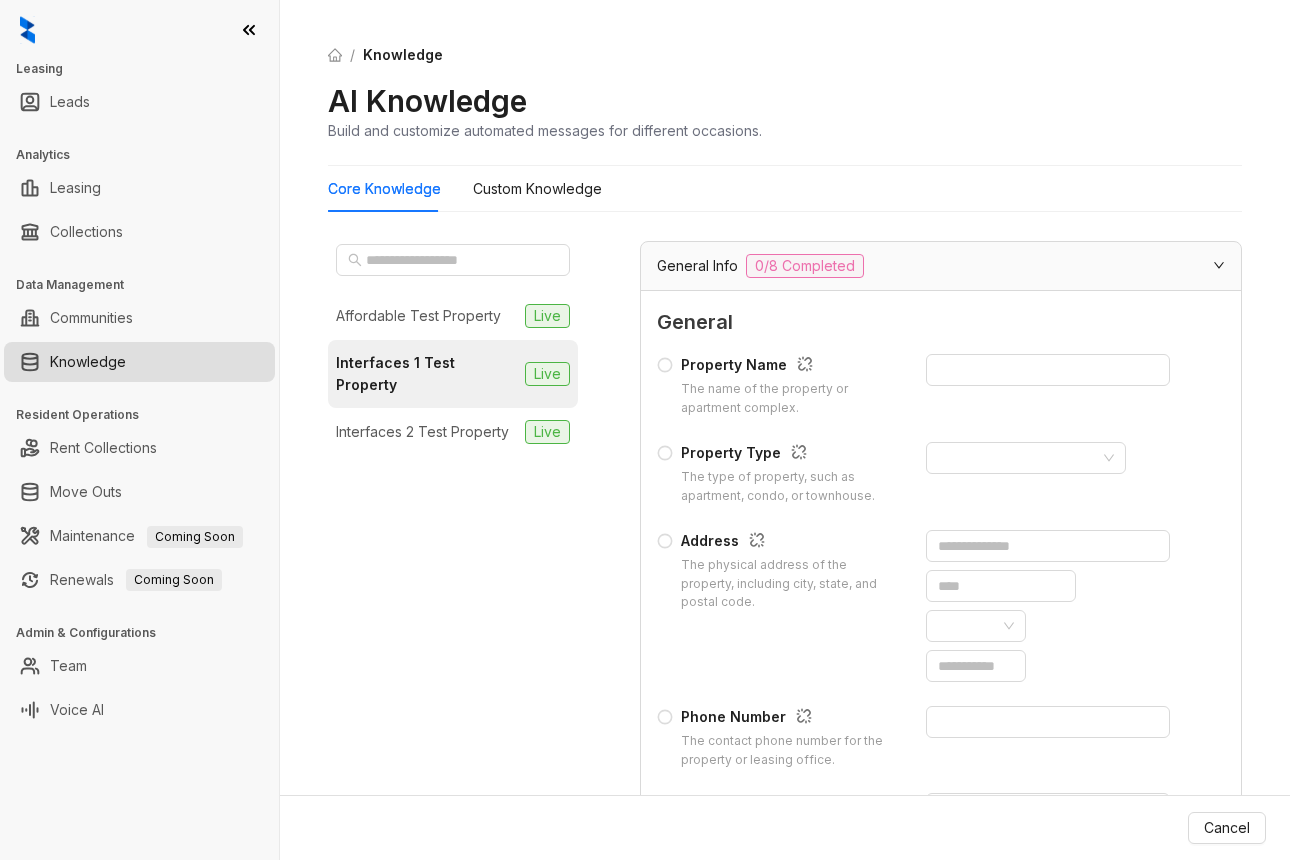 scroll, scrollTop: 0, scrollLeft: 0, axis: both 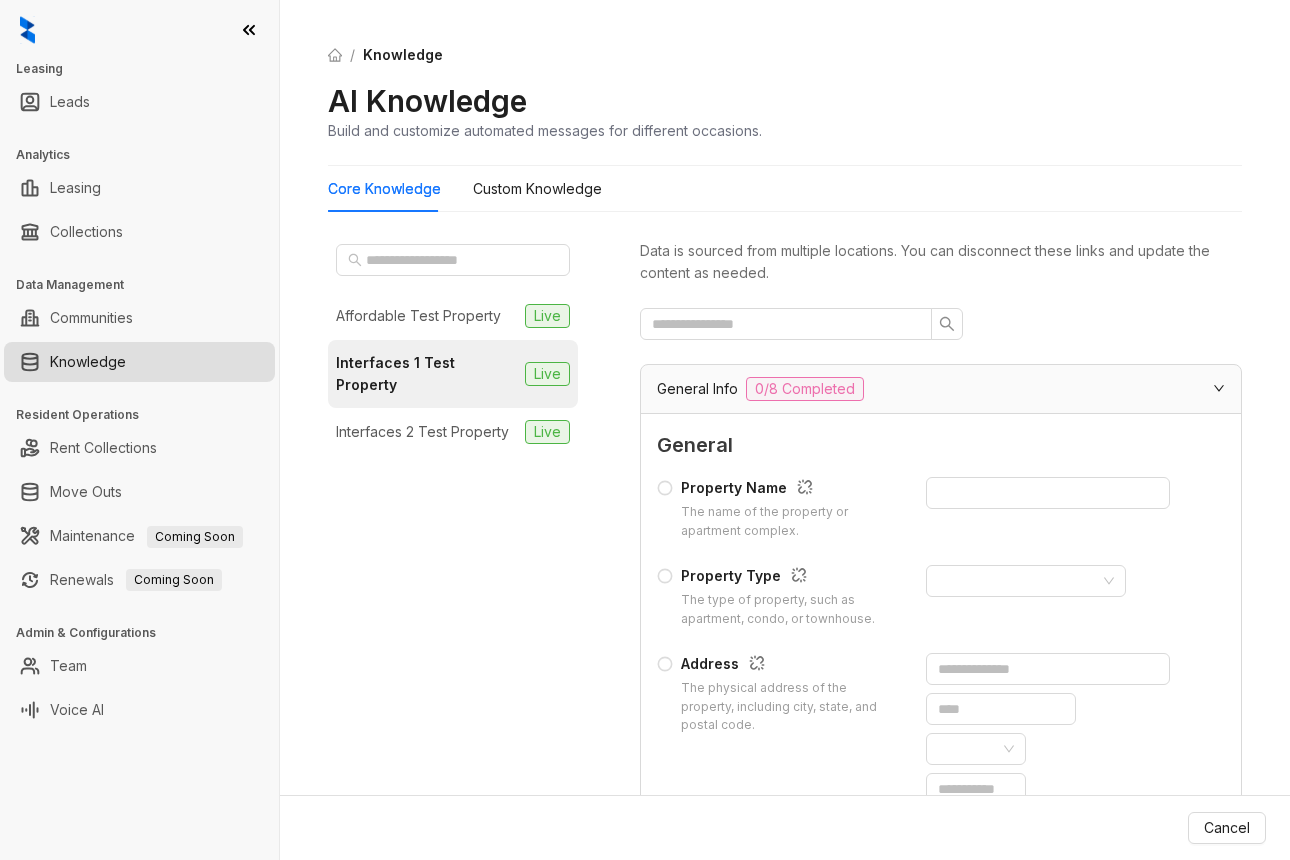 click 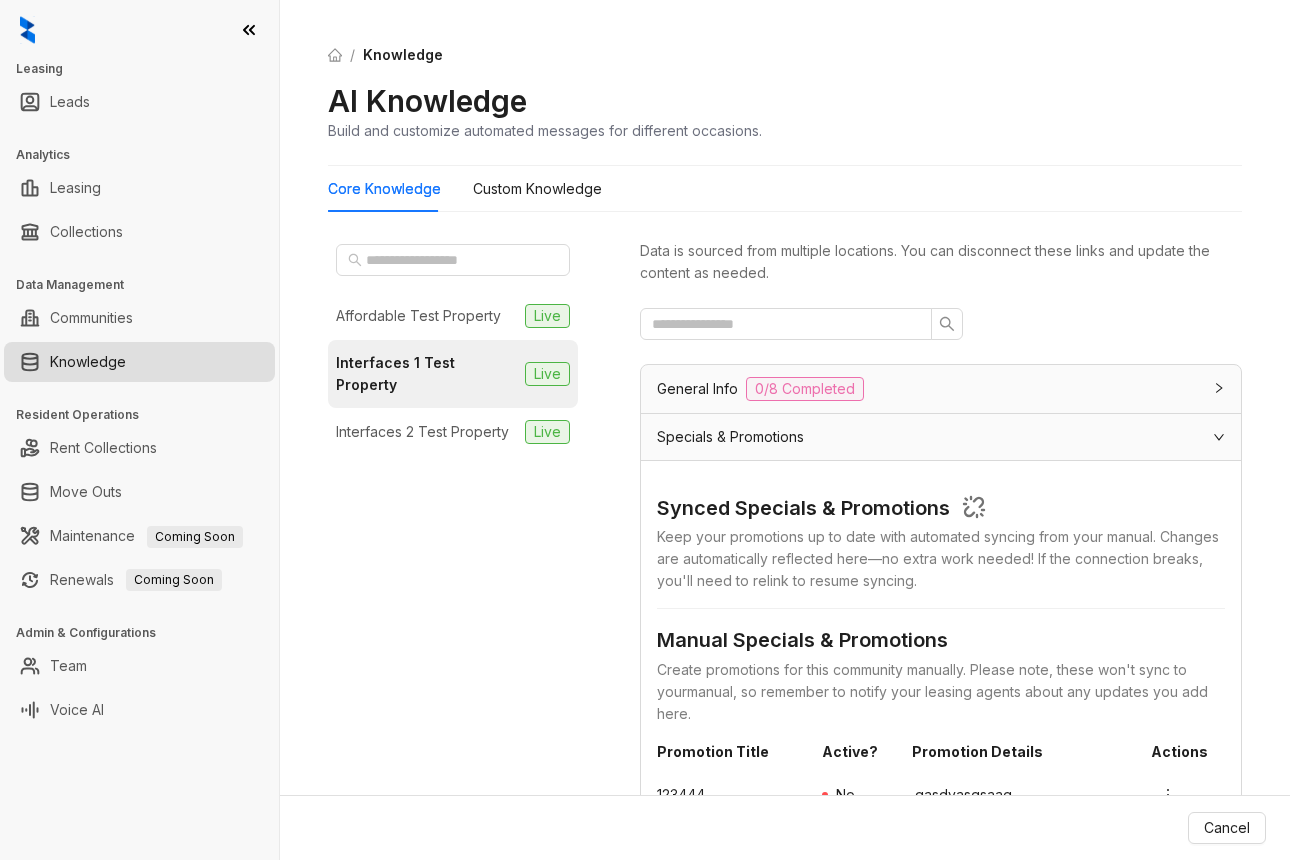 click on "0/8 Completed" at bounding box center [805, 389] 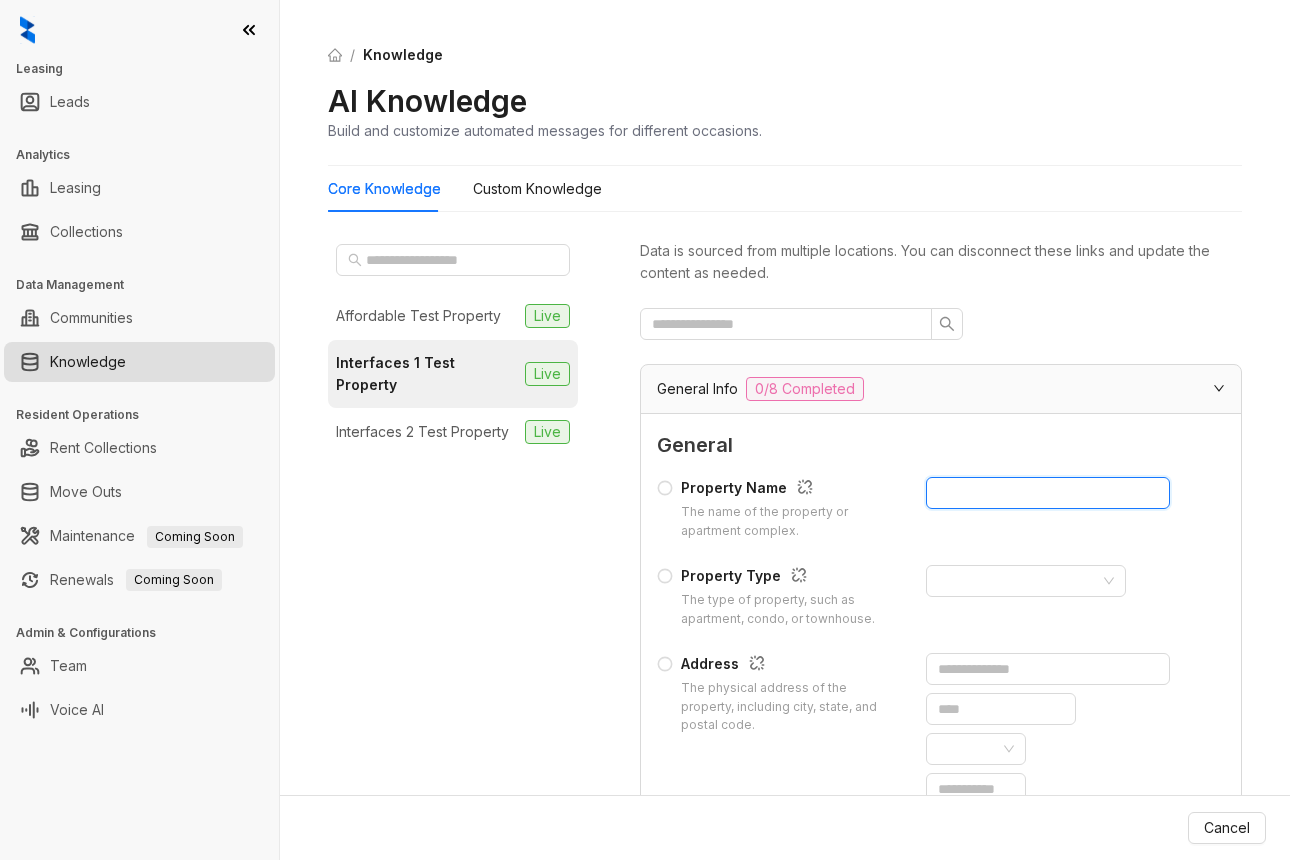 click at bounding box center (1048, 493) 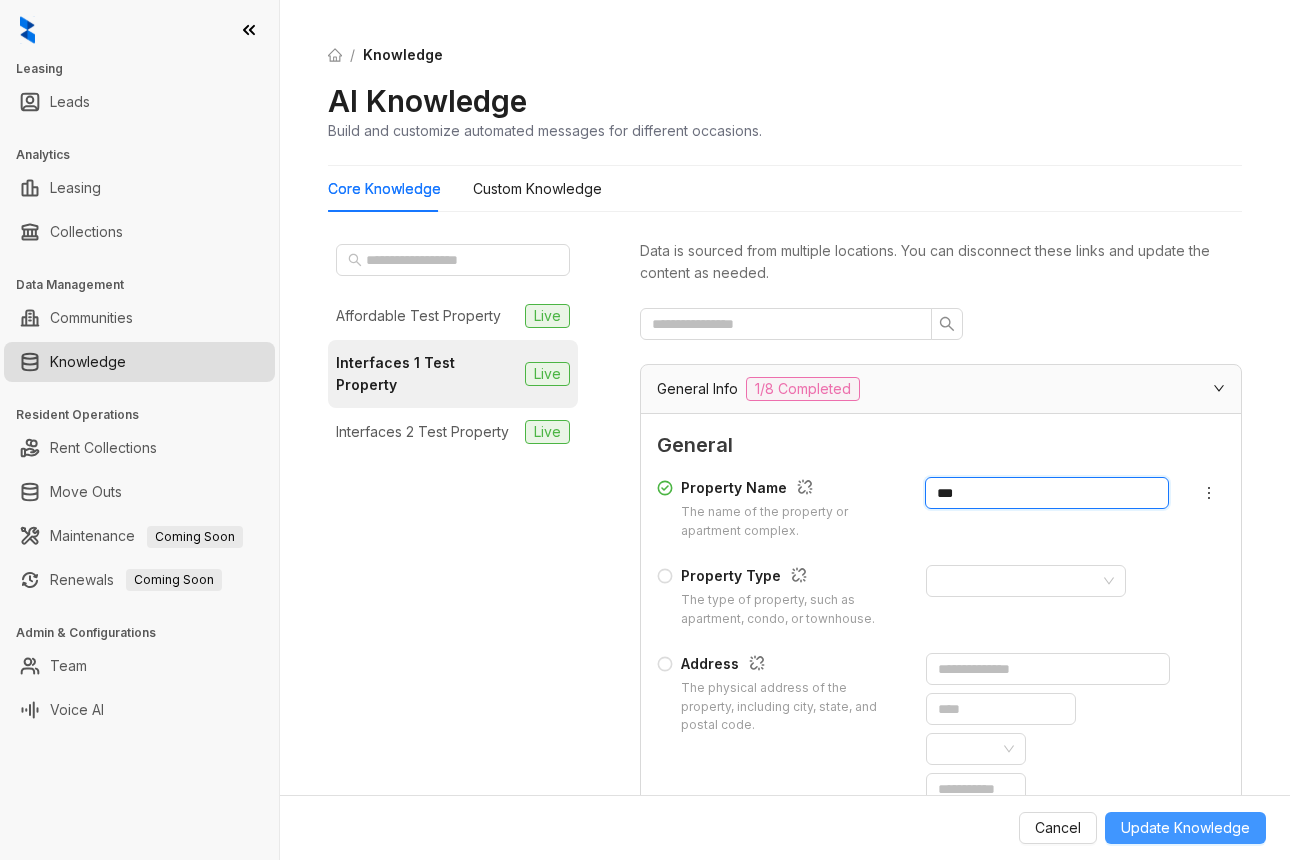 type on "***" 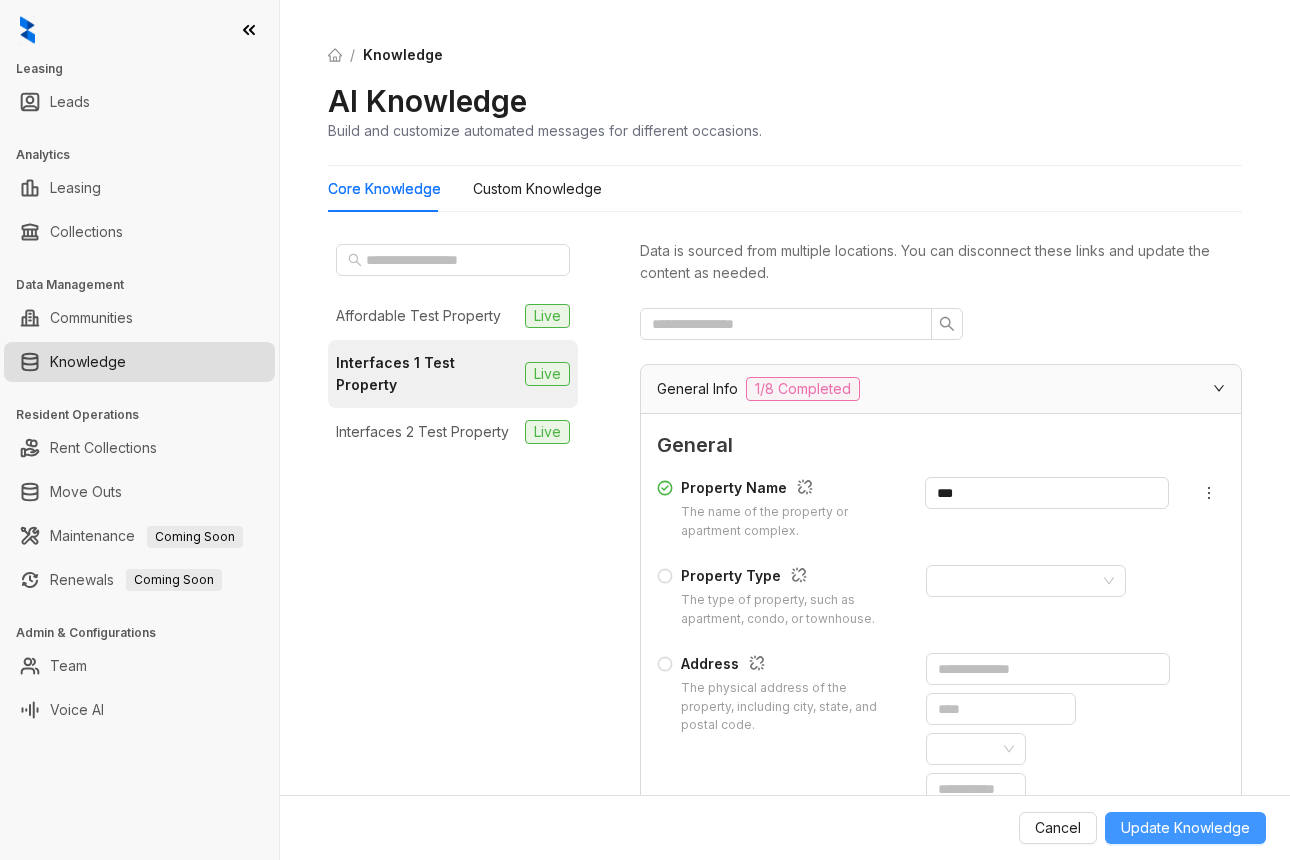 click on "Update Knowledge" at bounding box center [1185, 828] 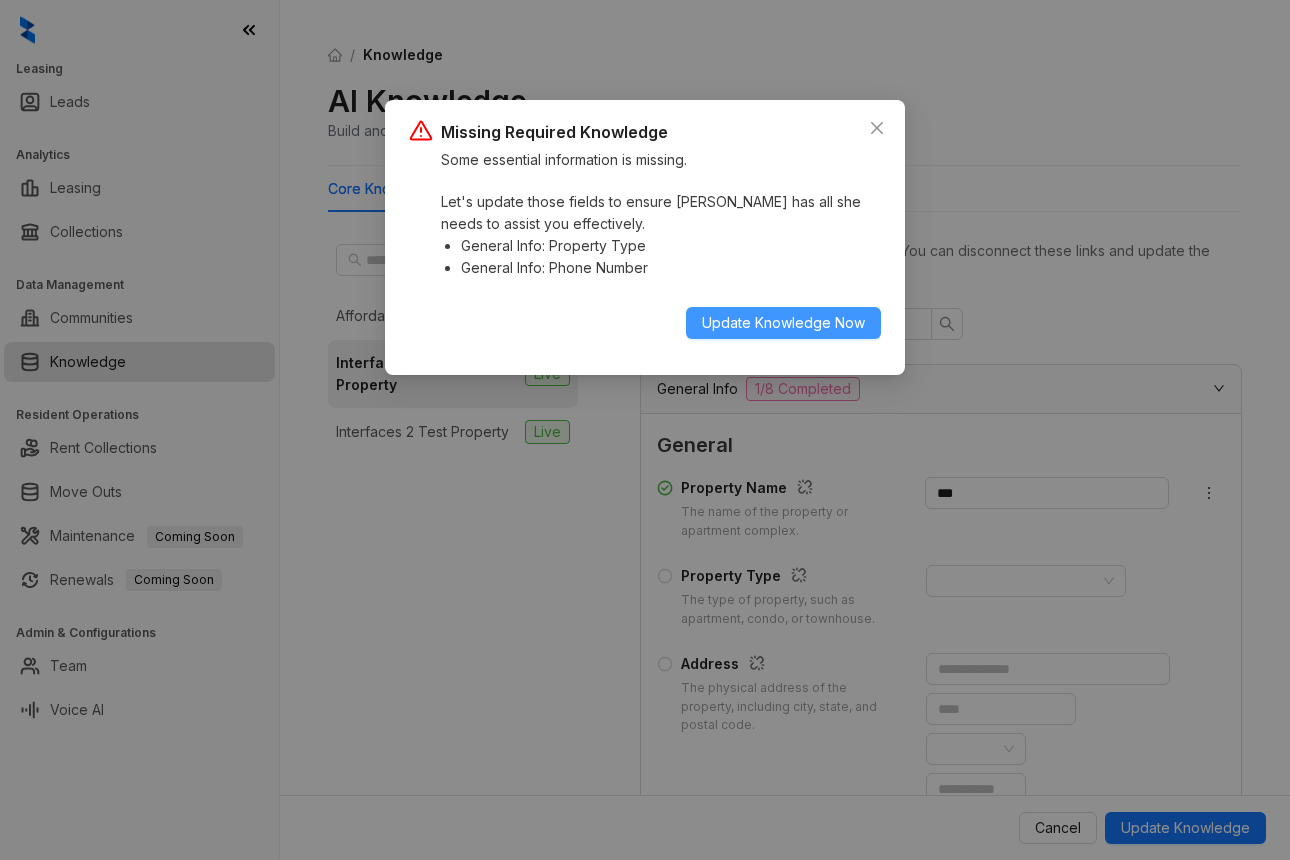click on "Update Knowledge Now" at bounding box center (783, 323) 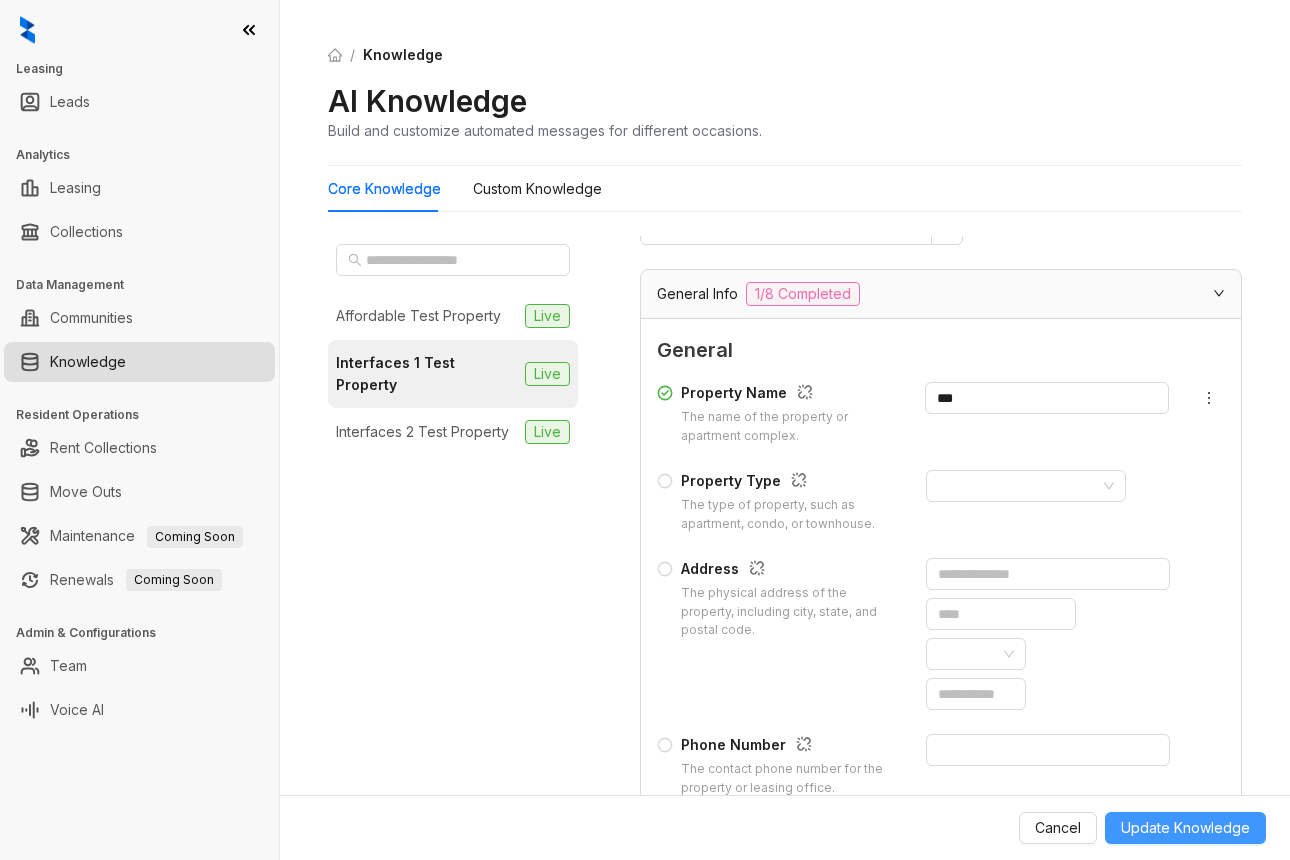 scroll, scrollTop: 96, scrollLeft: 0, axis: vertical 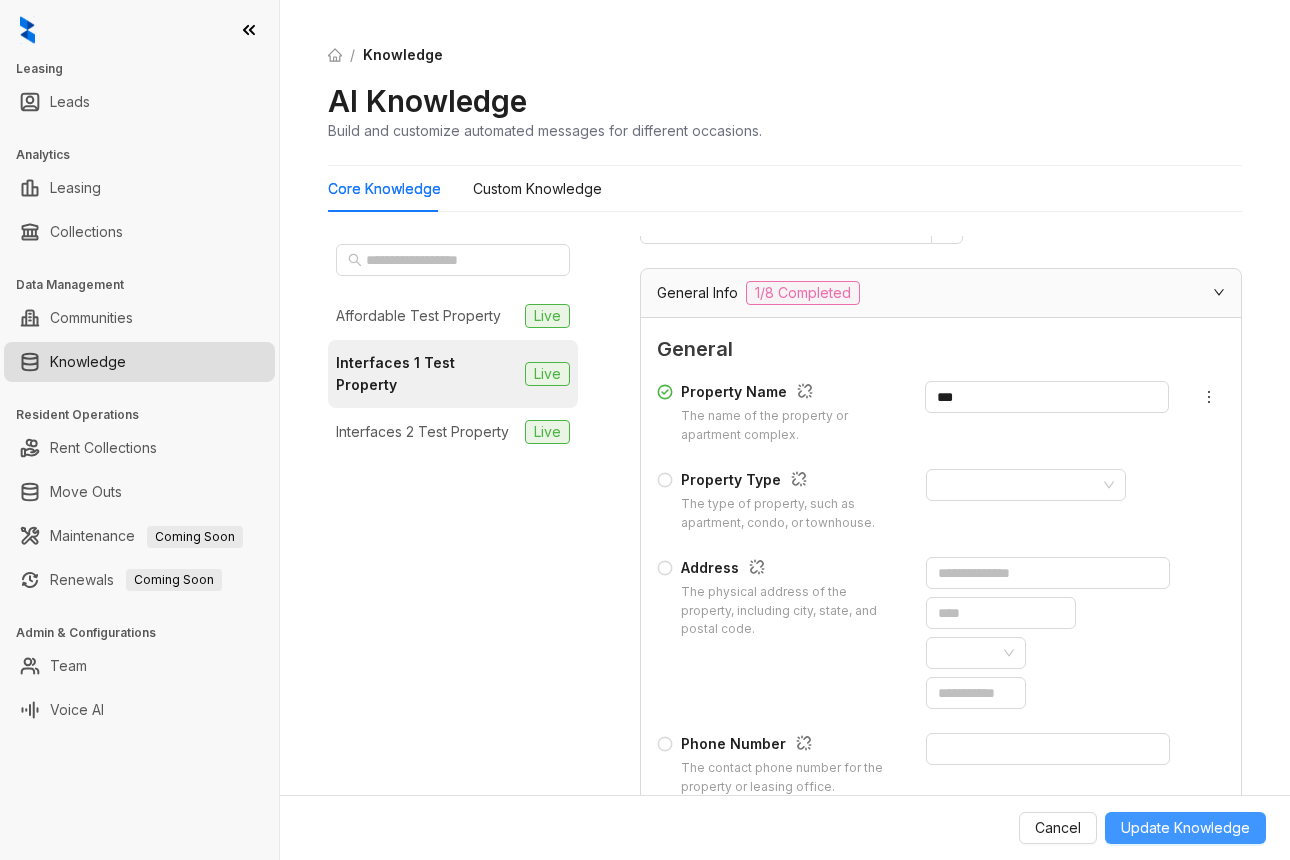 click on "Update Knowledge" at bounding box center (1185, 828) 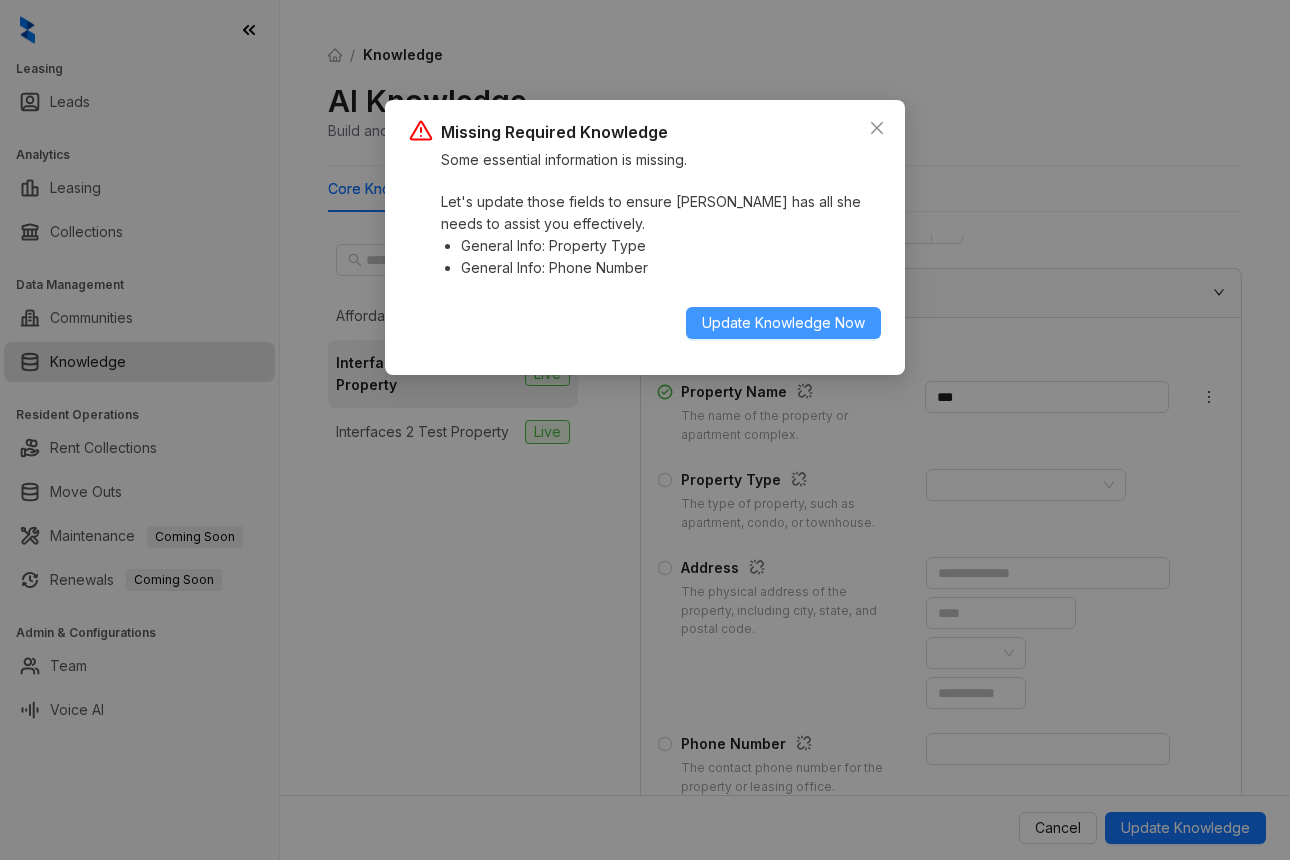 click on "Update Knowledge Now" at bounding box center (783, 323) 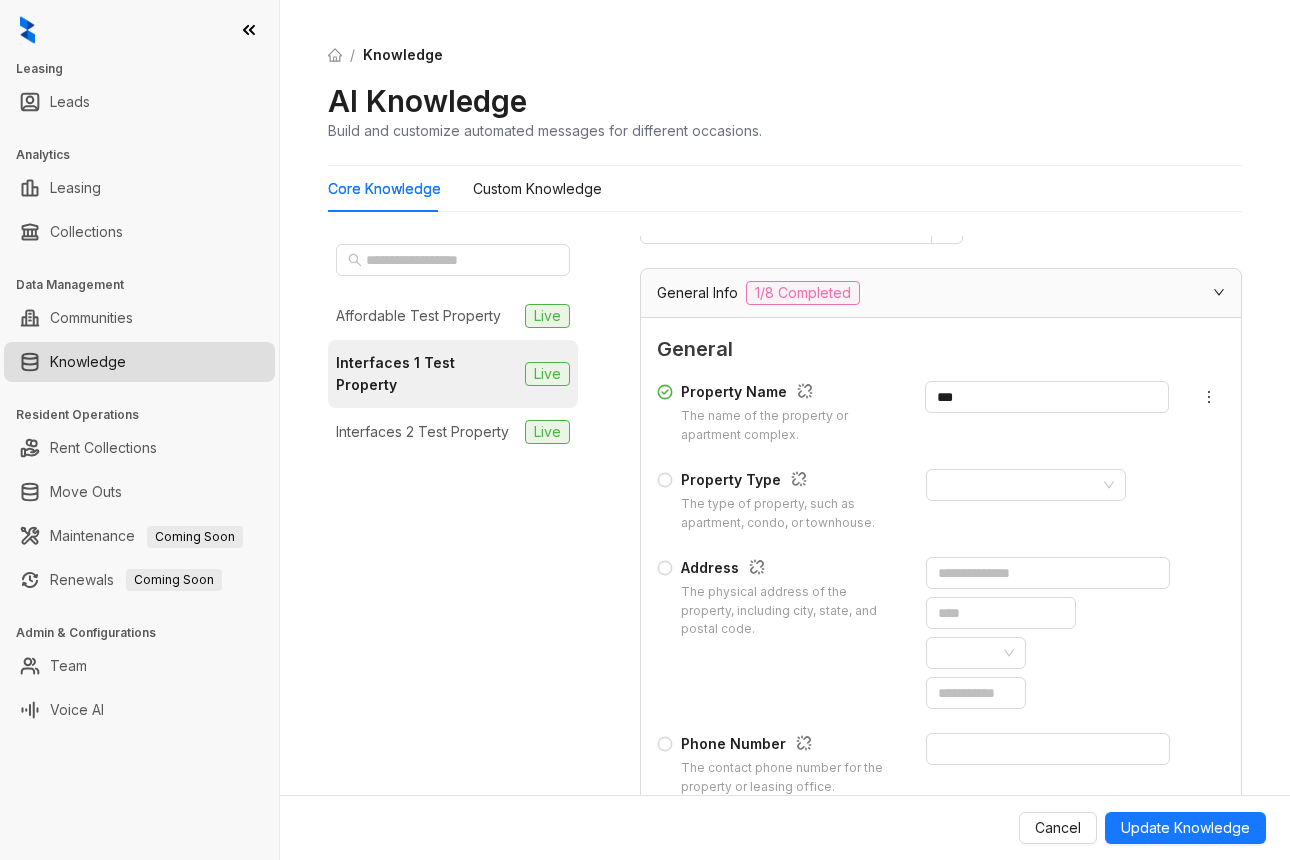 click on "Rent Collections" at bounding box center [103, 448] 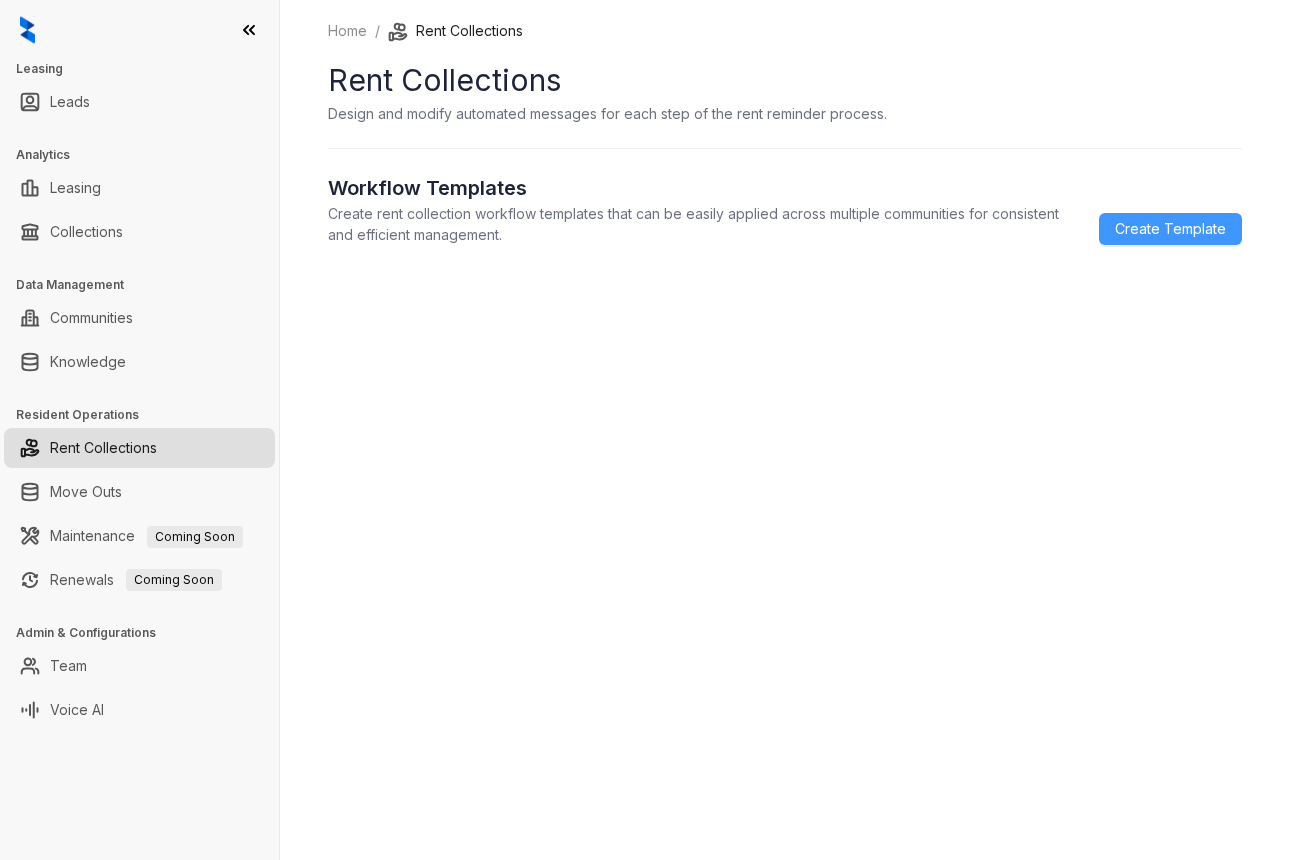 click on "Create Template" at bounding box center (1170, 229) 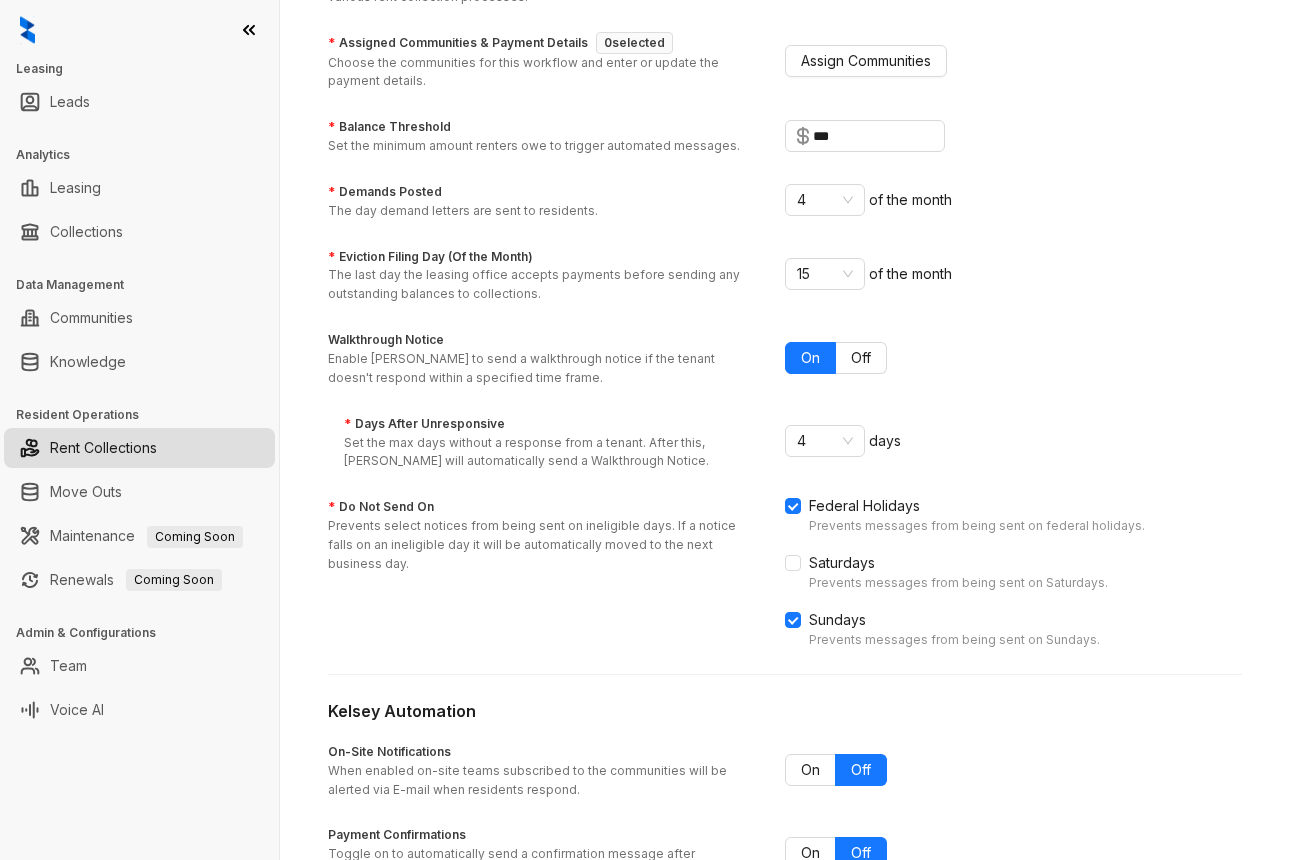 scroll, scrollTop: 469, scrollLeft: 0, axis: vertical 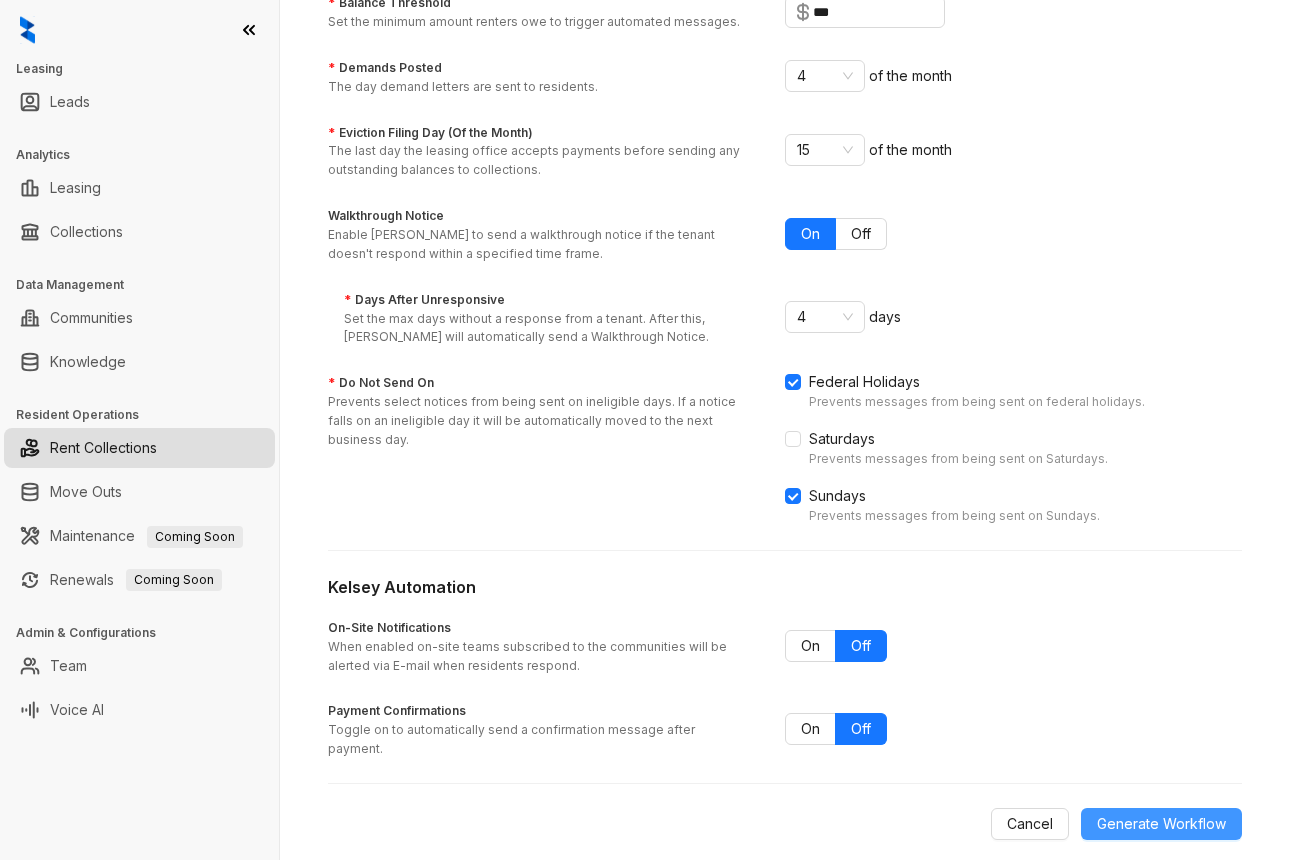 click on "Generate Workflow" at bounding box center (1161, 824) 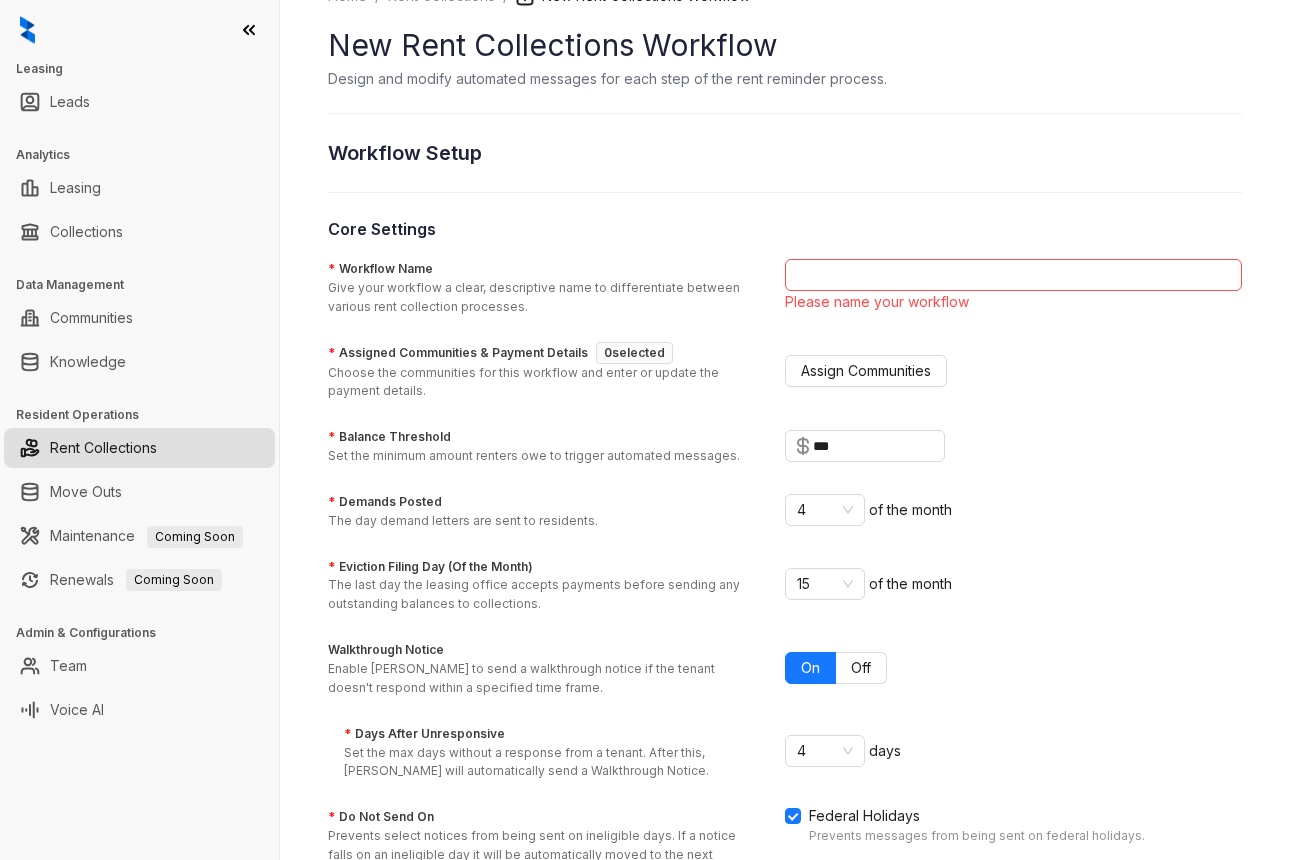 scroll, scrollTop: 0, scrollLeft: 0, axis: both 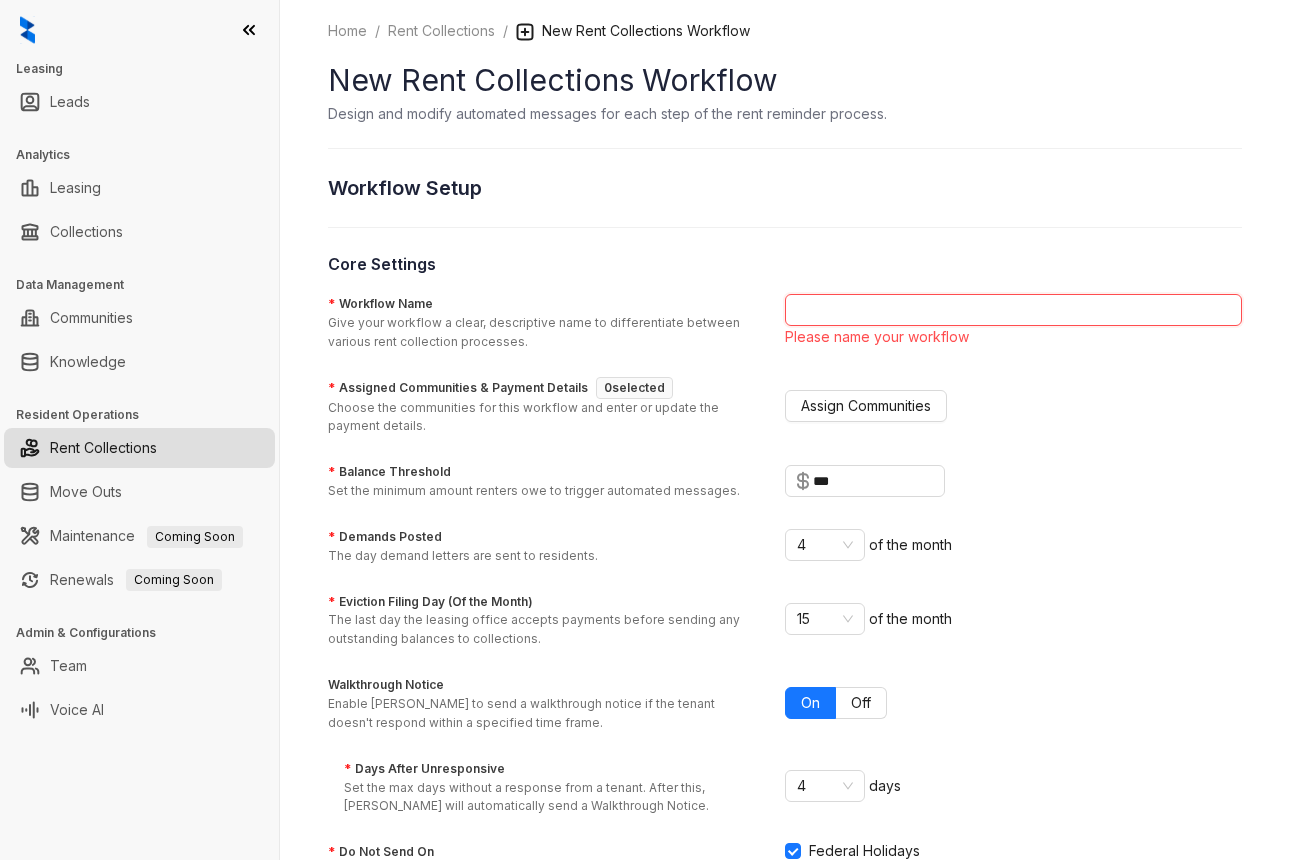 click on "* Workflow Name Give your workflow a clear, descriptive name to differentiate between various rent collection processes." at bounding box center [1013, 310] 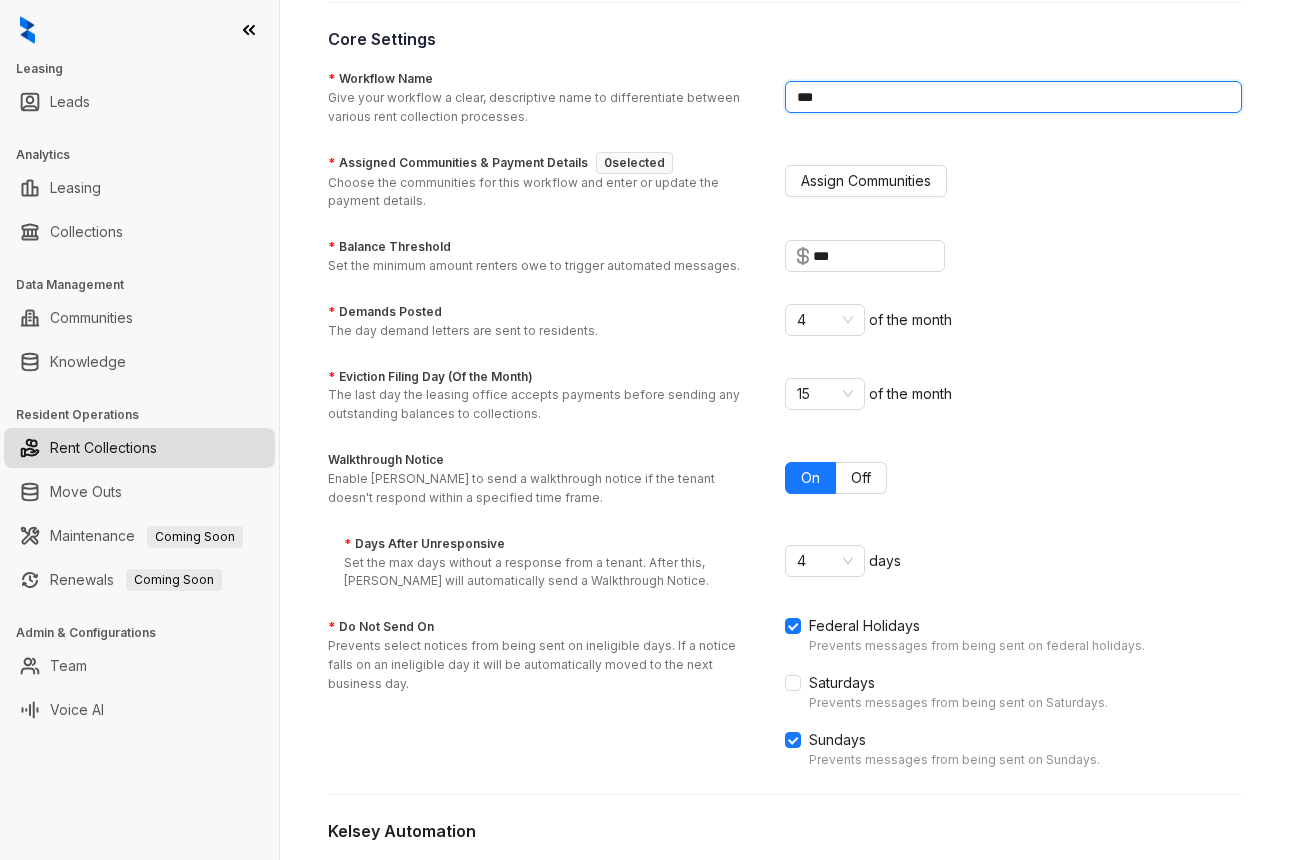 scroll, scrollTop: 469, scrollLeft: 0, axis: vertical 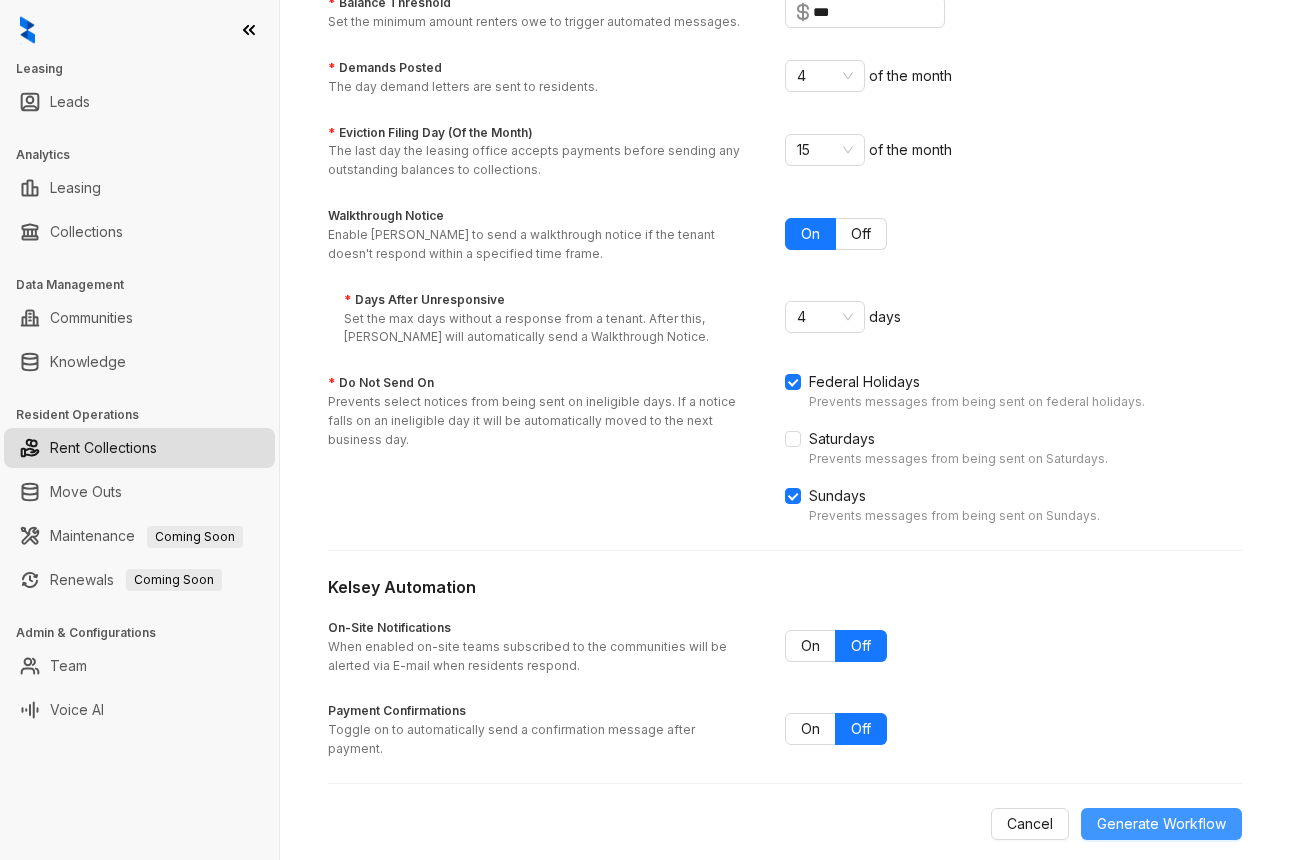 type on "***" 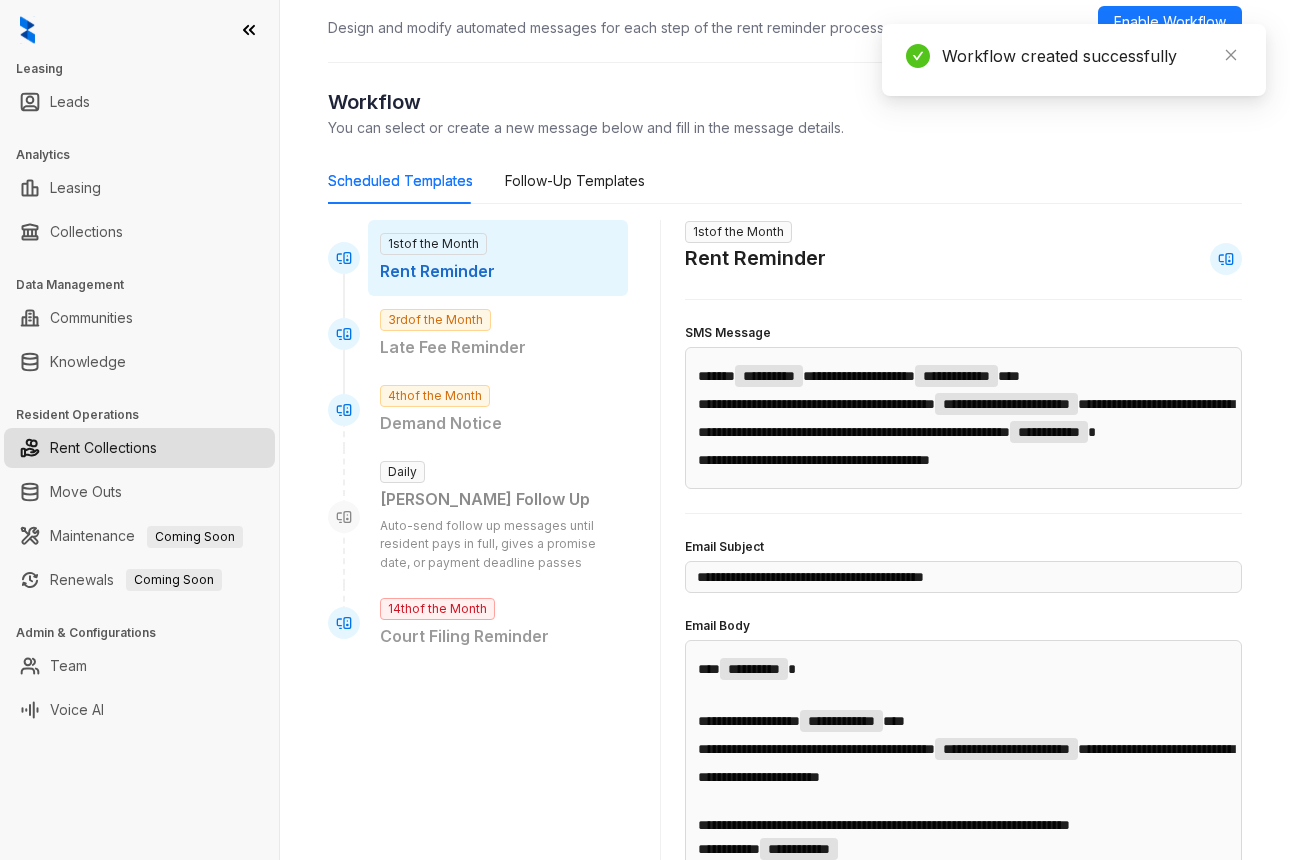 scroll, scrollTop: 0, scrollLeft: 0, axis: both 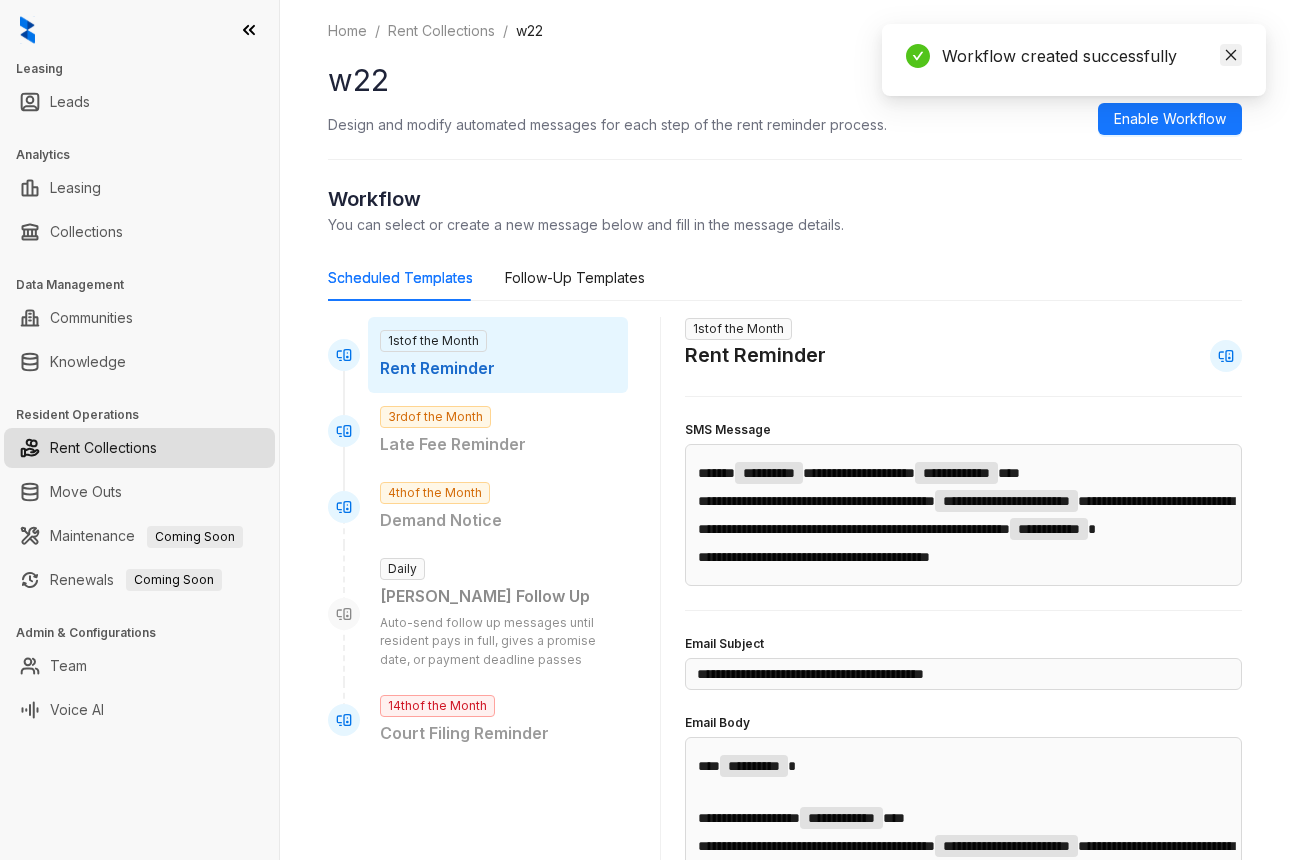 click 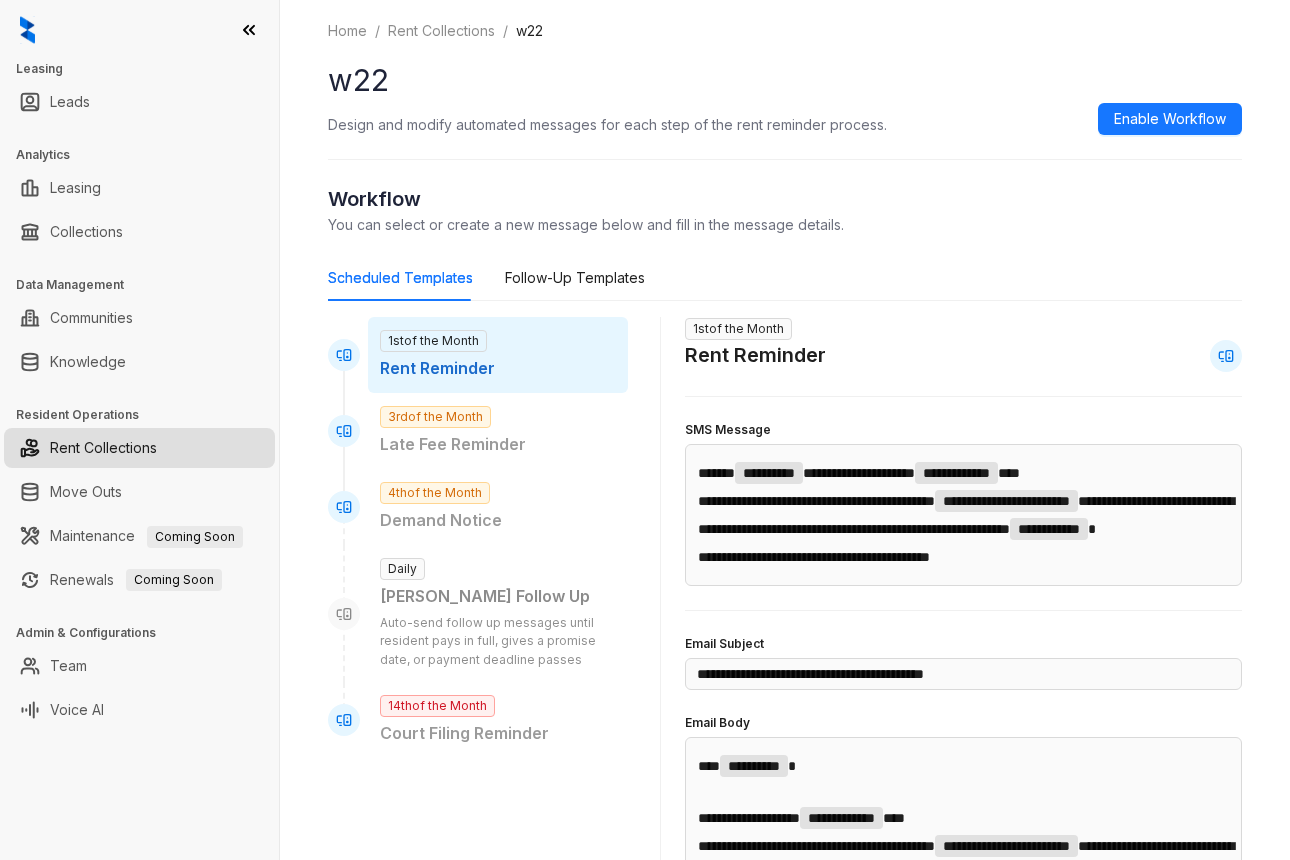 click on "Rent Collections" at bounding box center (103, 448) 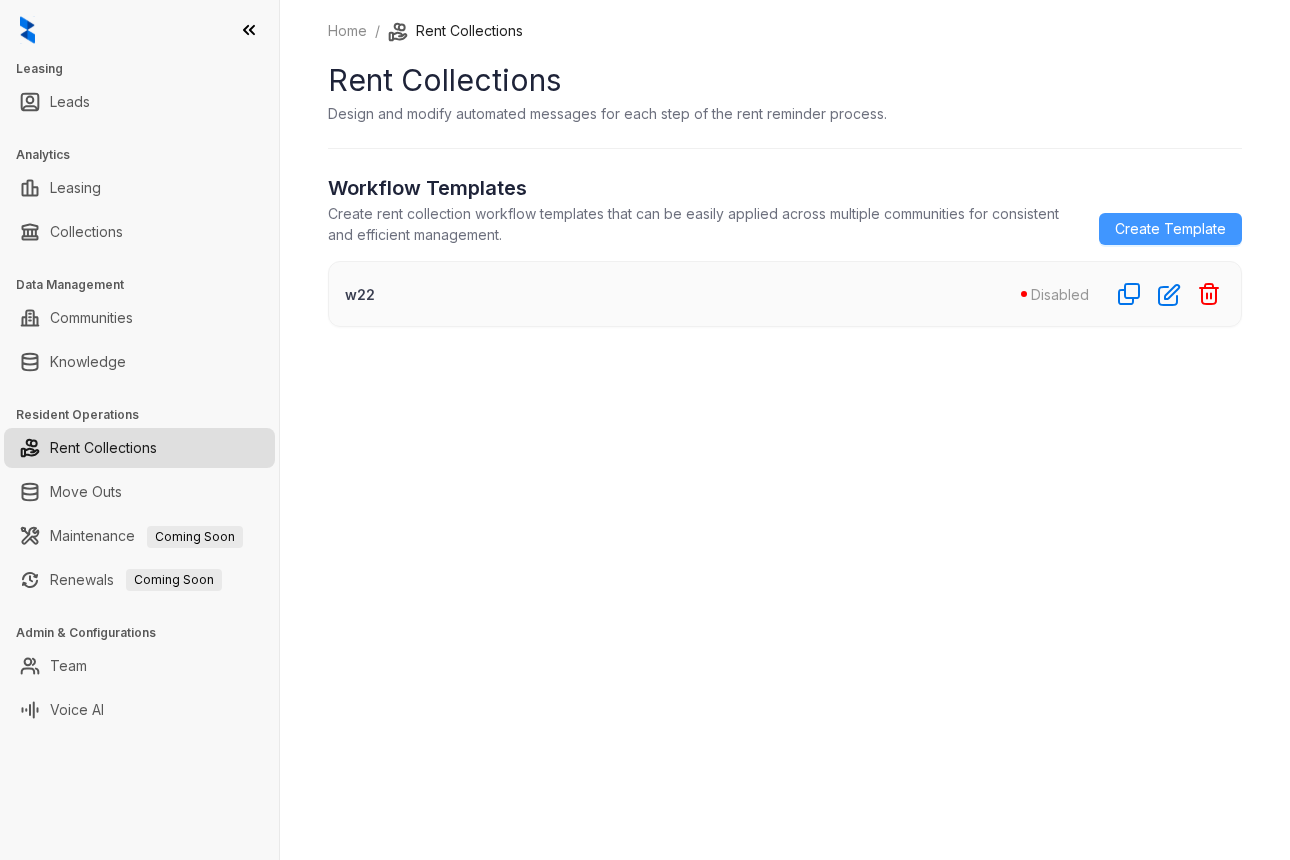 click on "Create Template" at bounding box center [1170, 229] 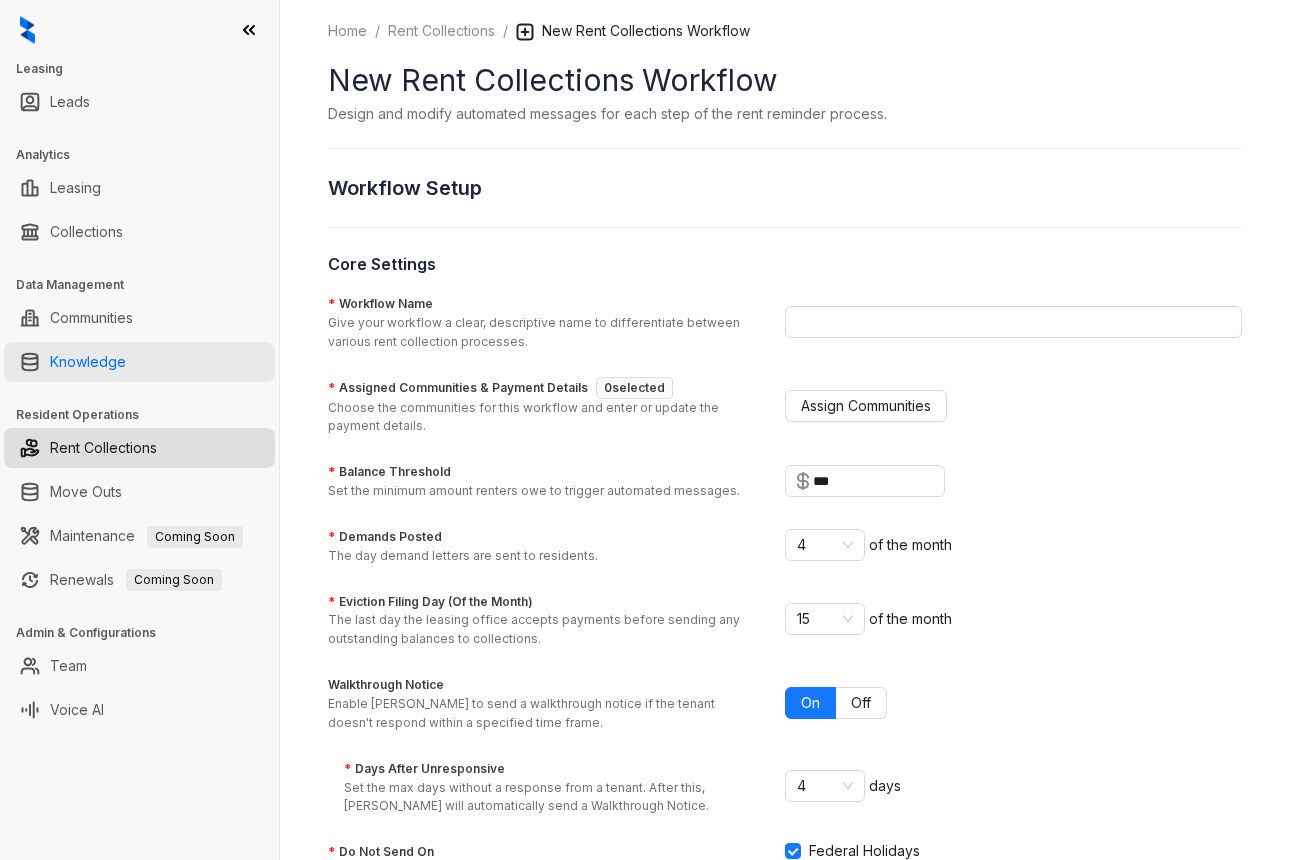 click on "Knowledge" at bounding box center (88, 362) 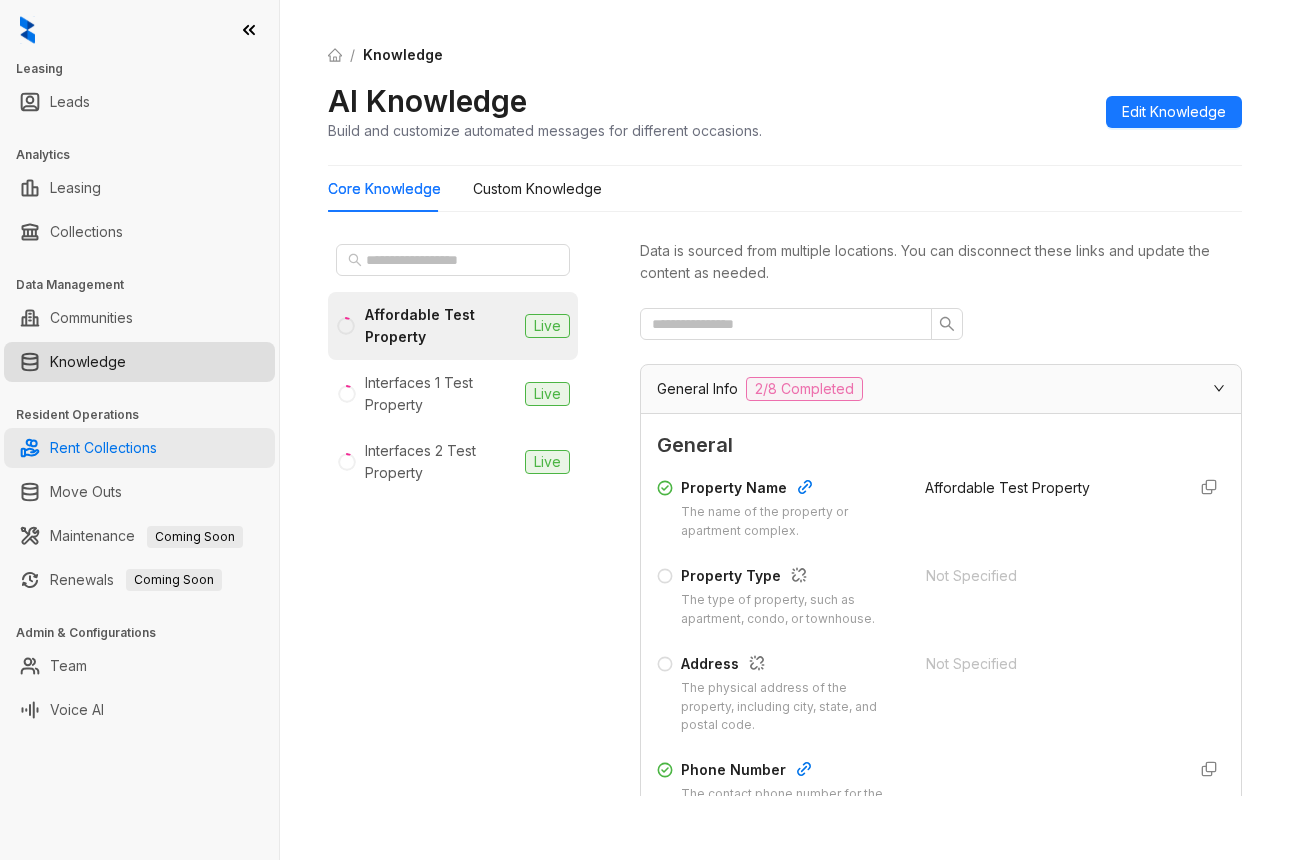 click on "Rent Collections" at bounding box center [103, 448] 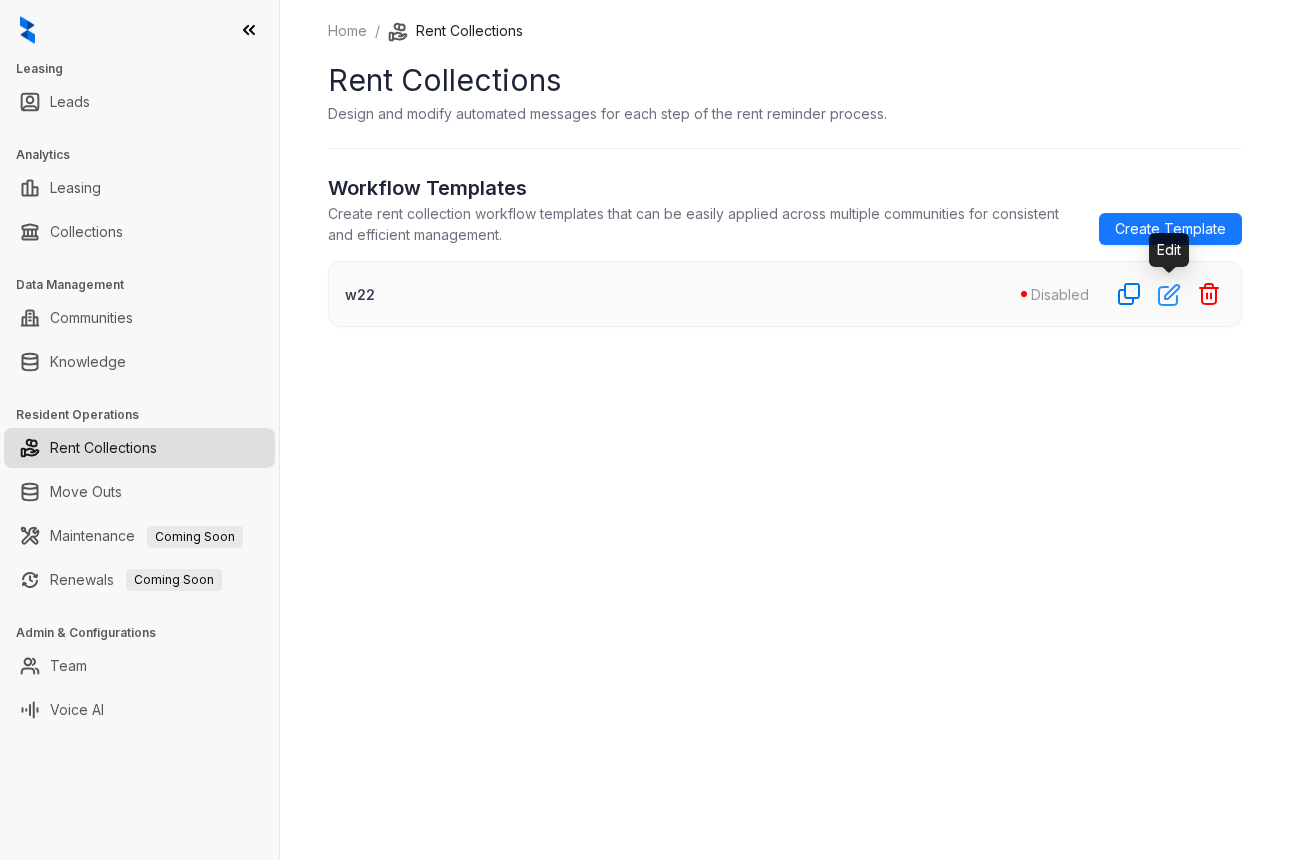 click 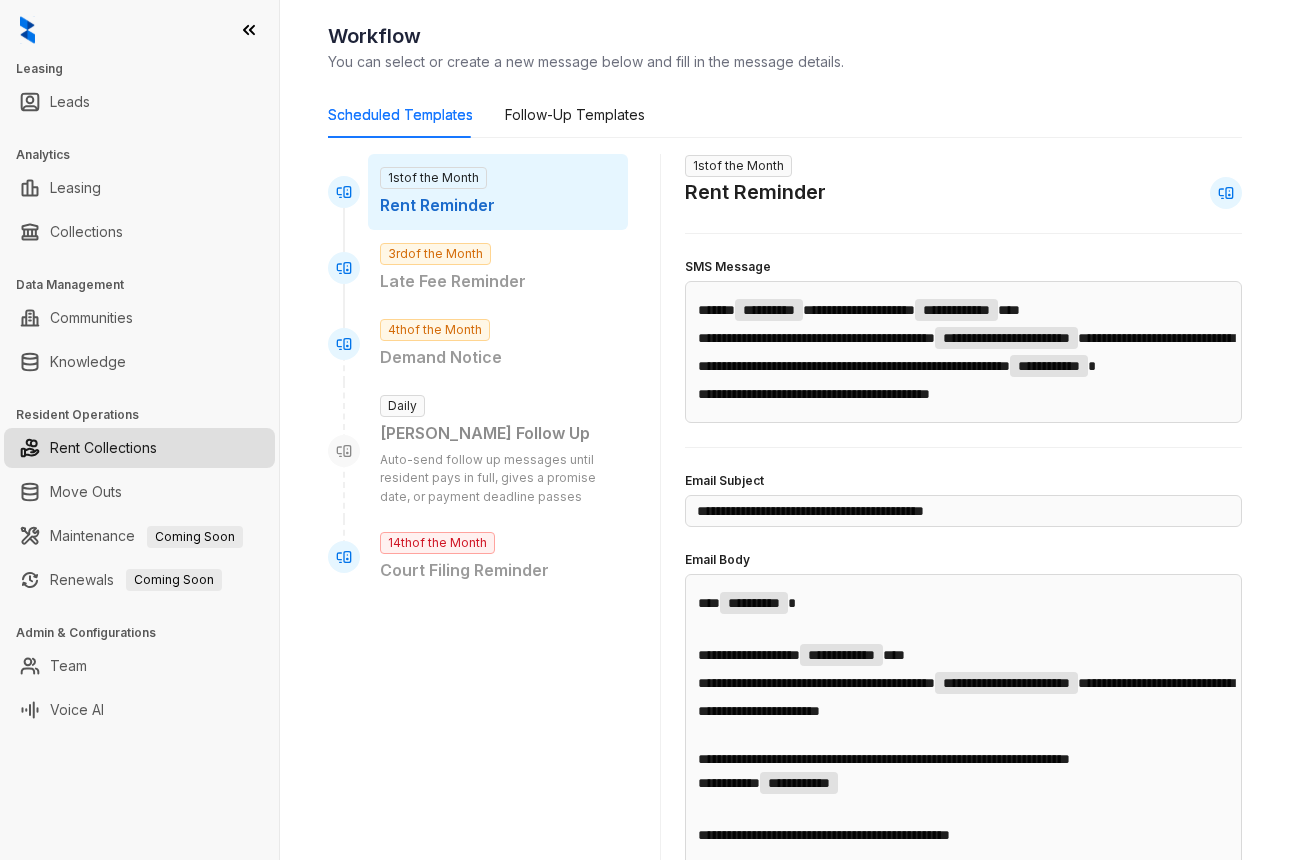 scroll, scrollTop: 0, scrollLeft: 0, axis: both 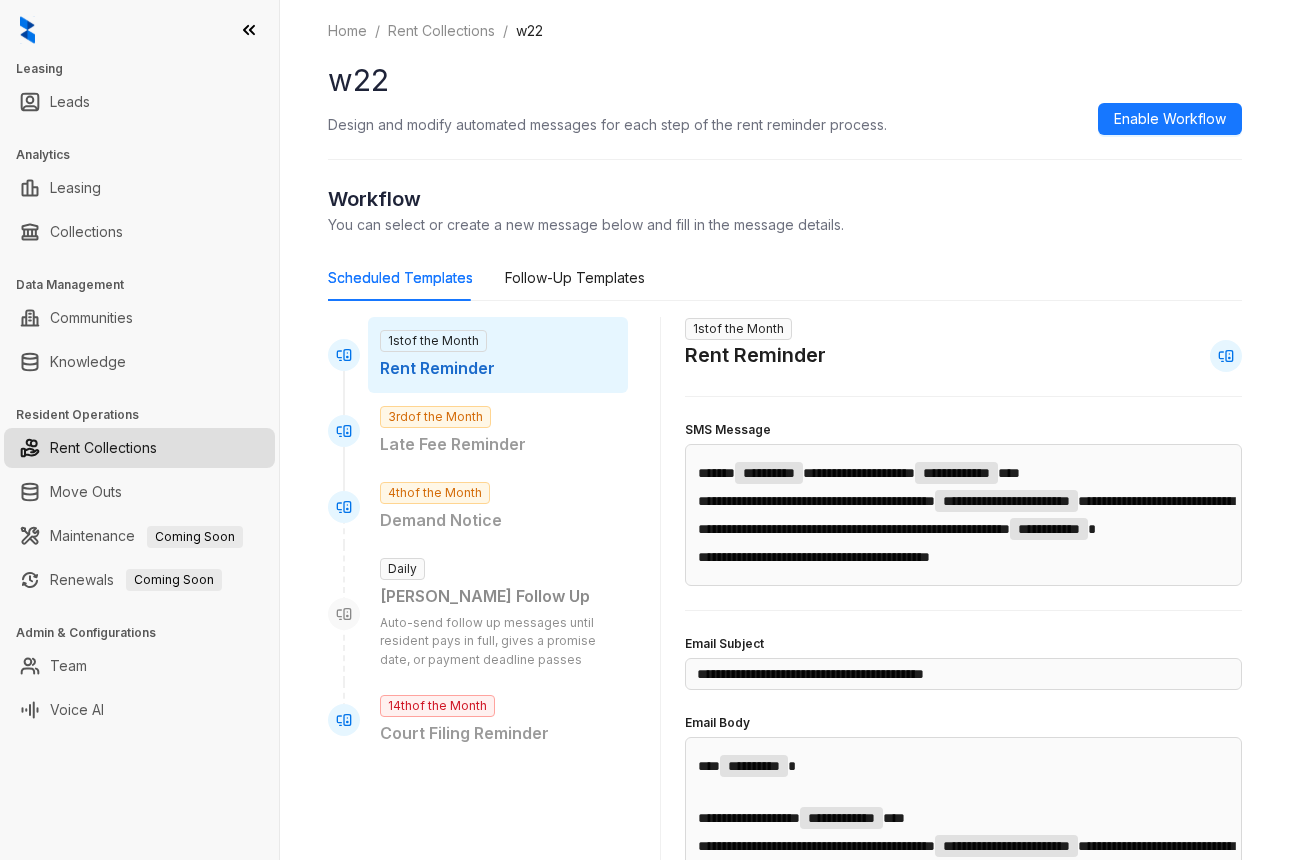 click on "w22" at bounding box center (785, 80) 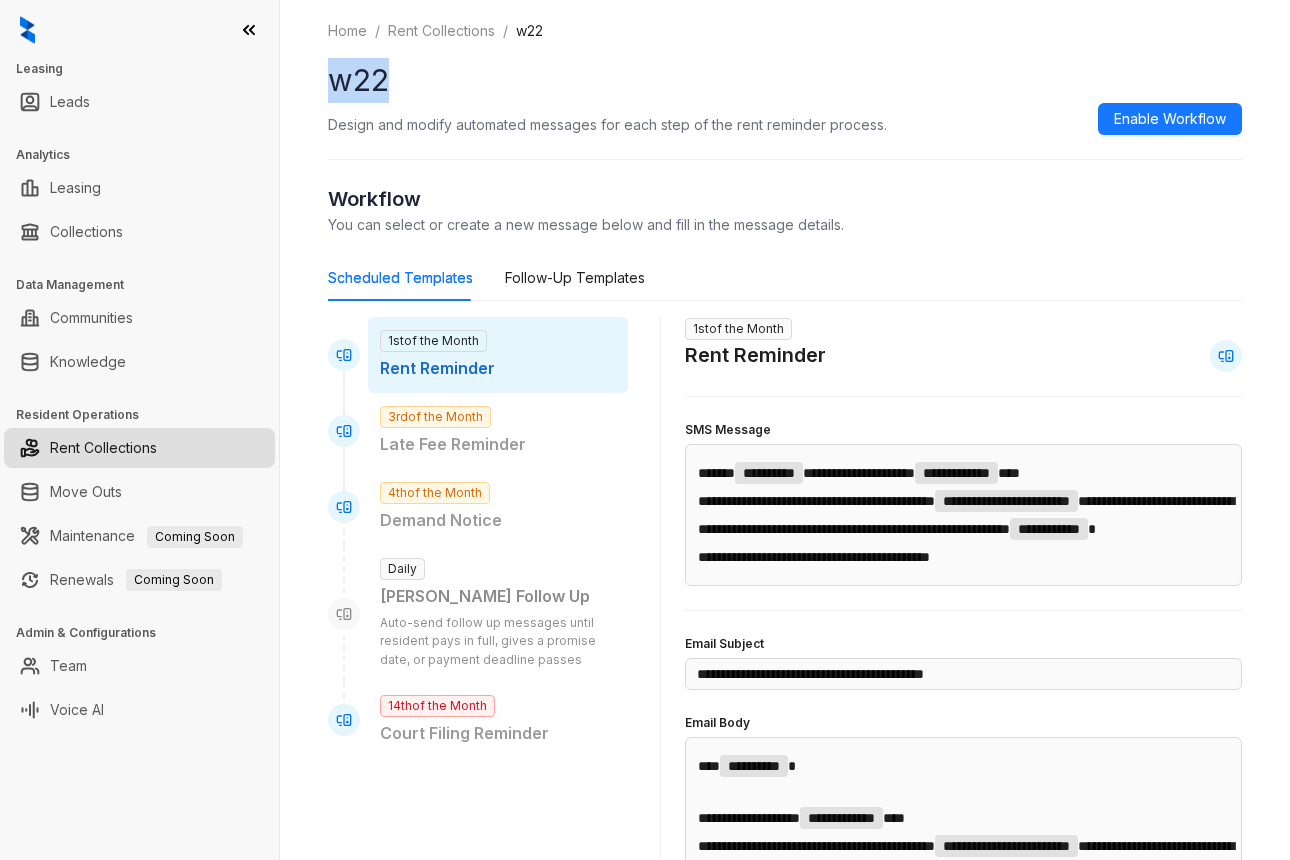click on "w22" at bounding box center [785, 80] 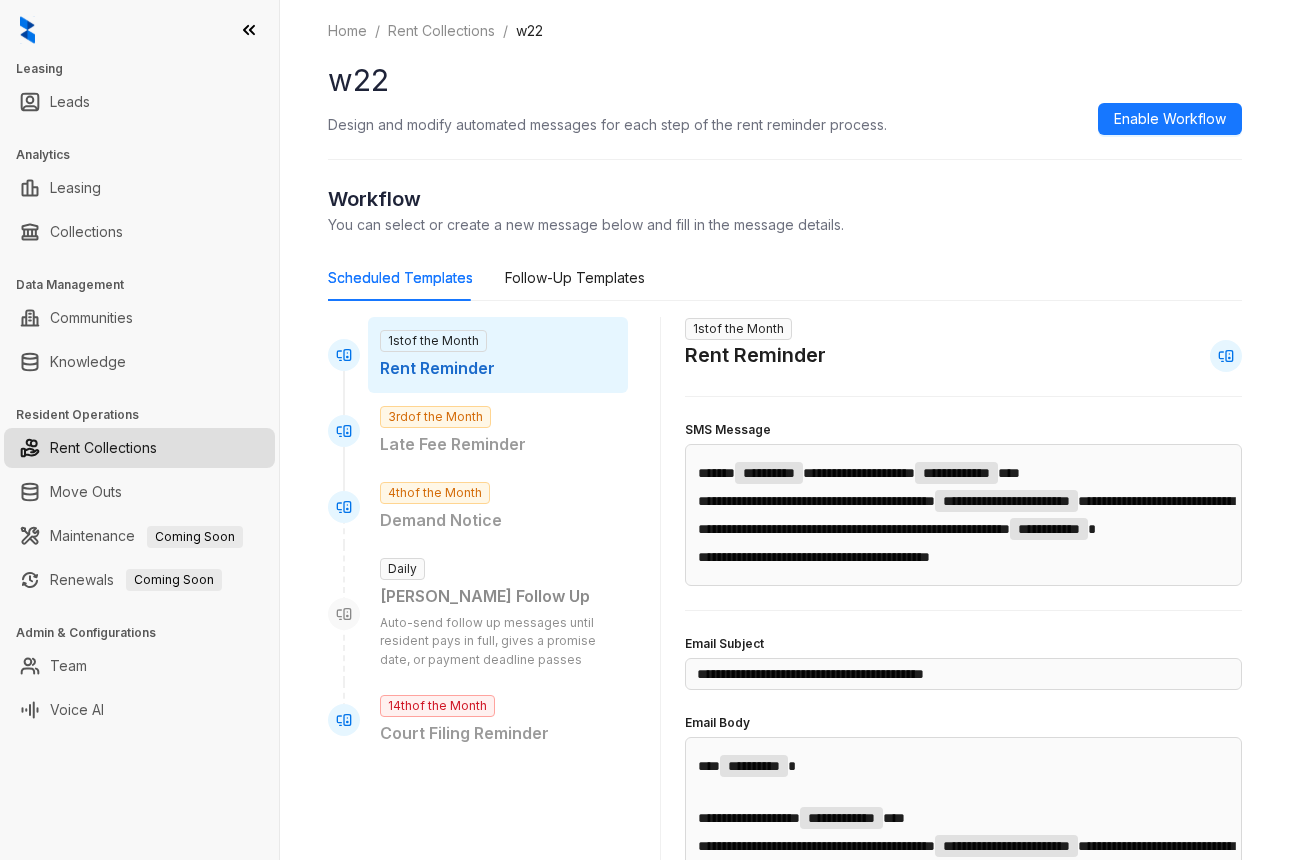 click on "w22" at bounding box center [785, 80] 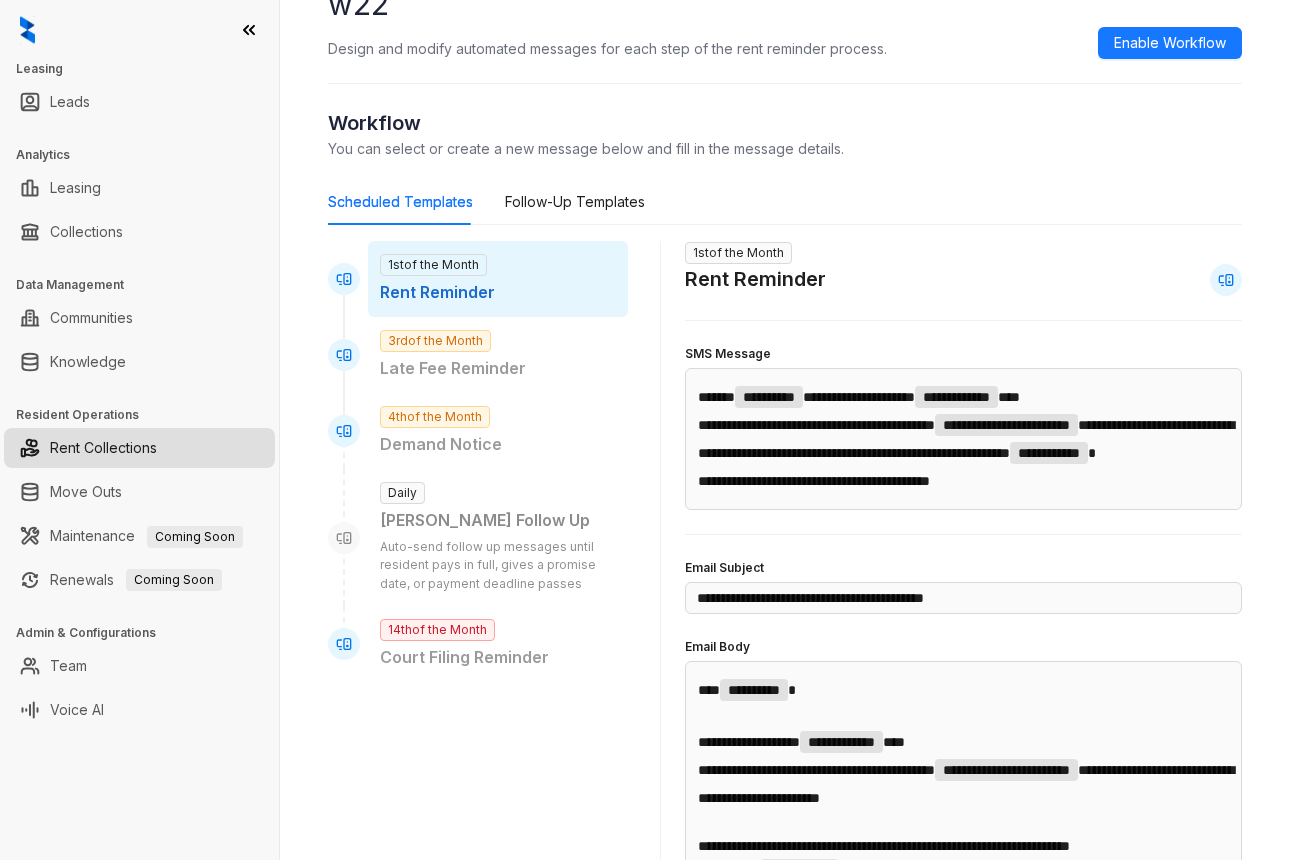 scroll, scrollTop: 0, scrollLeft: 0, axis: both 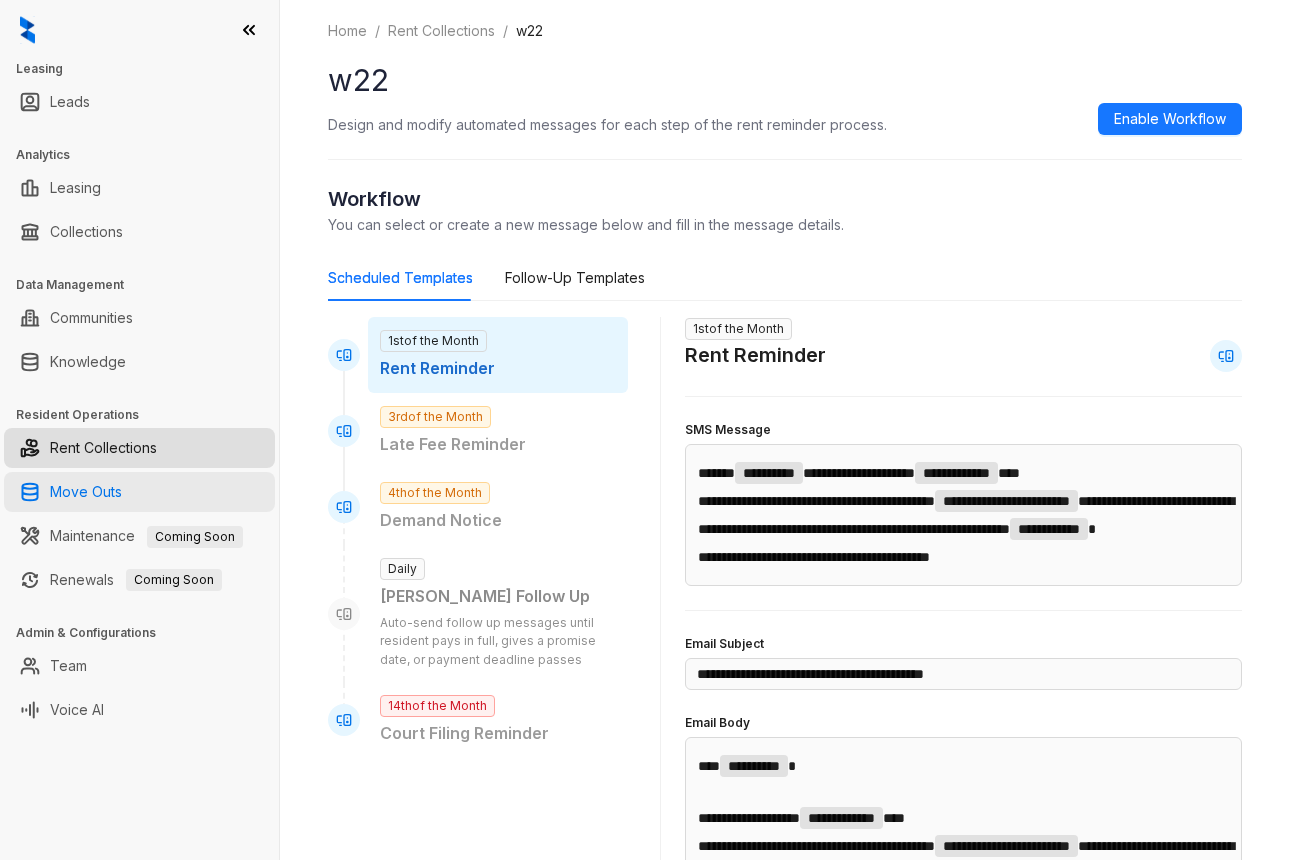click on "Move Outs" at bounding box center [86, 492] 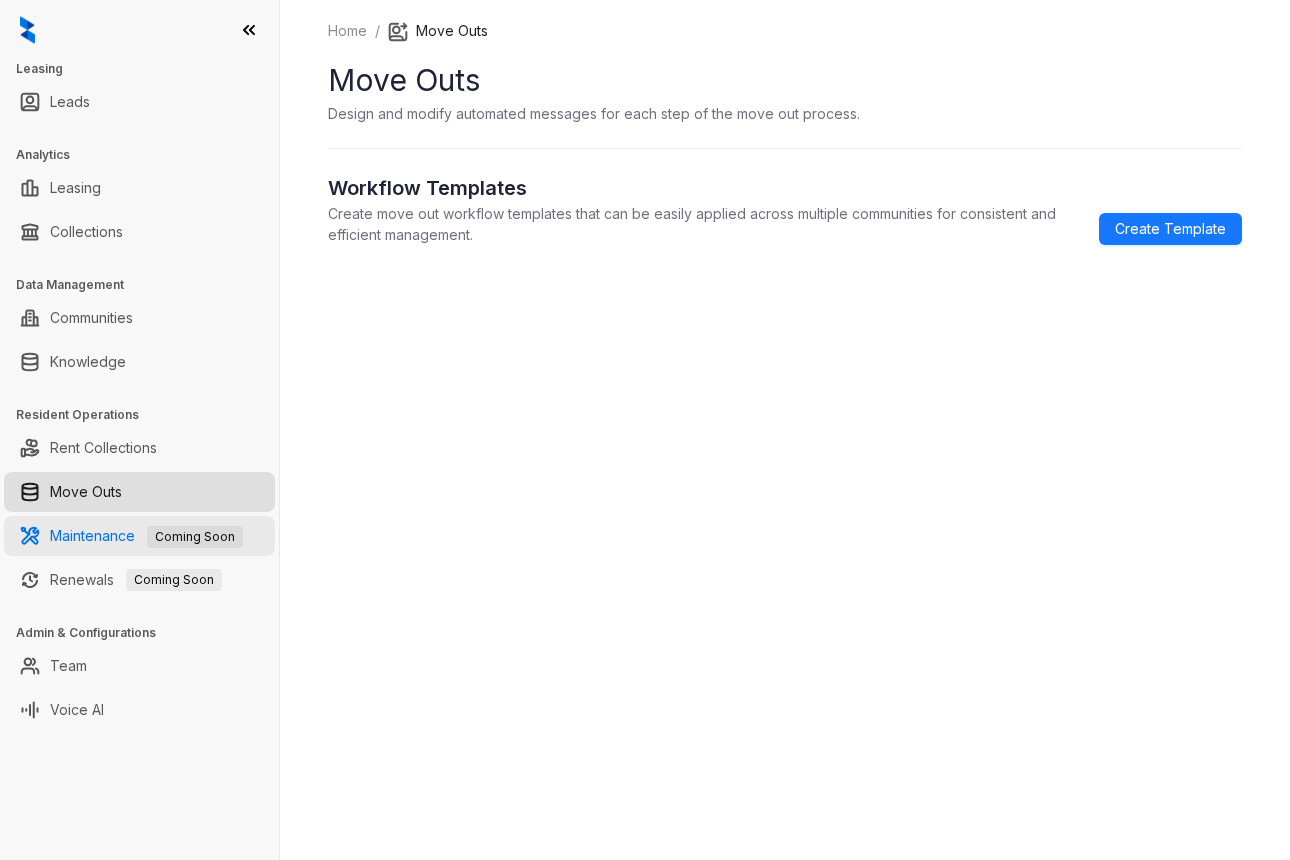 click on "Maintenance Coming Soon" at bounding box center [146, 535] 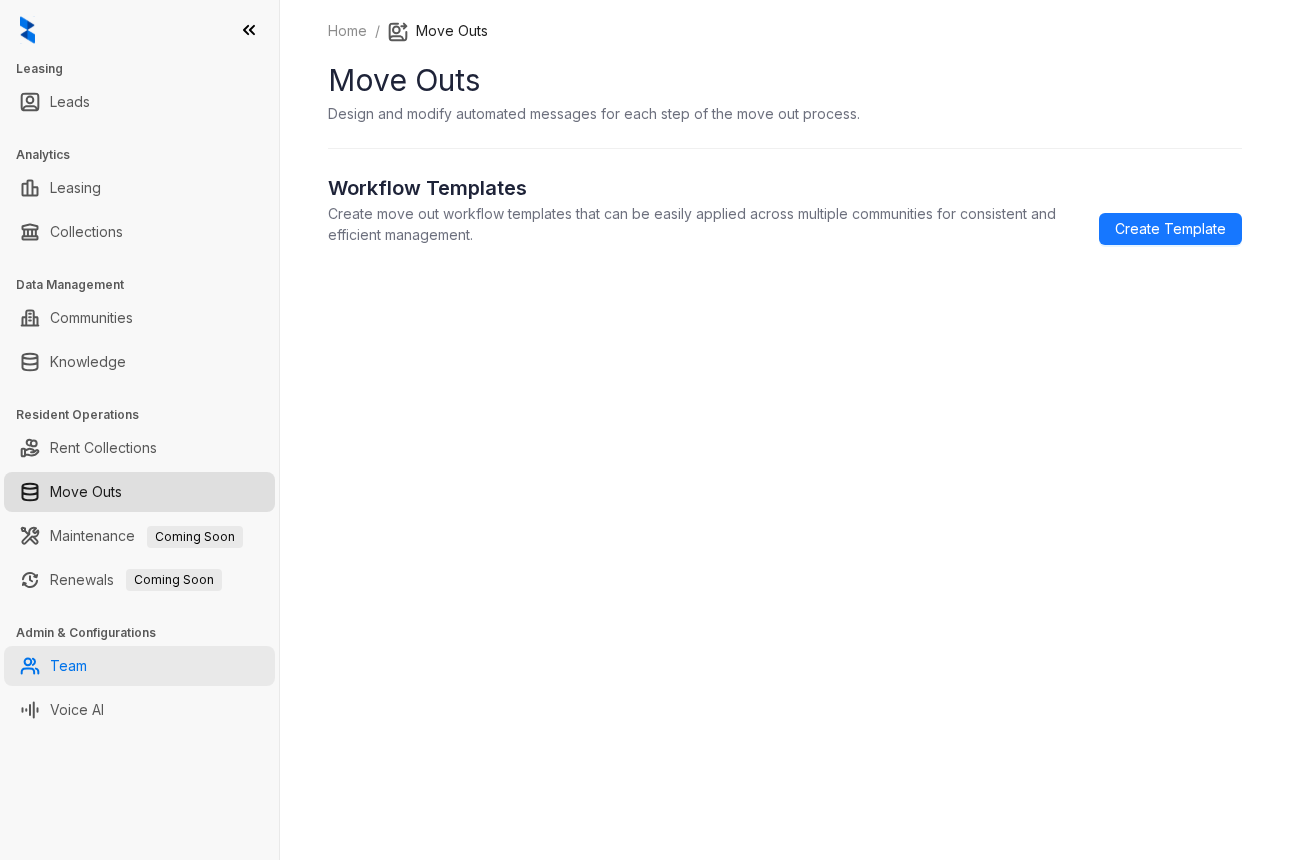 click on "Team" at bounding box center [68, 666] 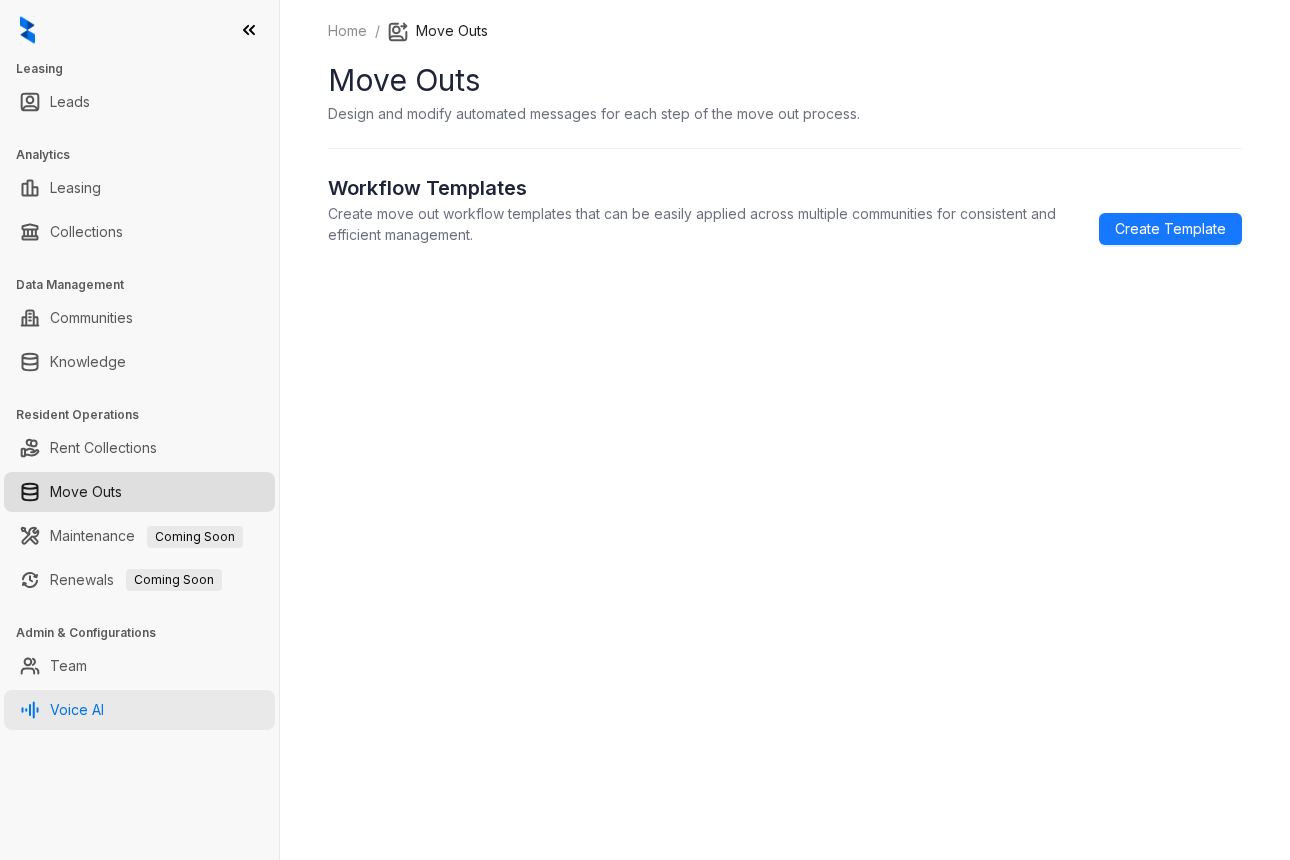 click on "Voice AI" at bounding box center (77, 710) 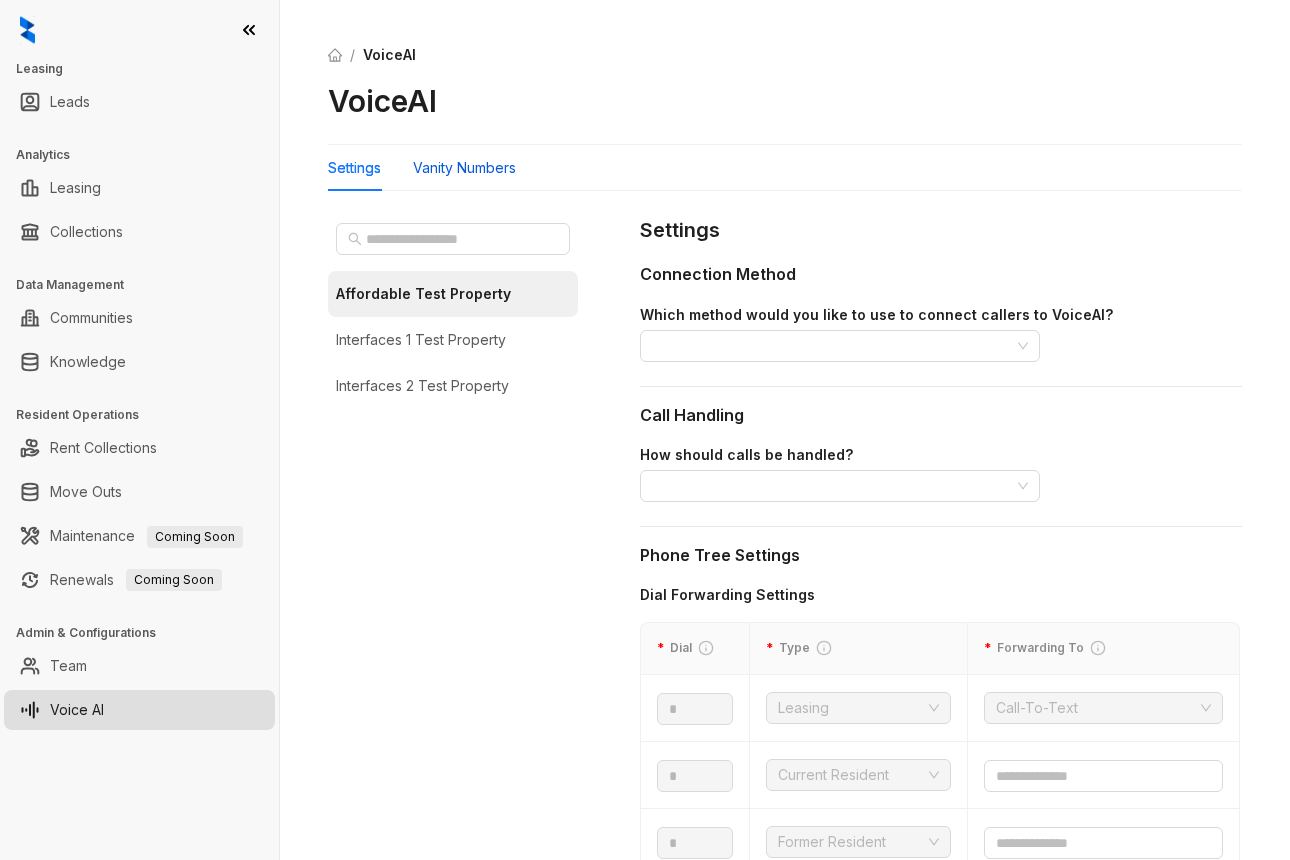 click on "Vanity Numbers" at bounding box center [464, 168] 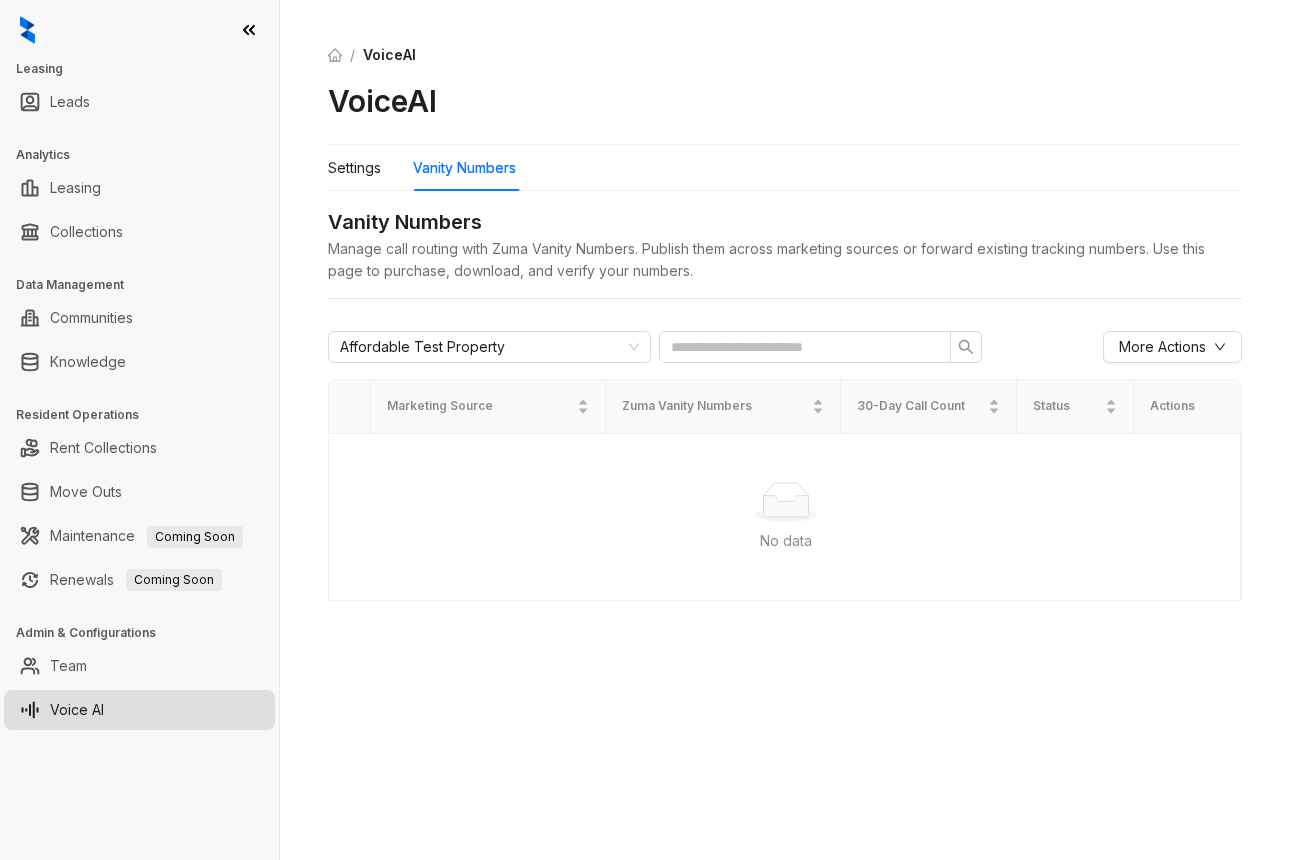 click on "/  VoiceAI VoiceAI Settings Vanity Numbers Vanity Numbers Manage call routing with Zuma Vanity Numbers. Publish them across marketing sources or forward existing tracking numbers. Use this page to purchase, download, and verify your numbers. Affordable Test Property More Actions  Marketing Source Zuma Vanity Numbers 30-Day Call Count Status Actions             No data No data" at bounding box center (785, 430) 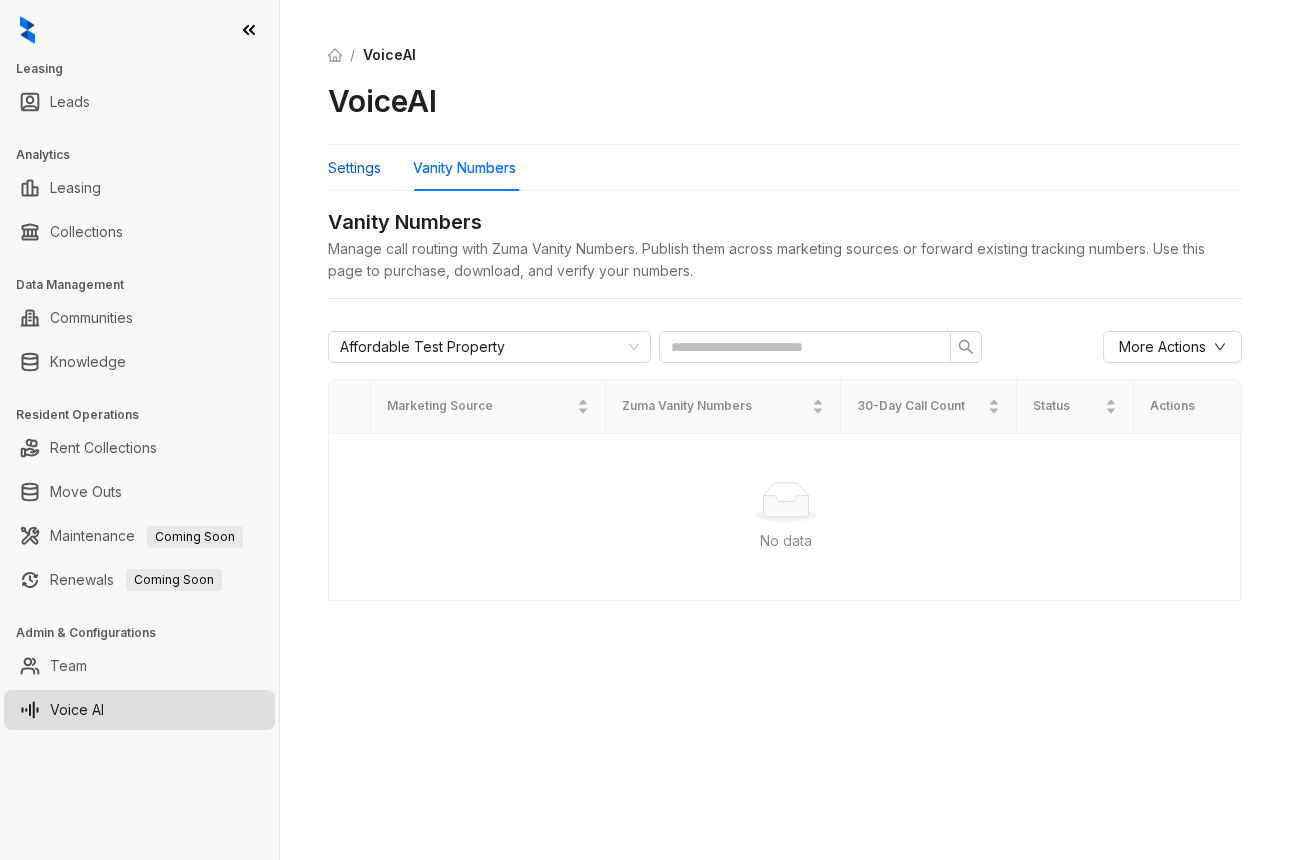 click on "Settings" at bounding box center (354, 168) 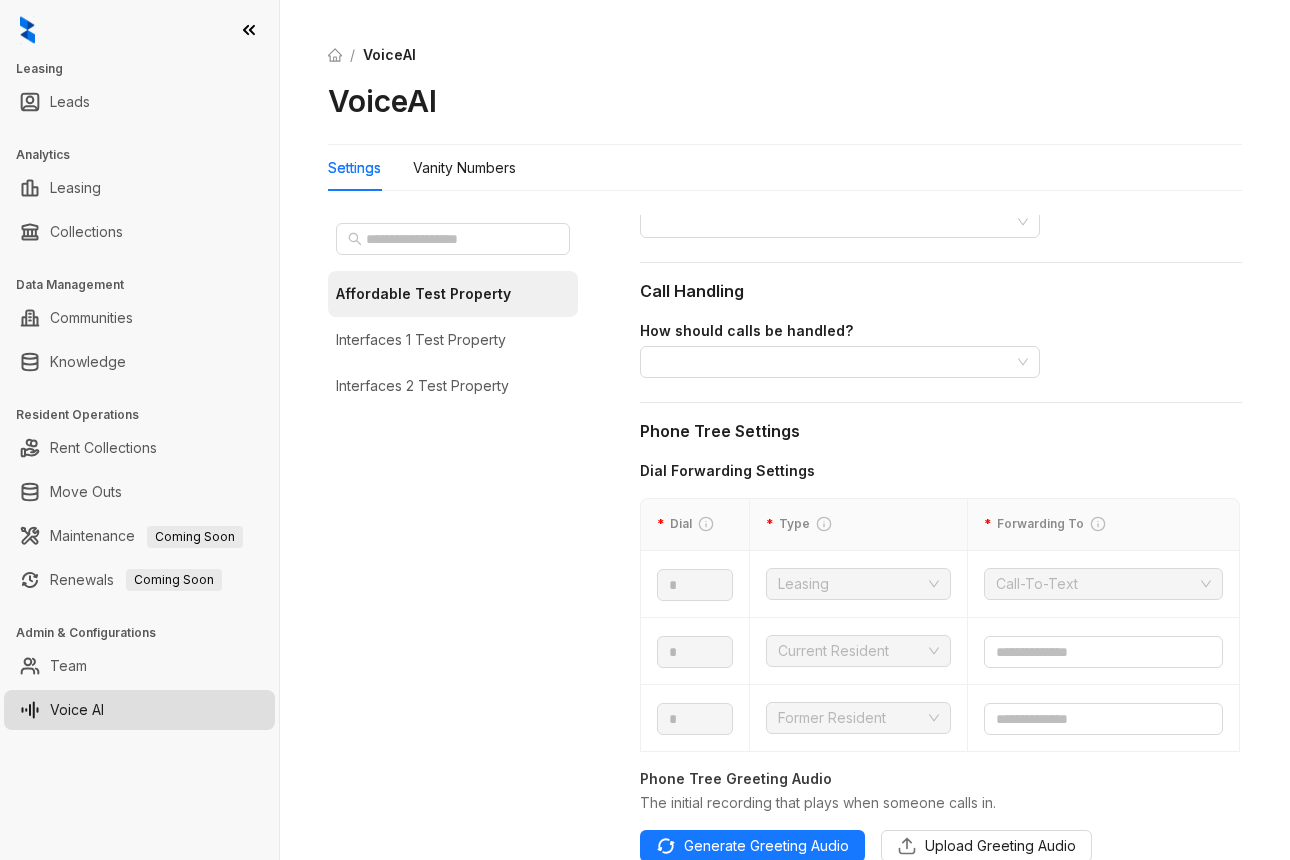 scroll, scrollTop: 386, scrollLeft: 0, axis: vertical 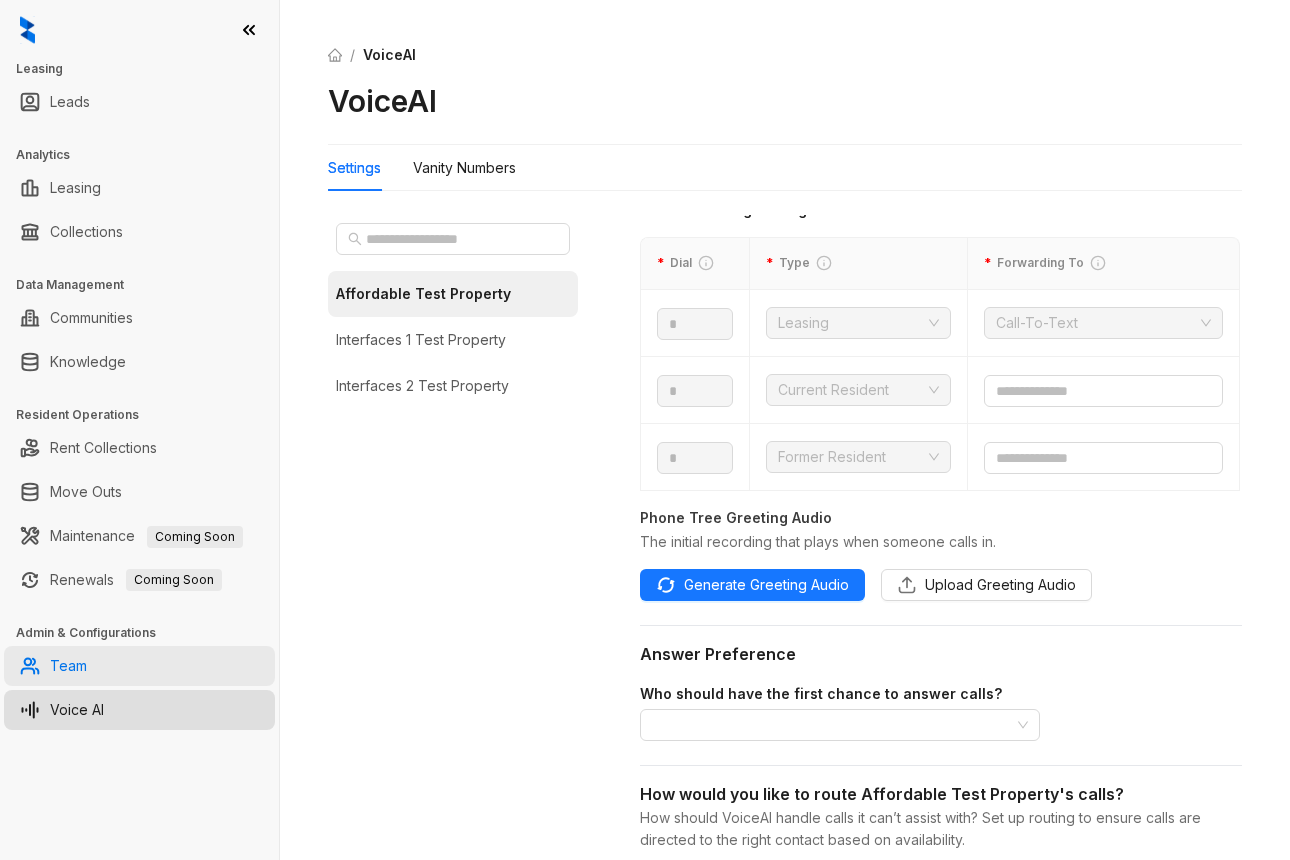 click on "Team" at bounding box center [68, 666] 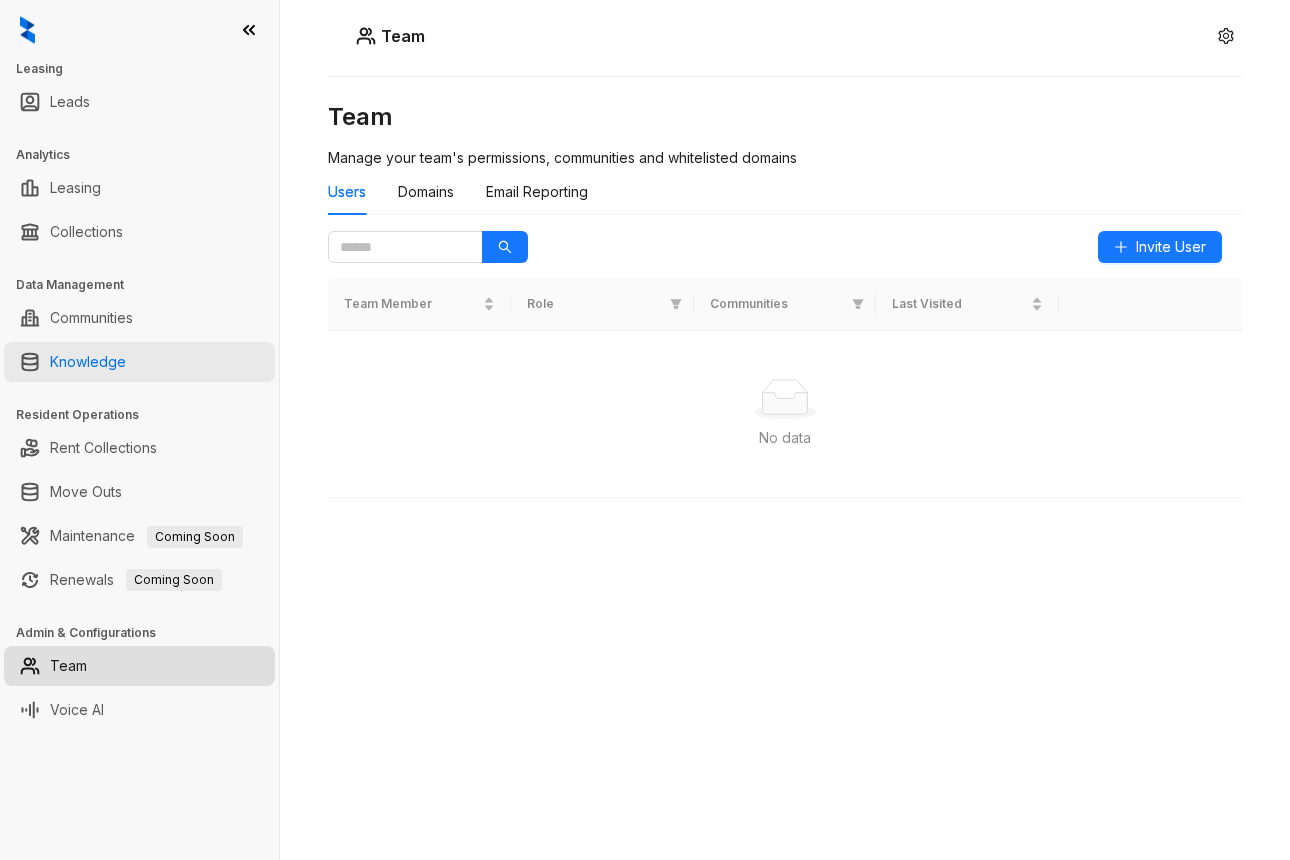 click on "Knowledge" at bounding box center (88, 362) 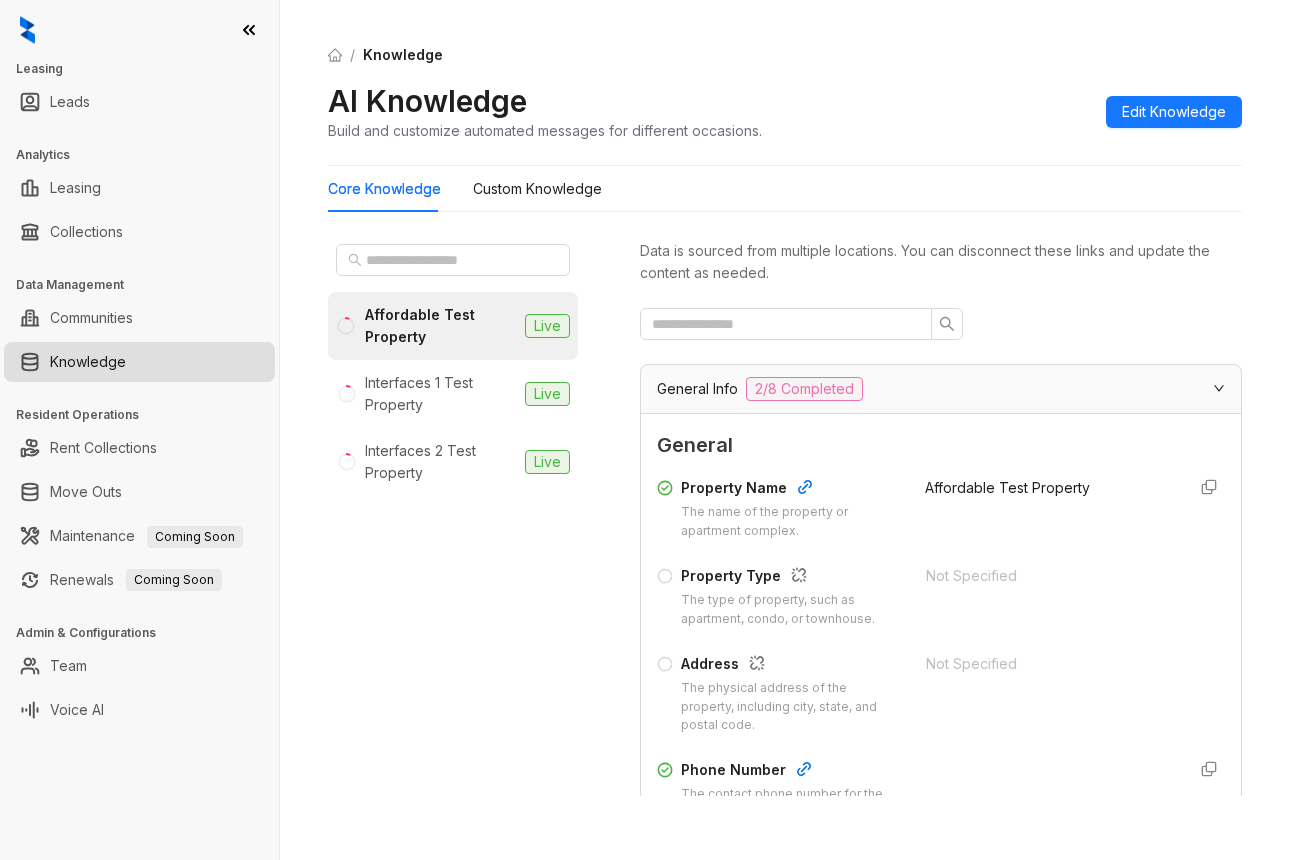 scroll, scrollTop: 76, scrollLeft: 0, axis: vertical 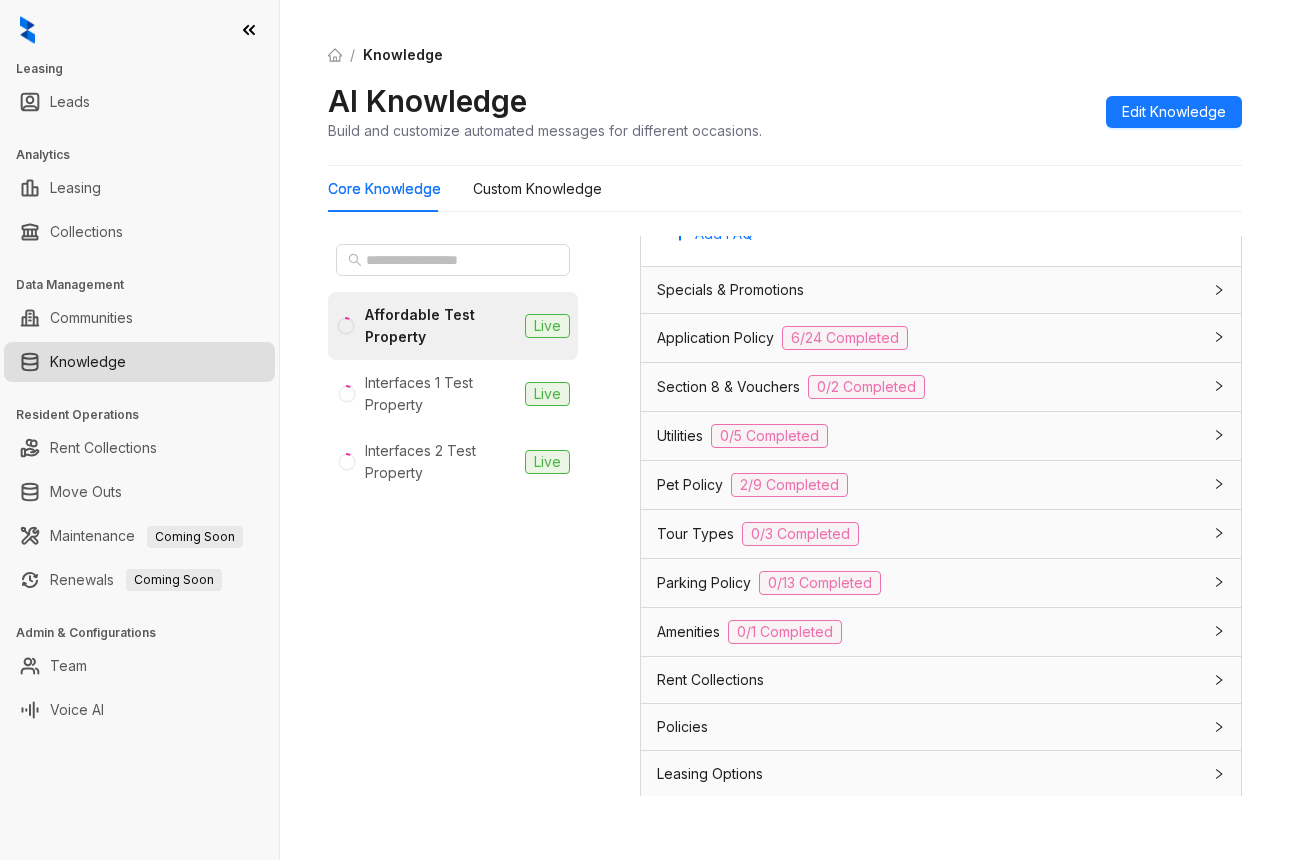 click on "Specials & Promotions" at bounding box center (929, 290) 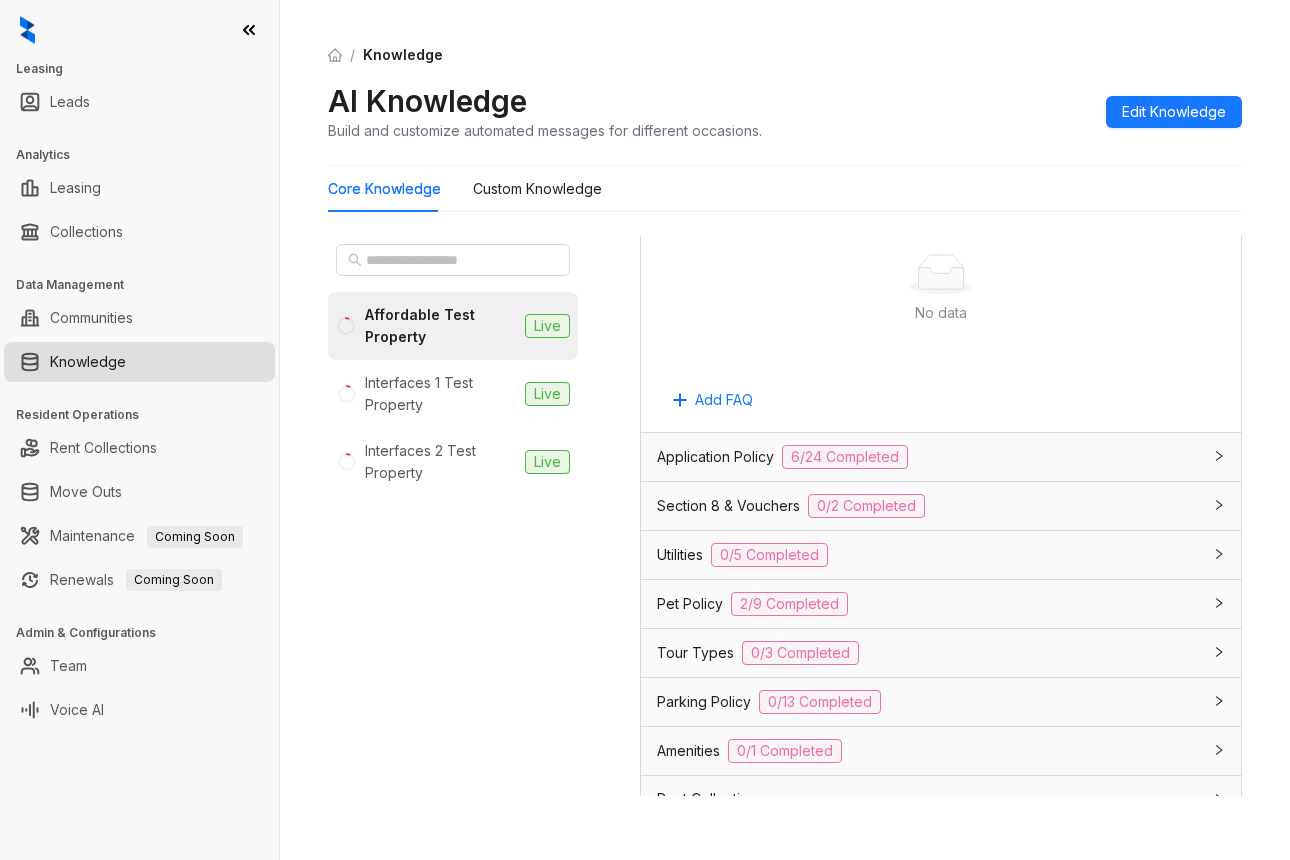 scroll, scrollTop: 1917, scrollLeft: 0, axis: vertical 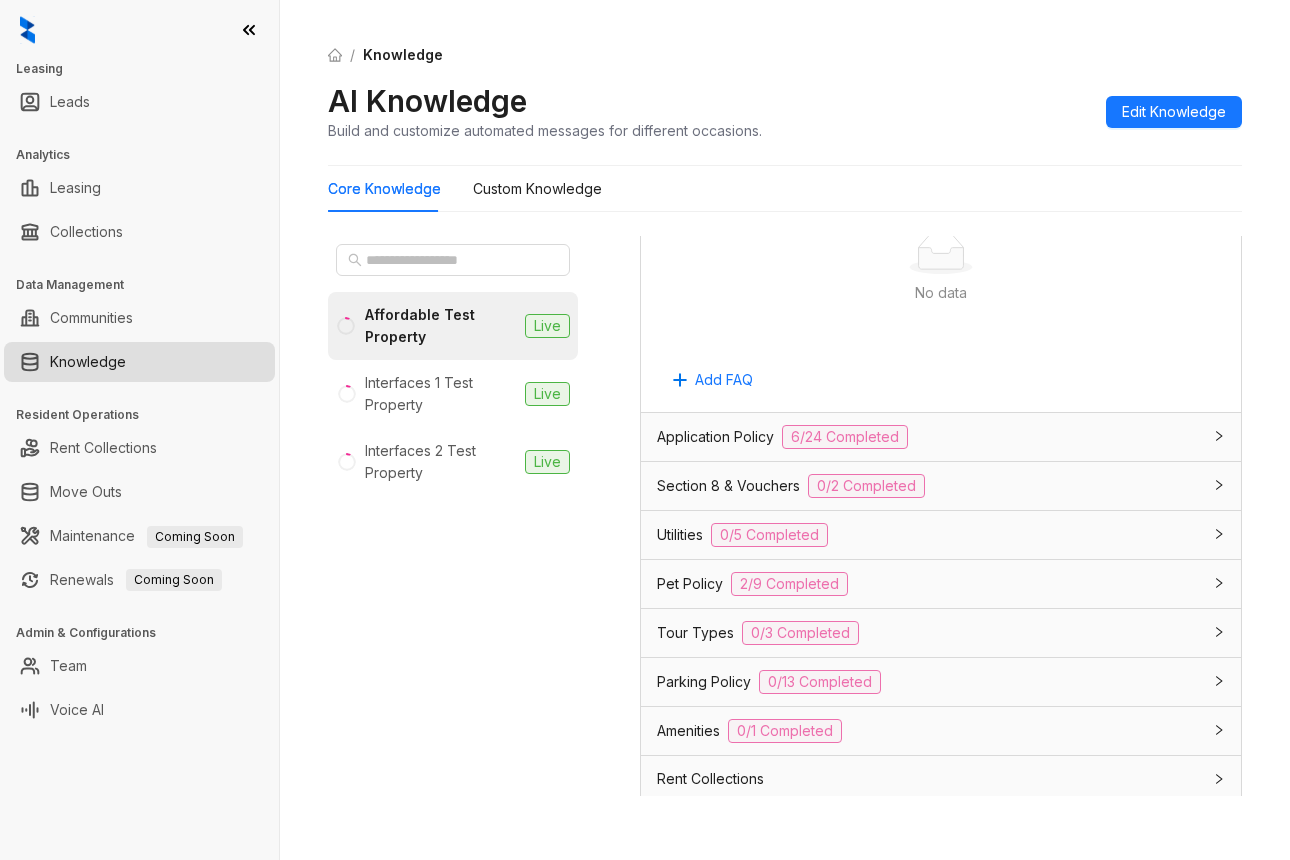 click on "Application Policy 6/24 Completed" at bounding box center [929, 437] 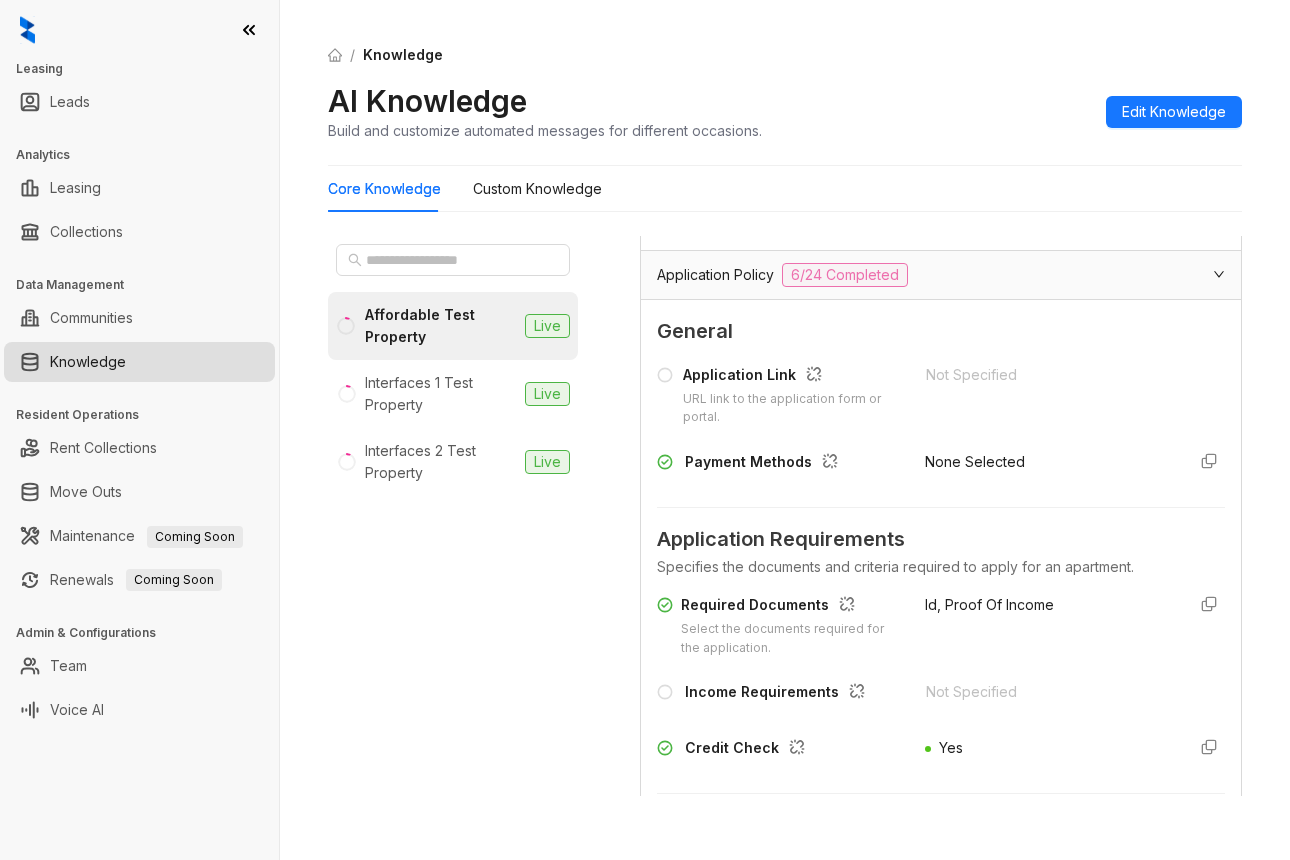scroll, scrollTop: 2082, scrollLeft: 0, axis: vertical 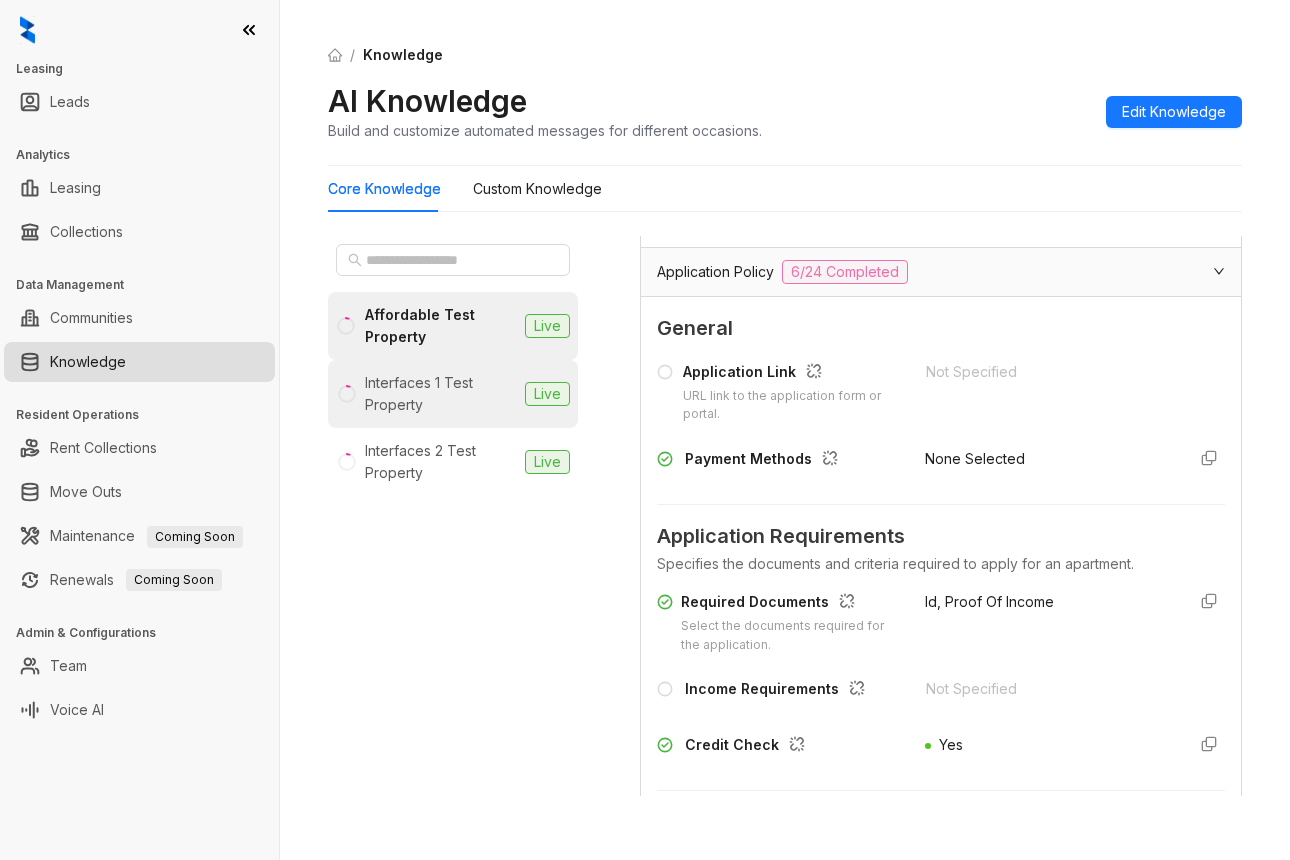 click on "Interfaces 1 Test Property" at bounding box center (441, 394) 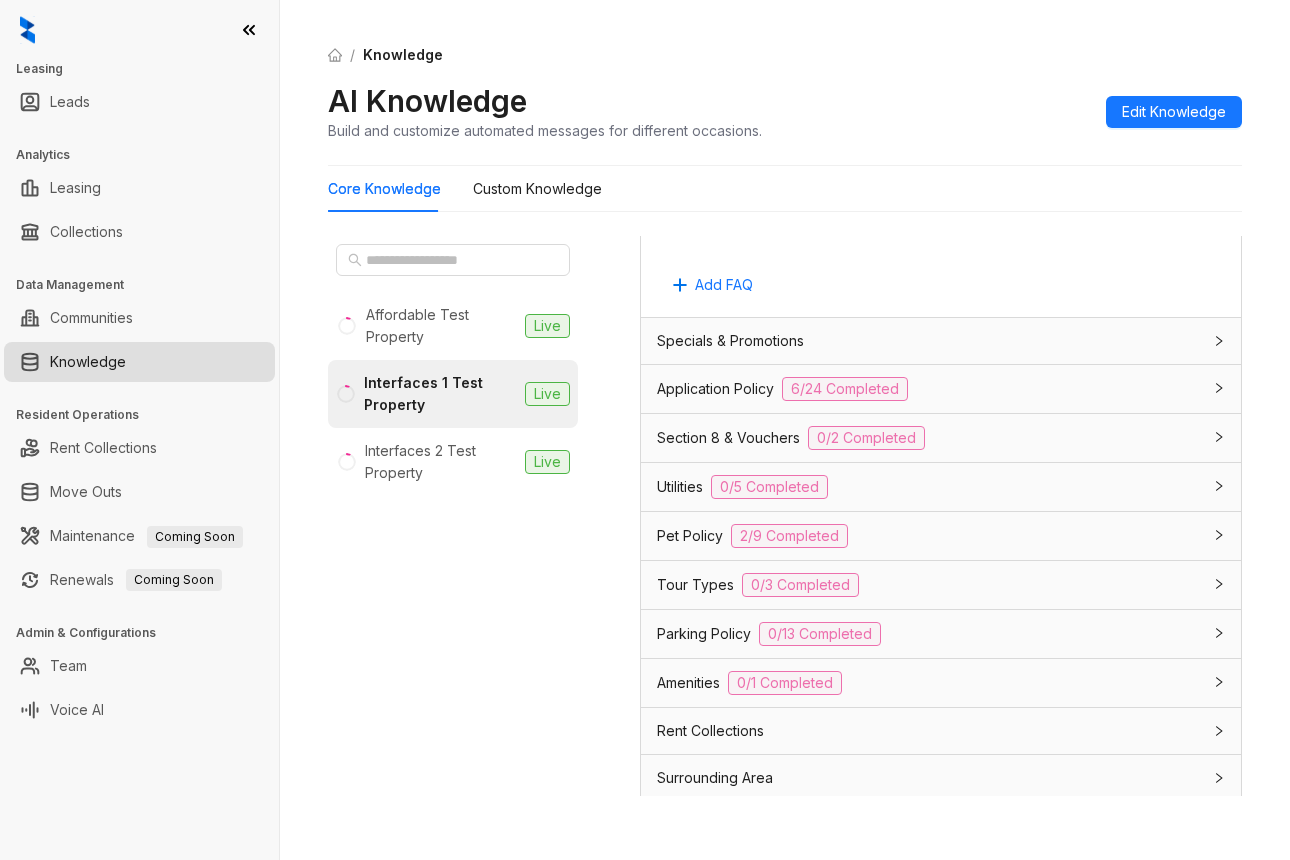scroll, scrollTop: 1256, scrollLeft: 0, axis: vertical 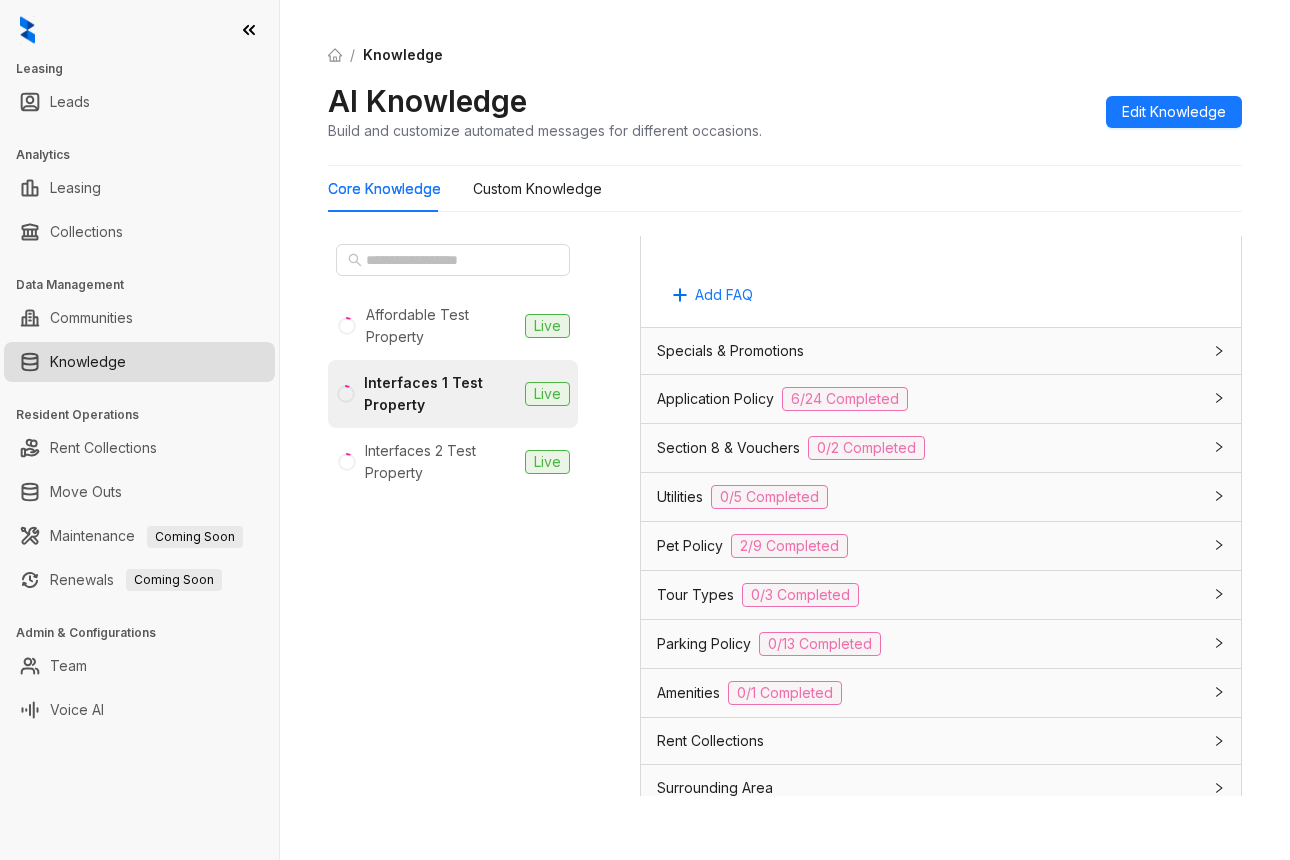click on "Specials & Promotions" at bounding box center (730, 351) 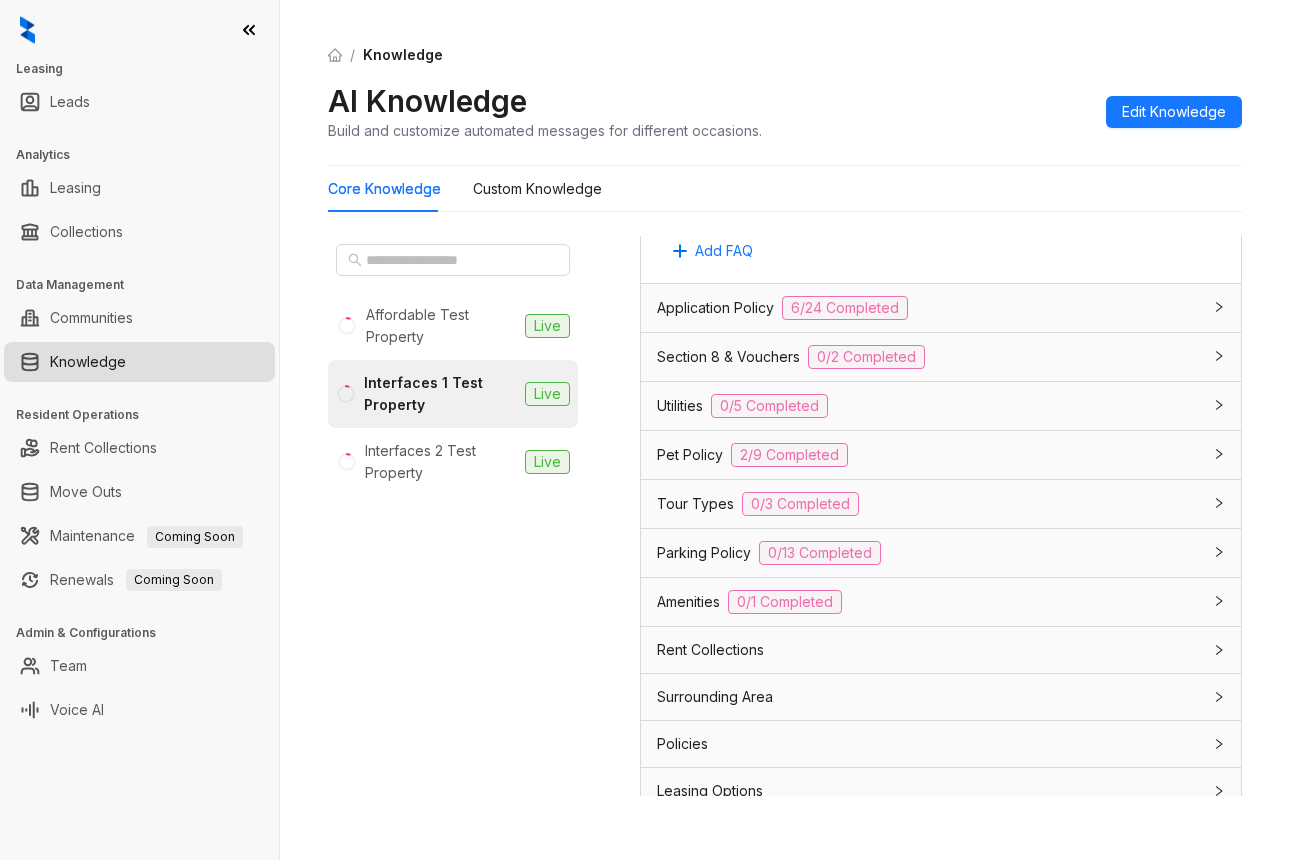 scroll, scrollTop: 2047, scrollLeft: 0, axis: vertical 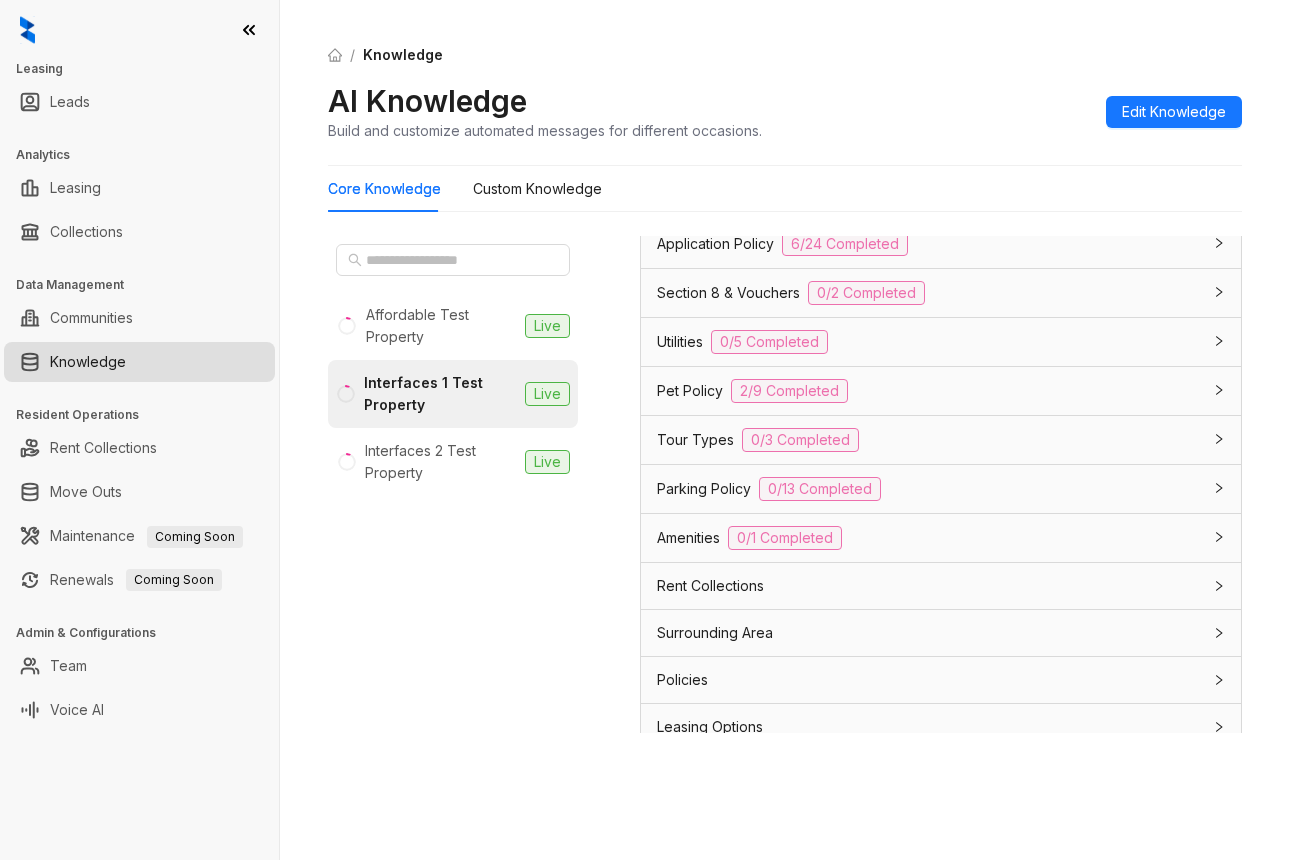 click on "Surrounding Area" at bounding box center [929, 633] 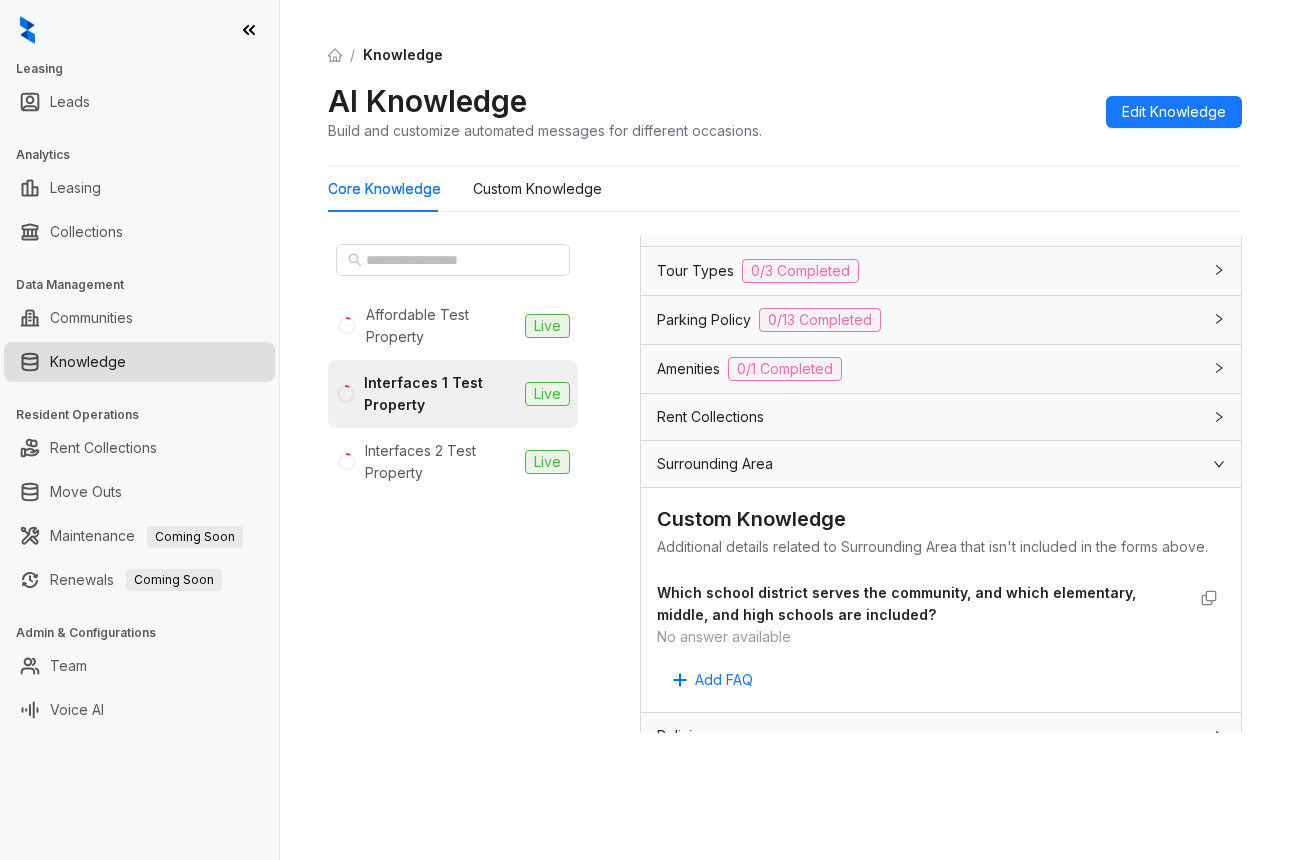 scroll, scrollTop: 2272, scrollLeft: 0, axis: vertical 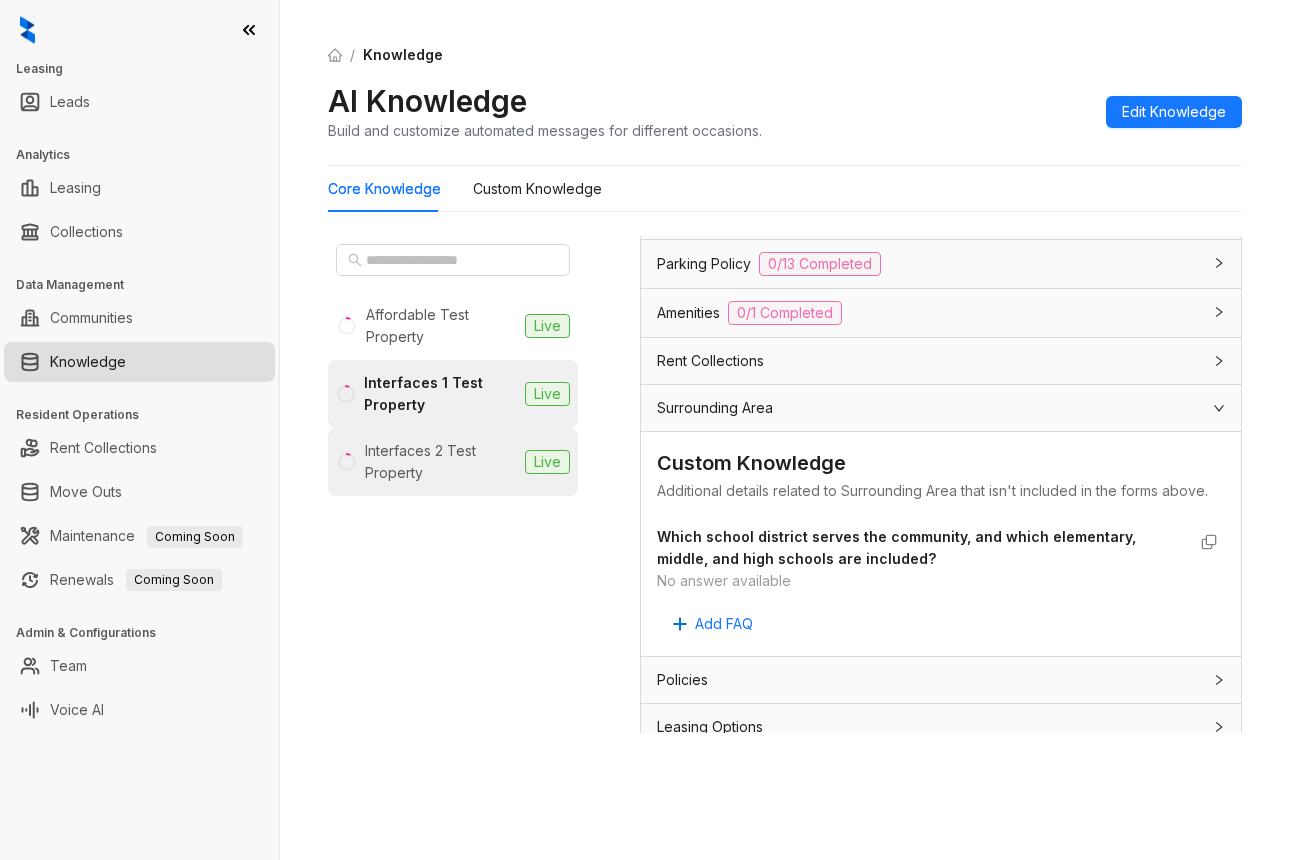 click on "Interfaces 2 Test Property" at bounding box center (441, 462) 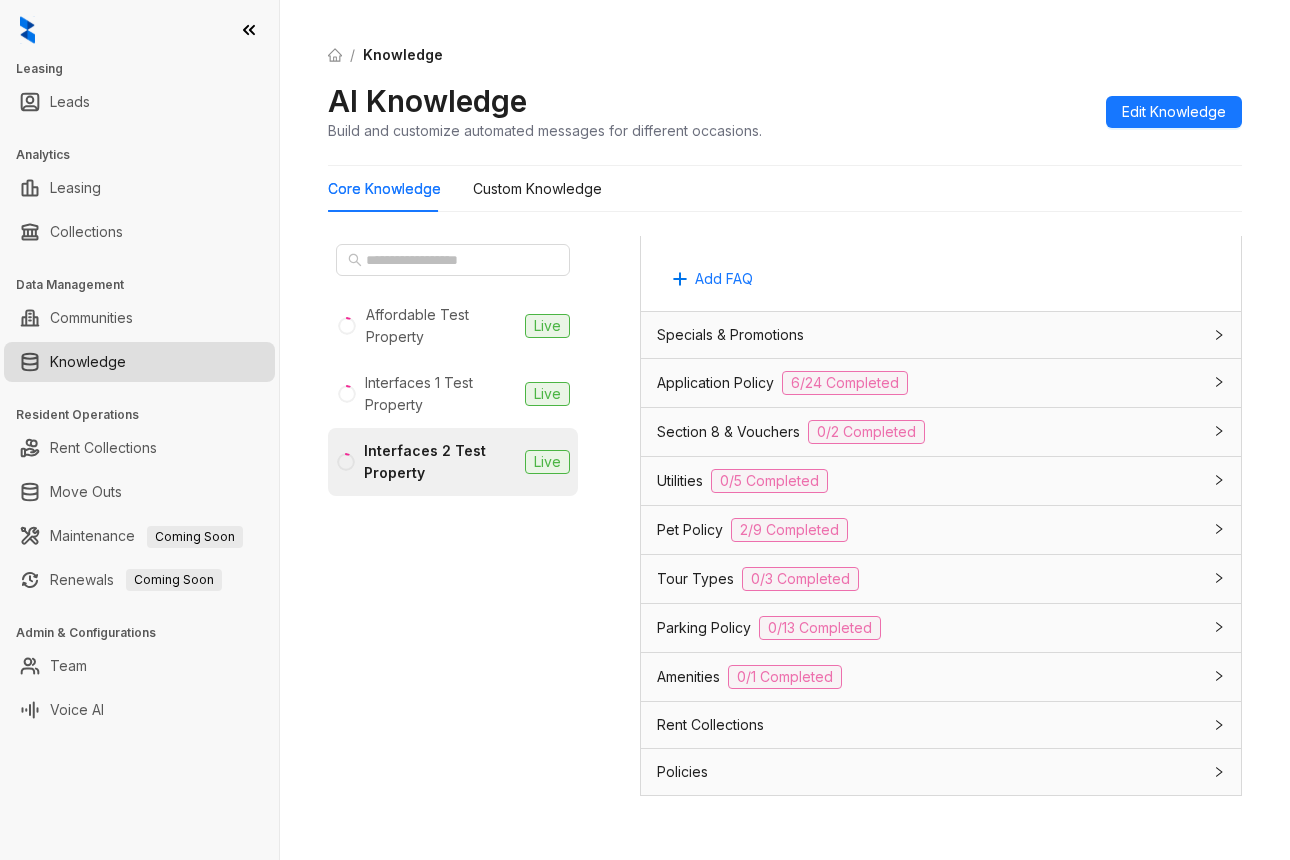 scroll, scrollTop: 1348, scrollLeft: 0, axis: vertical 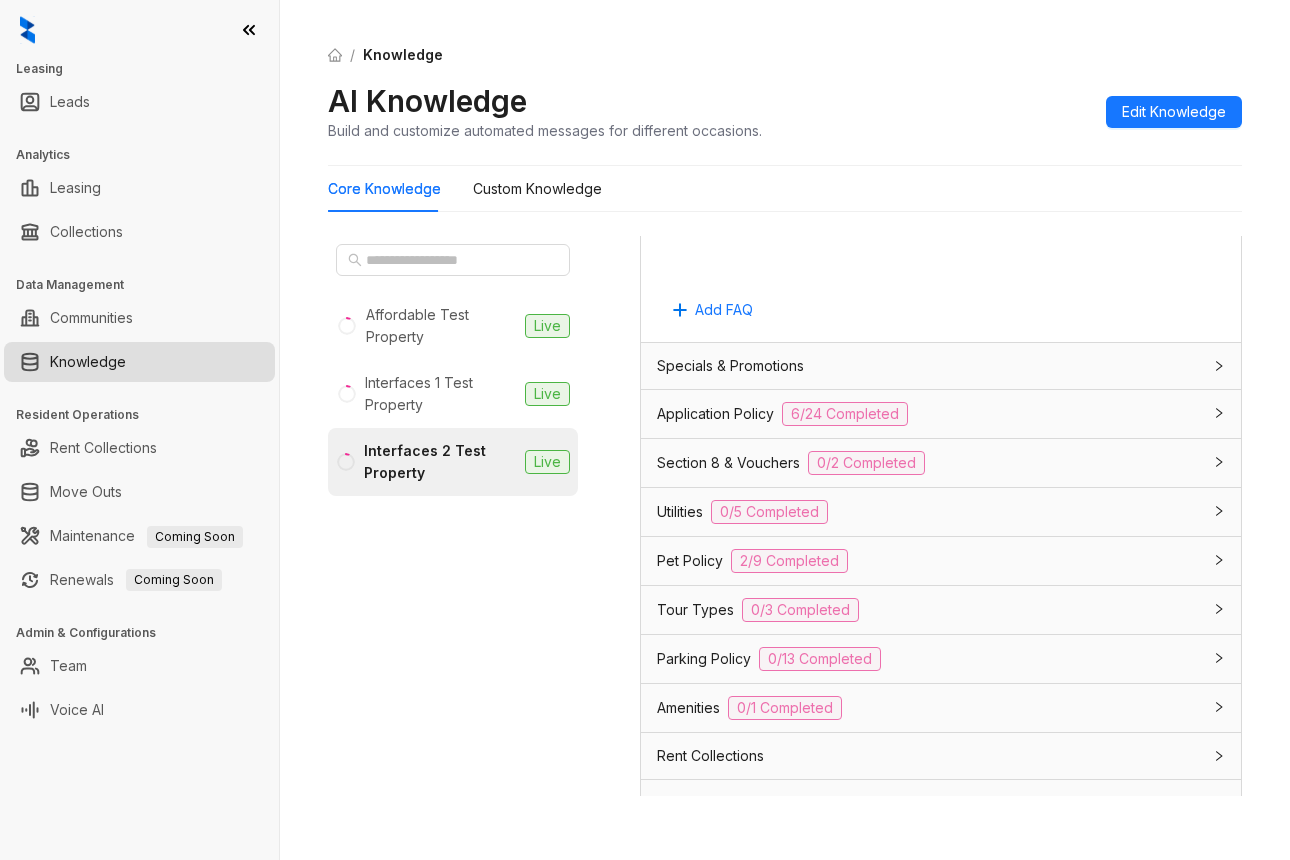 click on "Specials & Promotions" at bounding box center [929, 366] 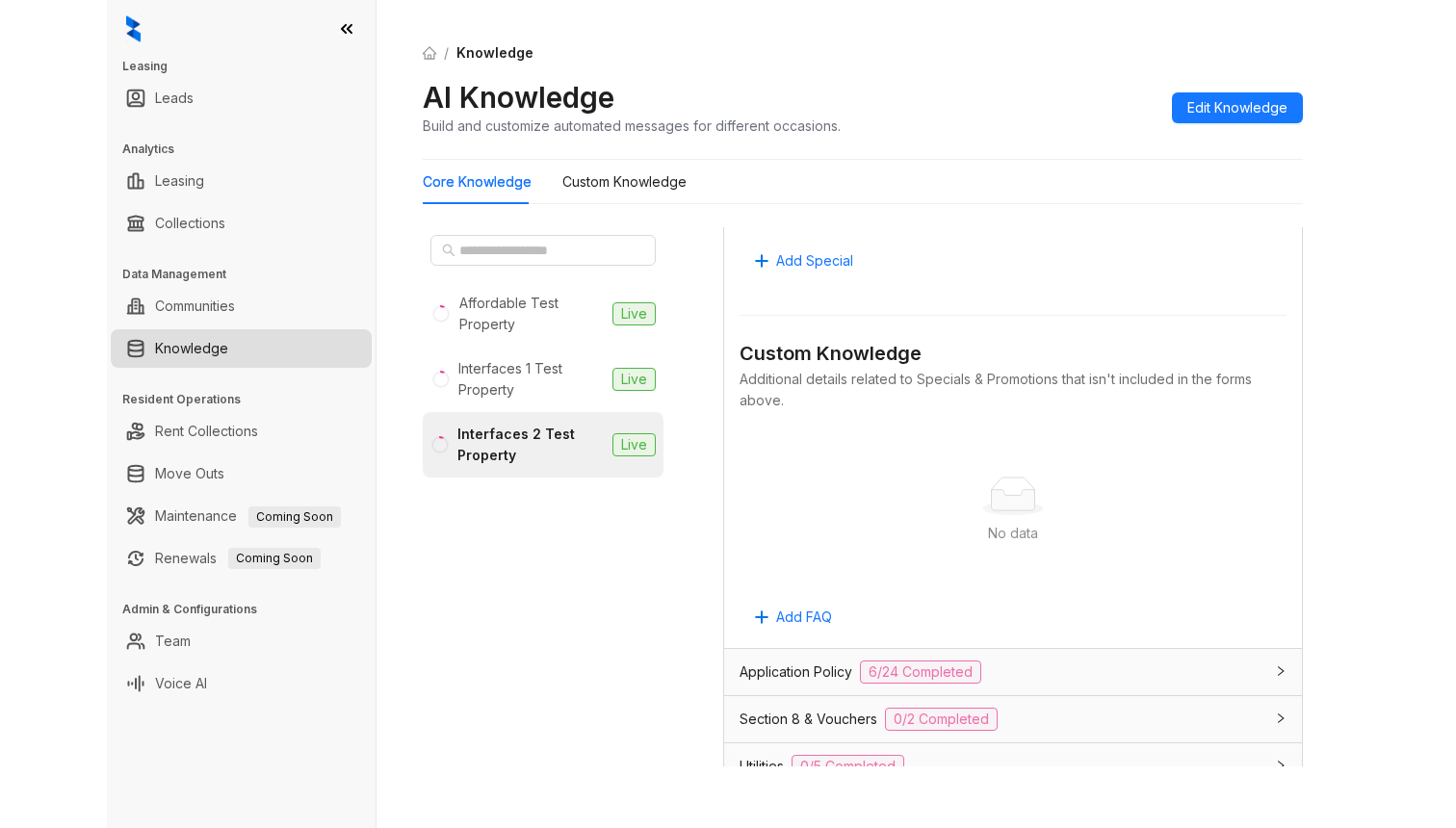 scroll, scrollTop: 1602, scrollLeft: 0, axis: vertical 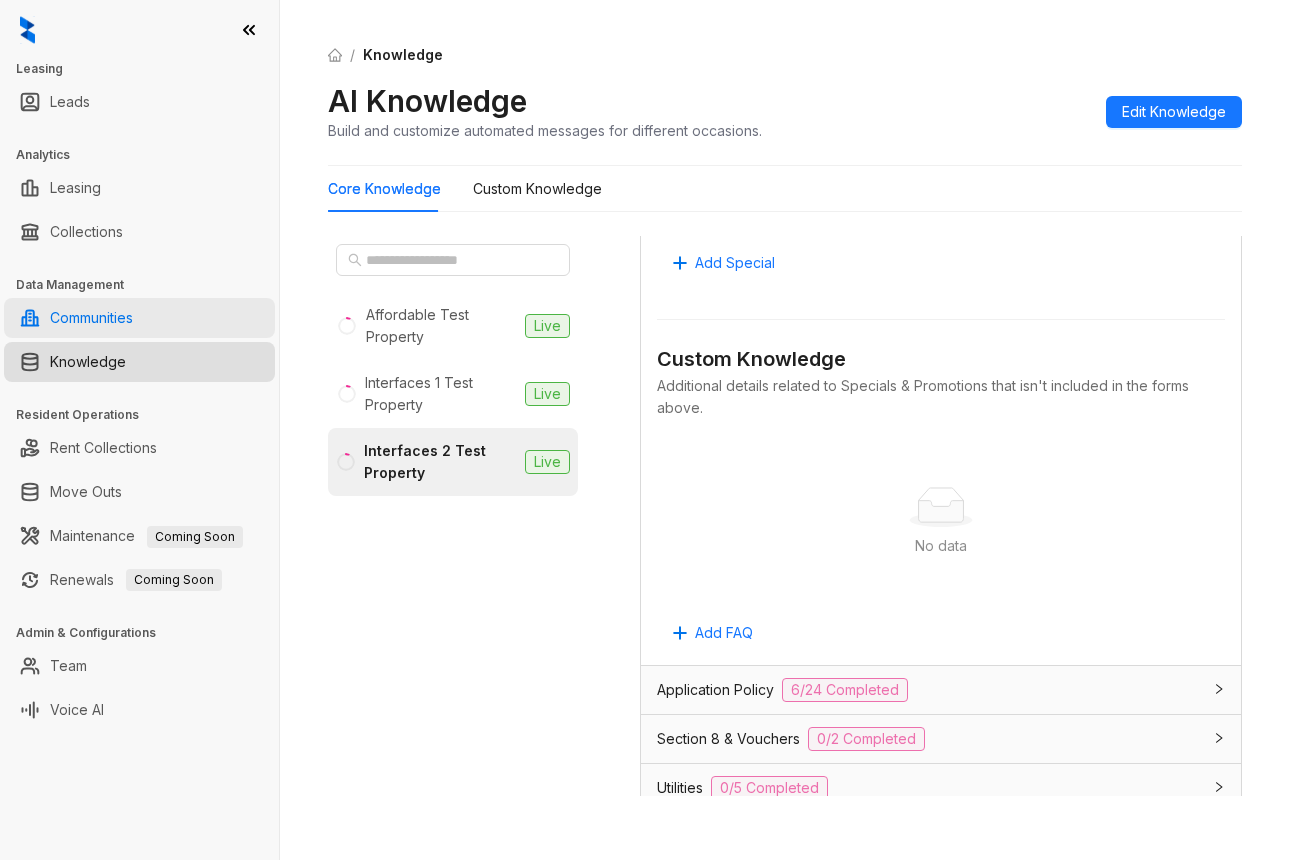 click on "Communities" at bounding box center (91, 318) 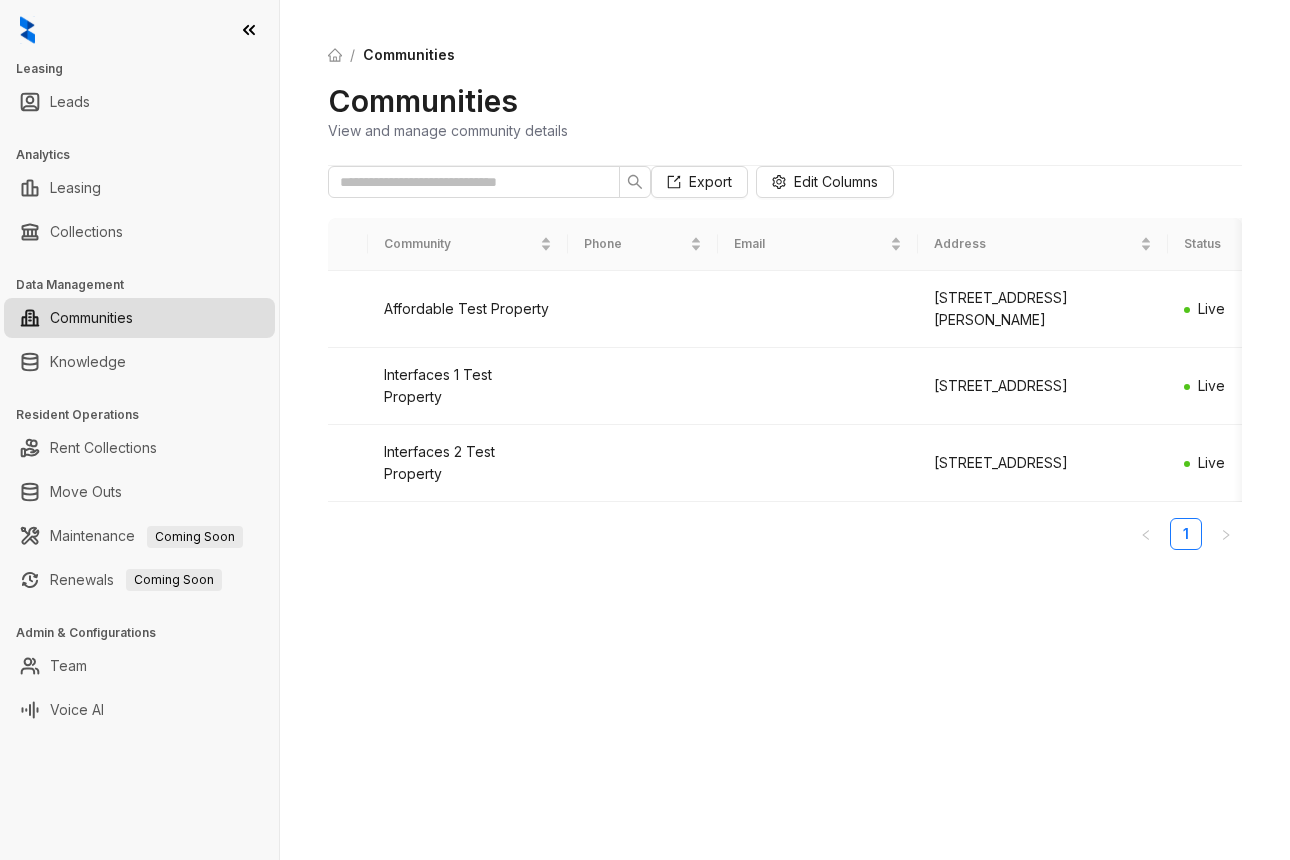 click on "/  Communities Communities View and manage community details Export Edit Columns Community Phone Email Address Status Total Units Available Units                 Affordable Test Property 500 Hollister Avenue, Santa Barbara, Goleta, CA 93117 Live 50 41 Interfaces 1 Test Property 100 West Channel Road, Santa Monica, CA 90402 Live 50 1 Interfaces 2 Test Property 4550 Hollister Avenue, Goleta, CA 93117 Live 50 20 1" at bounding box center [785, 430] 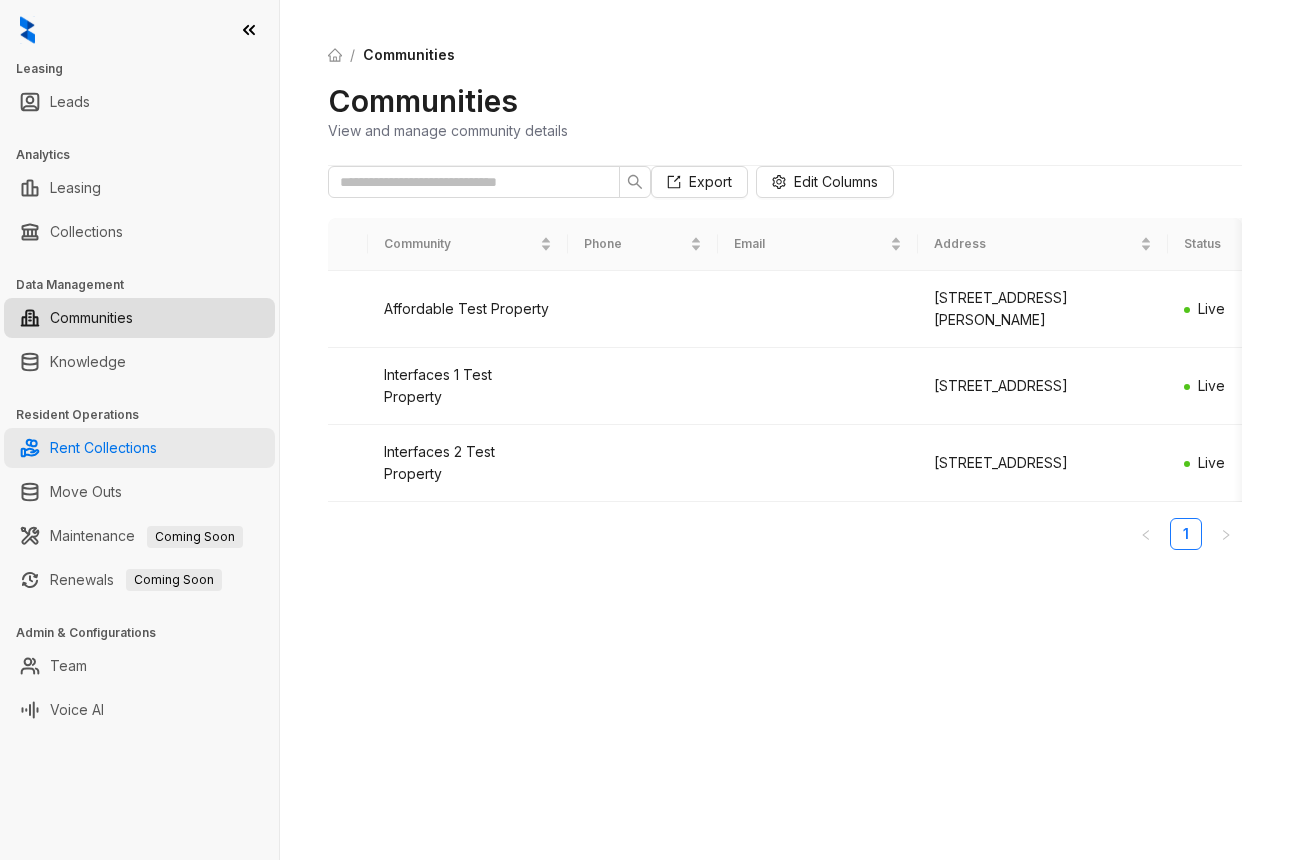 click on "Rent Collections" at bounding box center [103, 448] 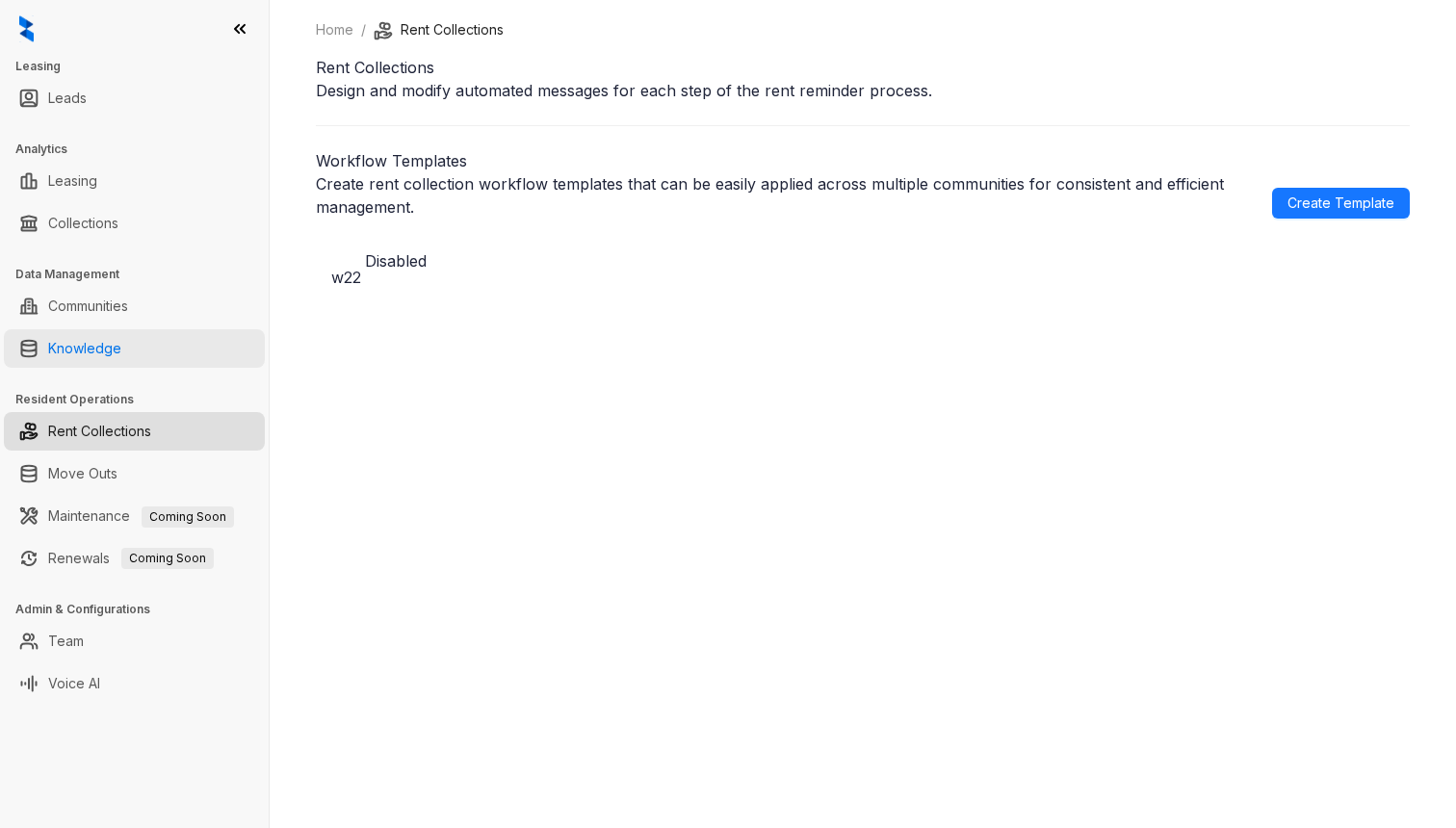 click on "Knowledge" at bounding box center [85, 349] 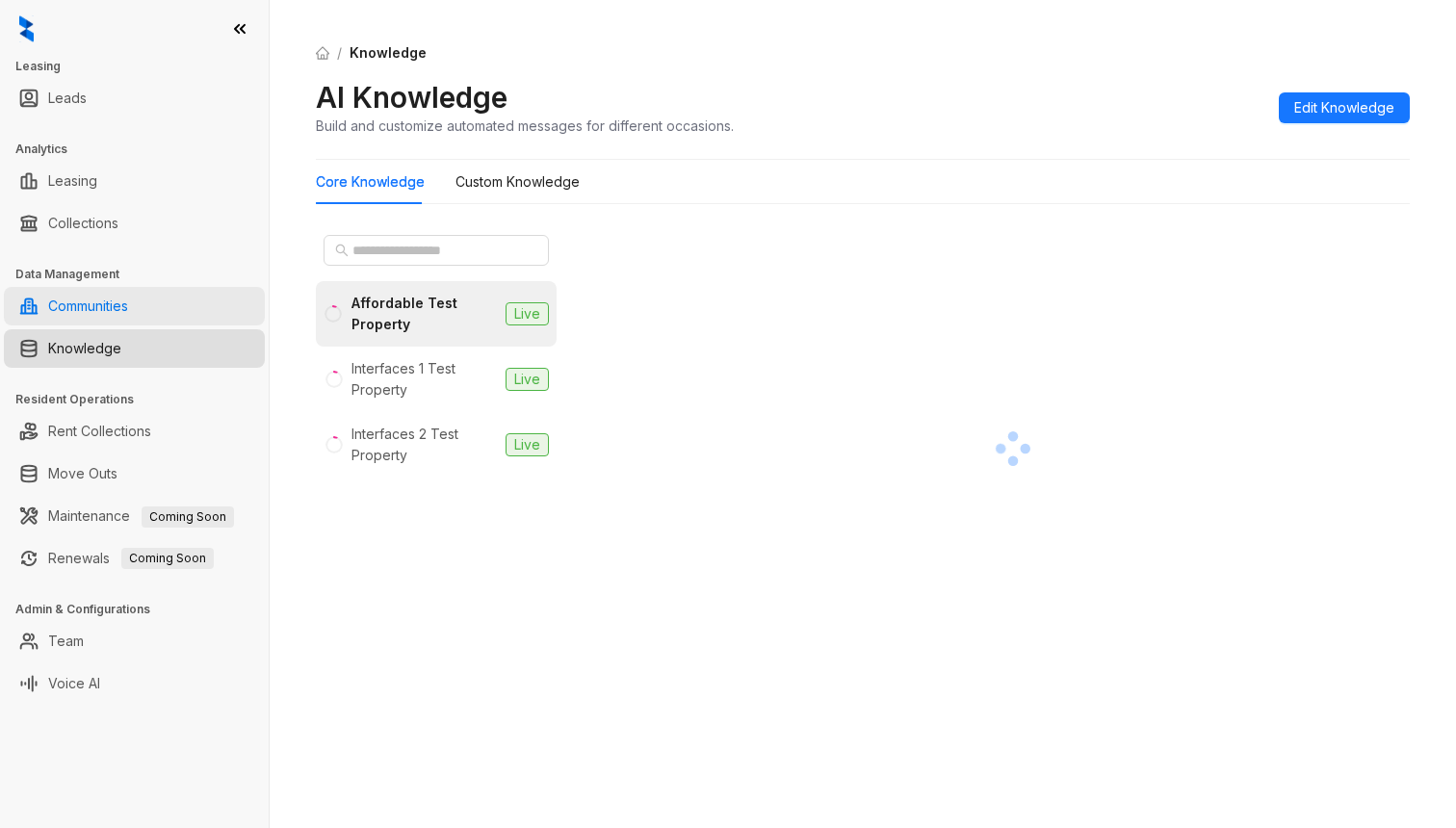 click on "Communities" at bounding box center (88, 306) 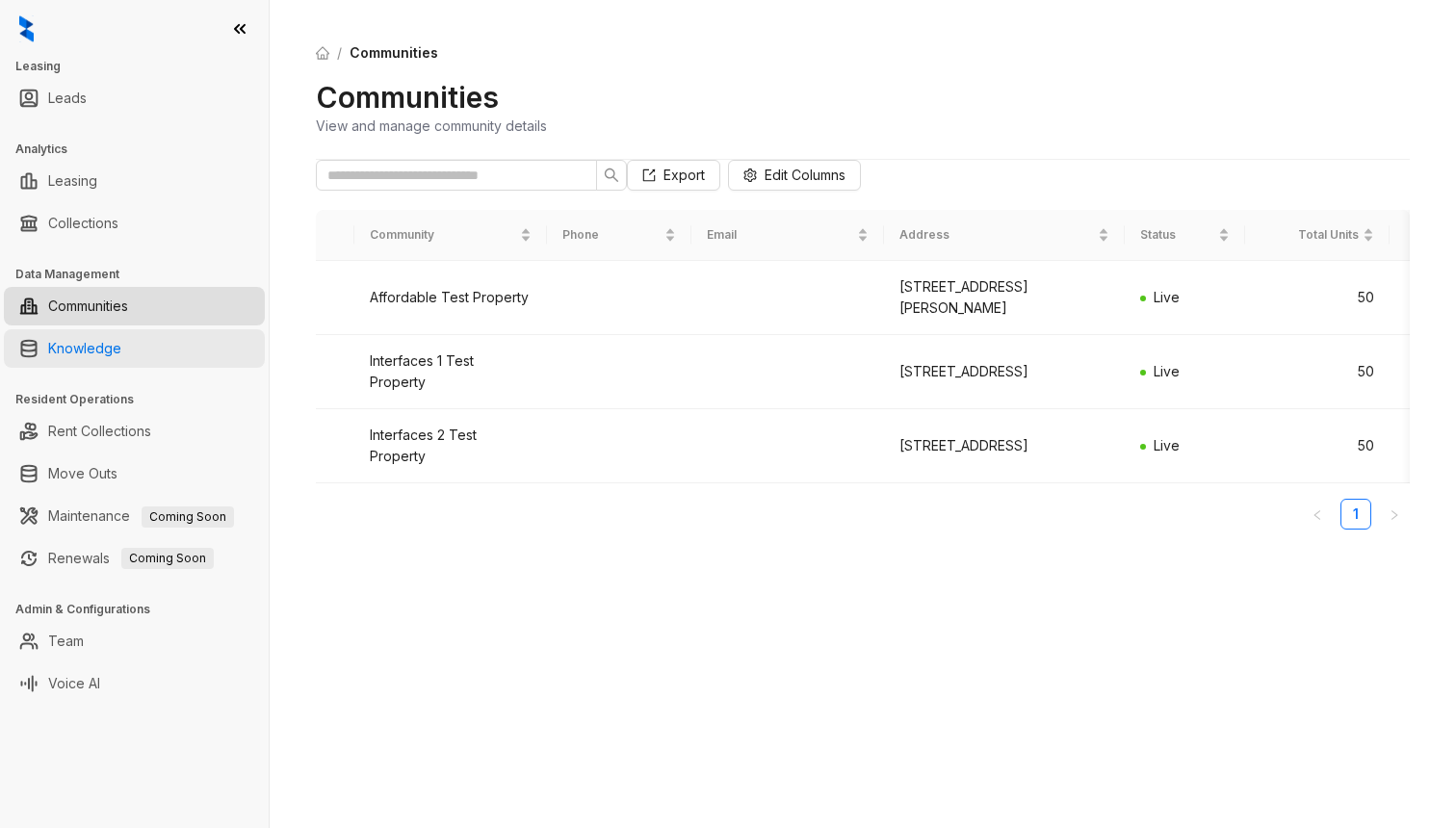 click on "Knowledge" at bounding box center [85, 349] 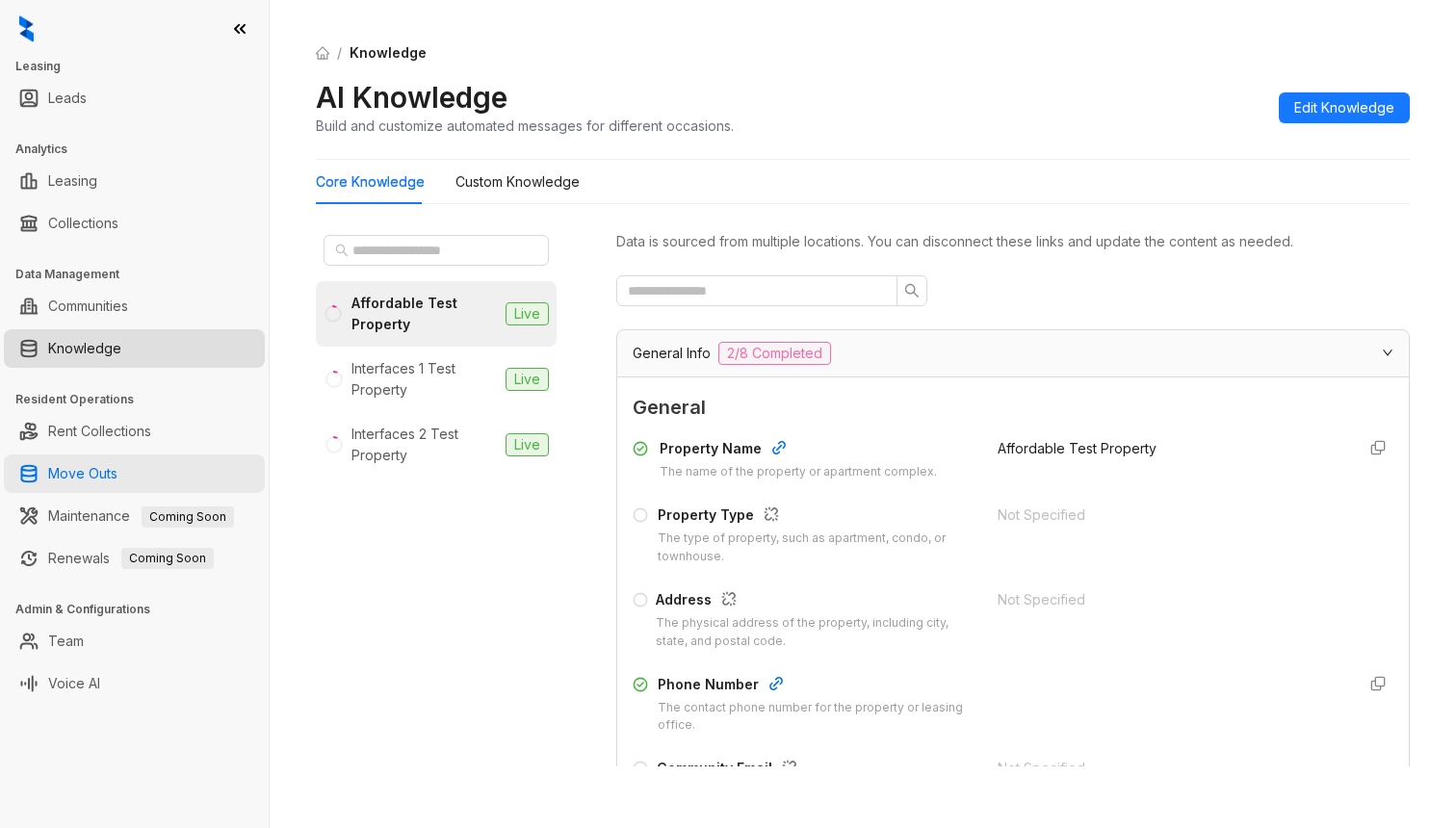 click on "Move Outs" at bounding box center [83, 474] 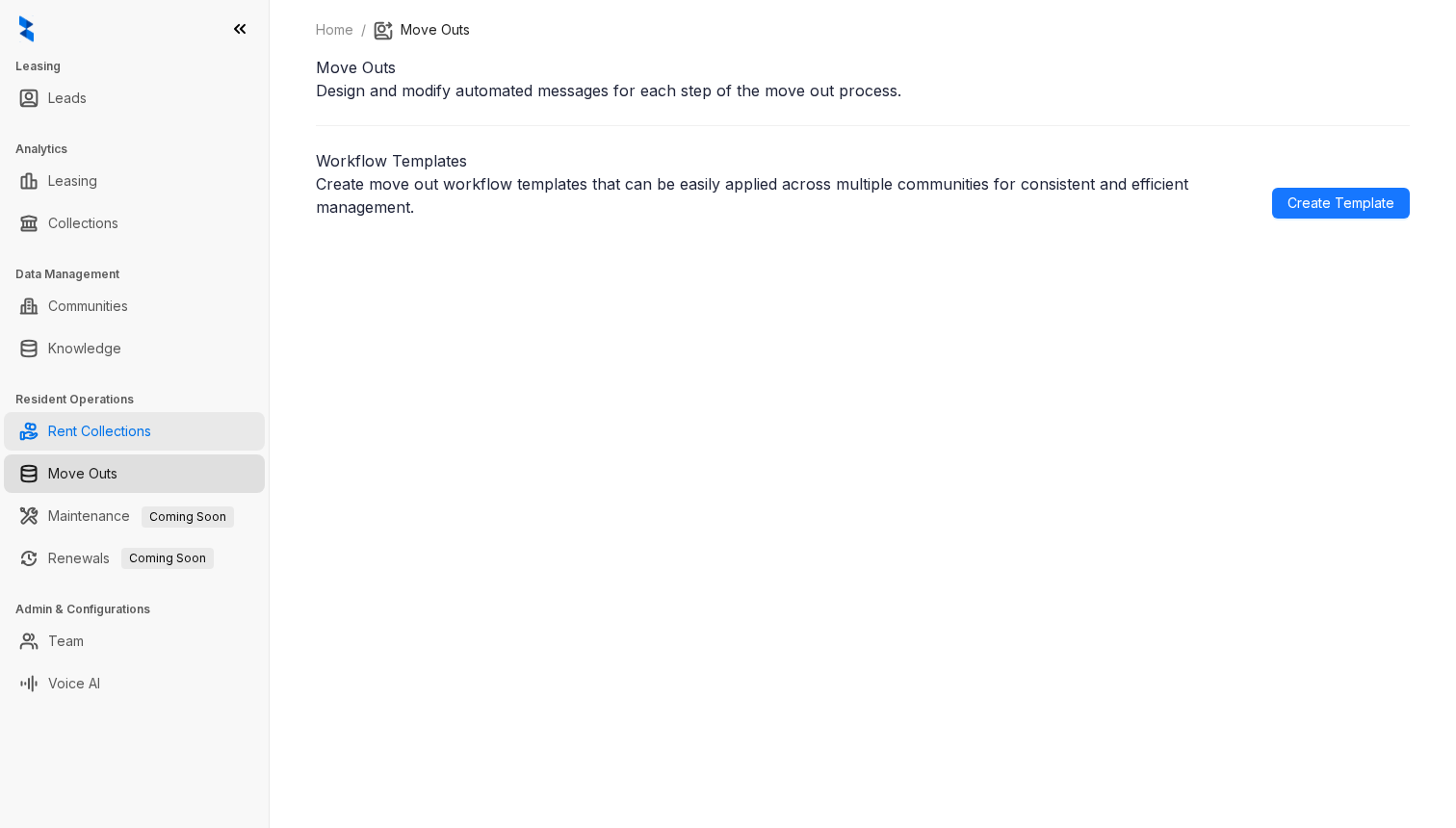 click on "Rent Collections" at bounding box center (99, 431) 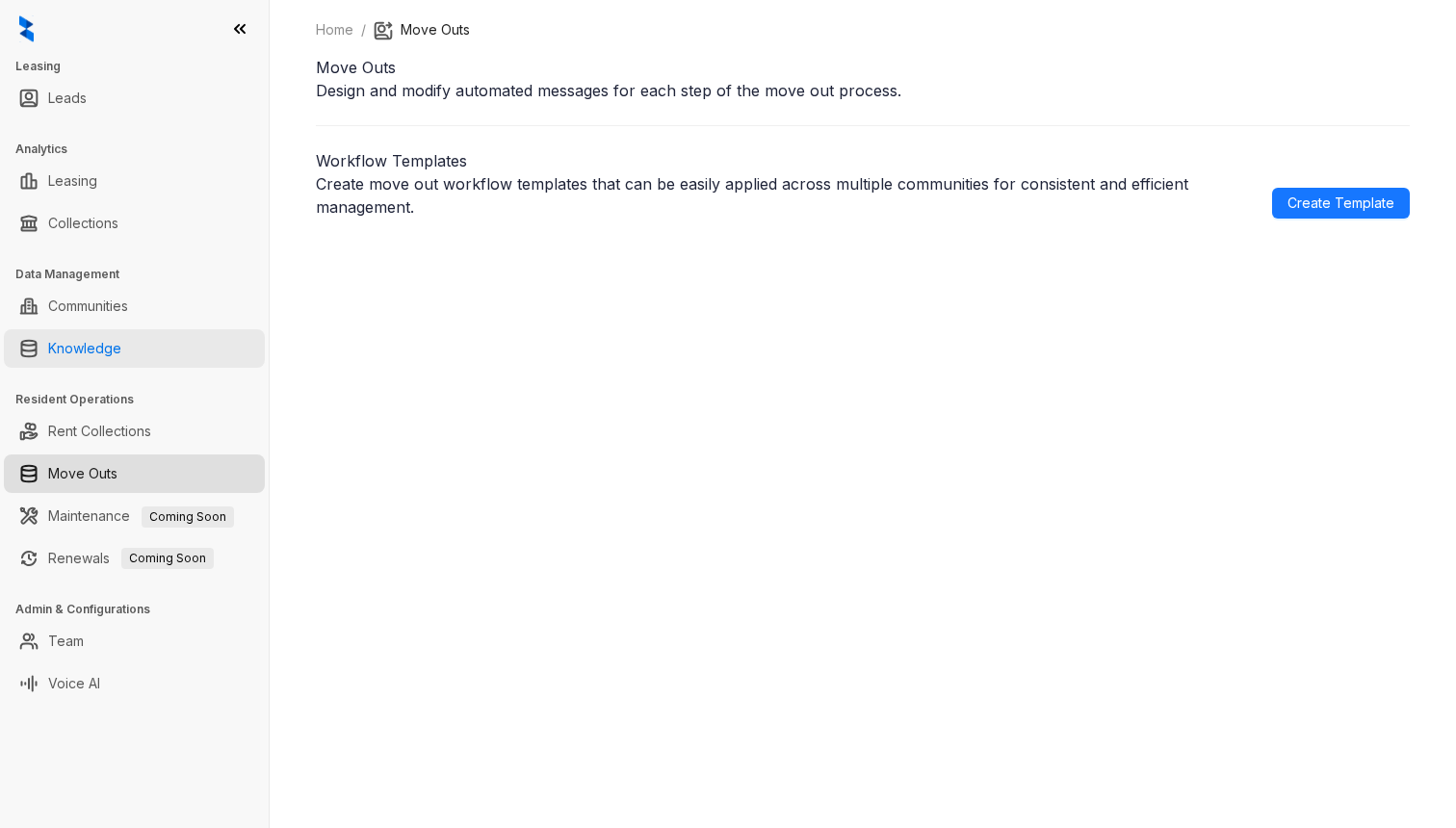 click on "Knowledge" at bounding box center [85, 349] 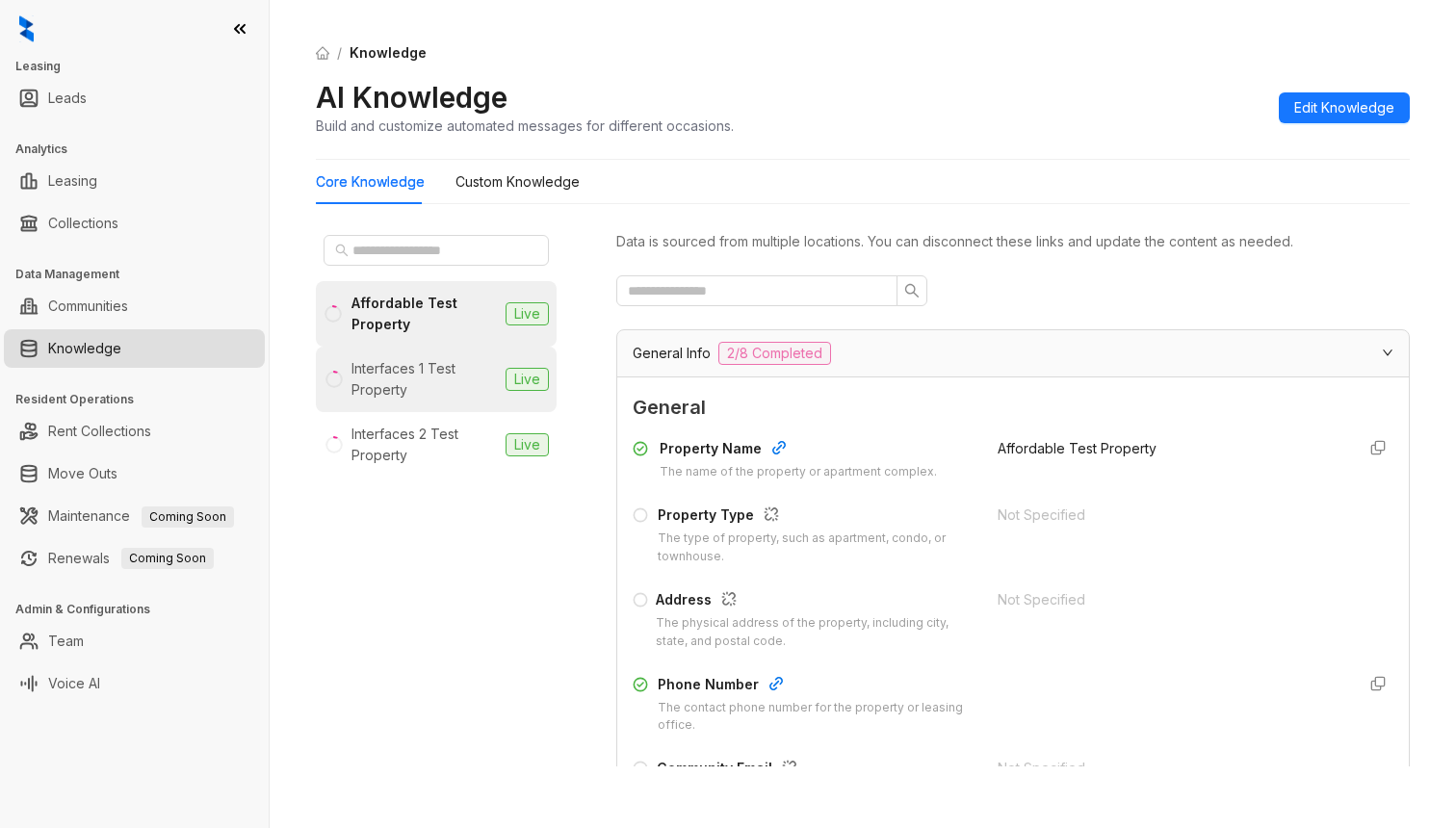 click on "Interfaces 1 Test Property" at bounding box center (425, 379) 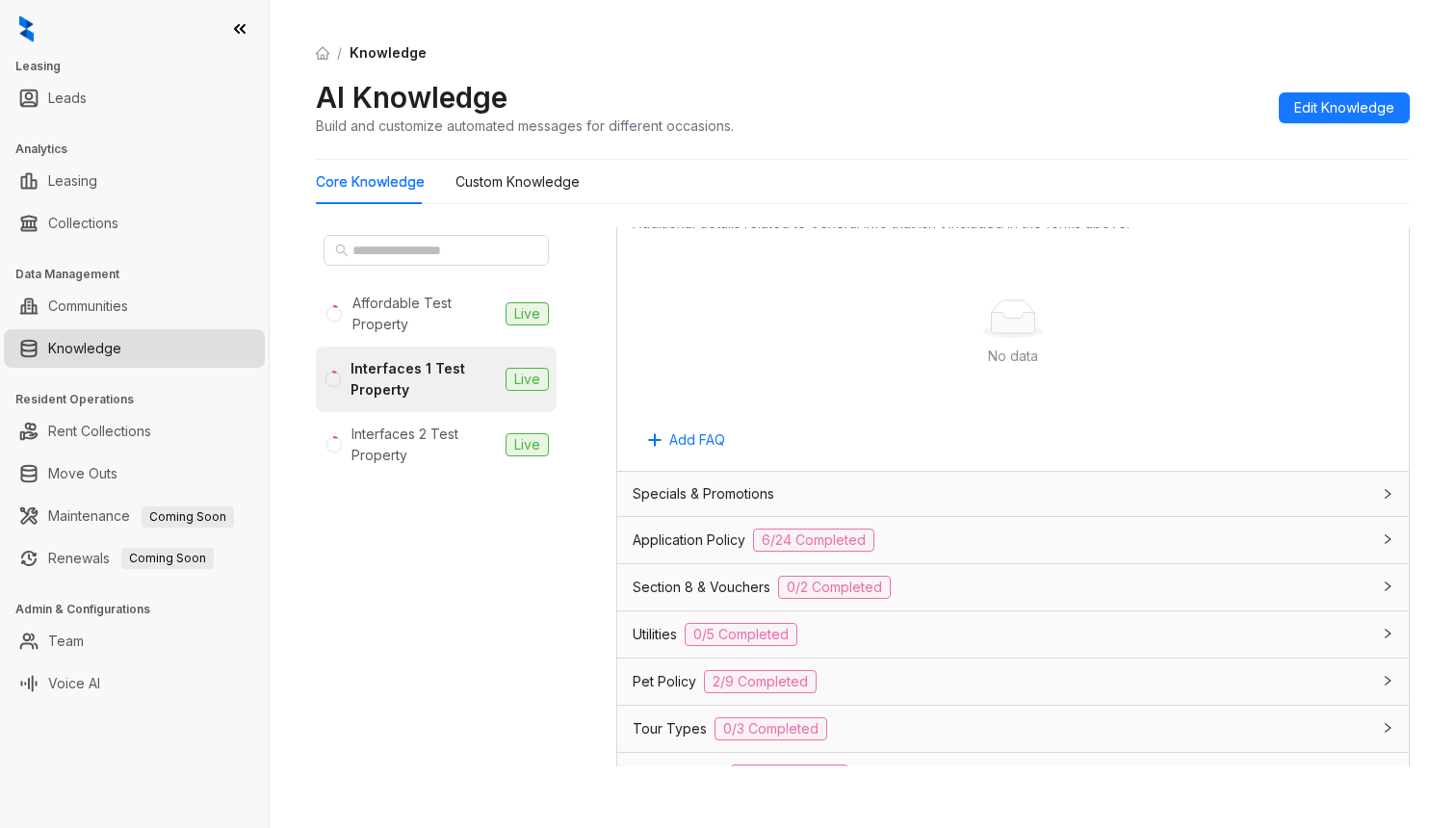 scroll, scrollTop: 1103, scrollLeft: 0, axis: vertical 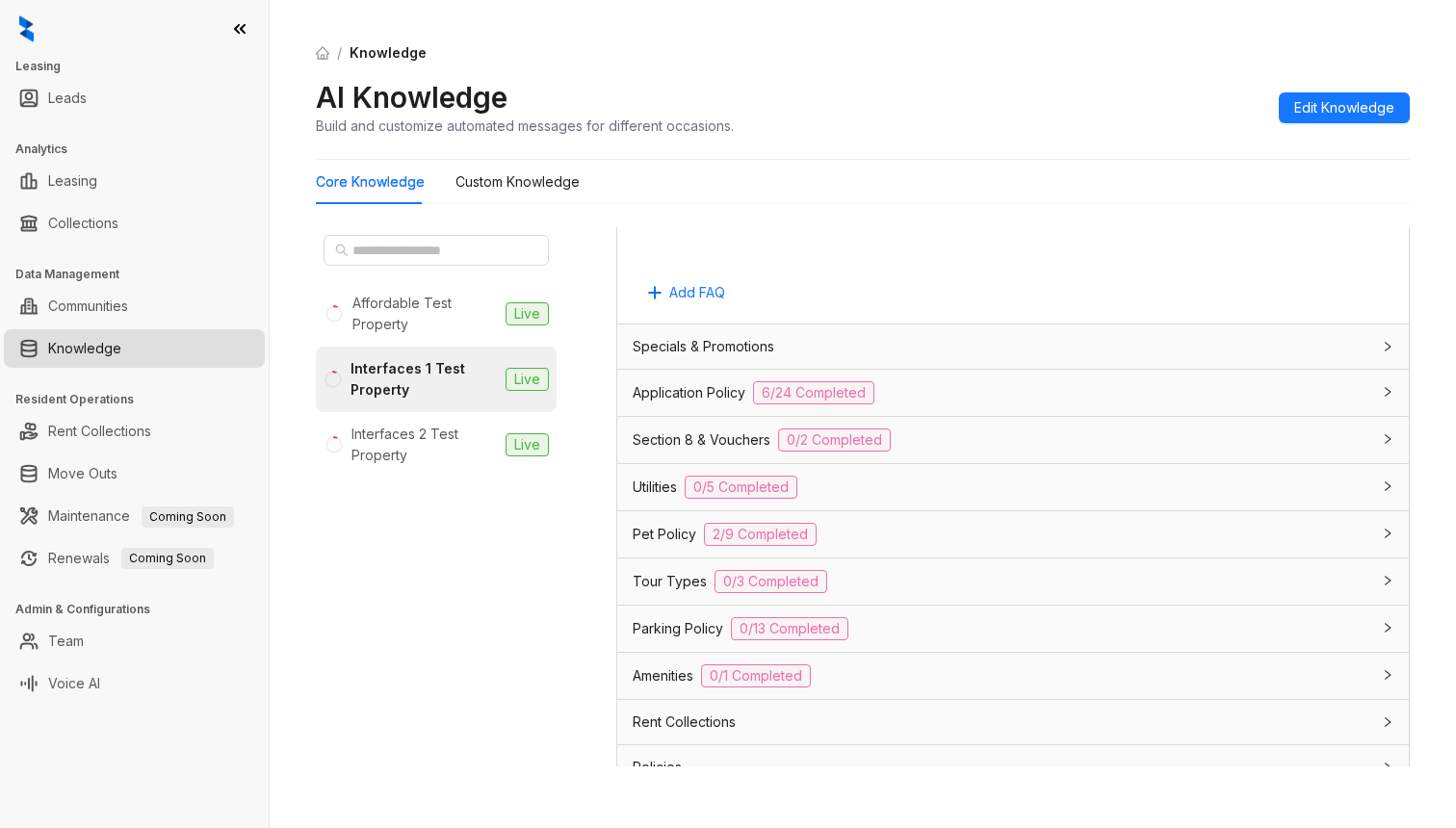 click on "Specials & Promotions" at bounding box center [703, 347] 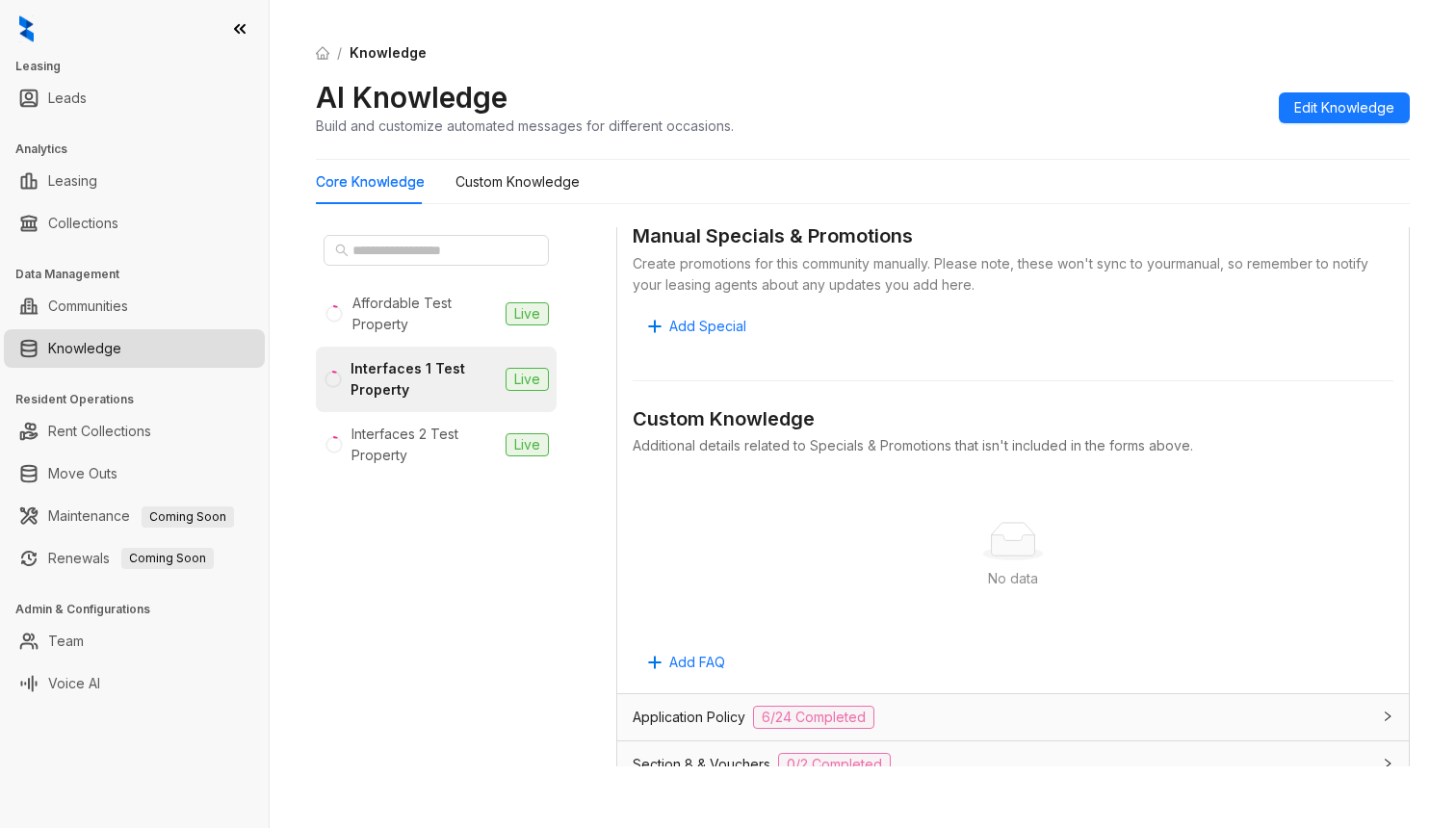 scroll, scrollTop: 1431, scrollLeft: 0, axis: vertical 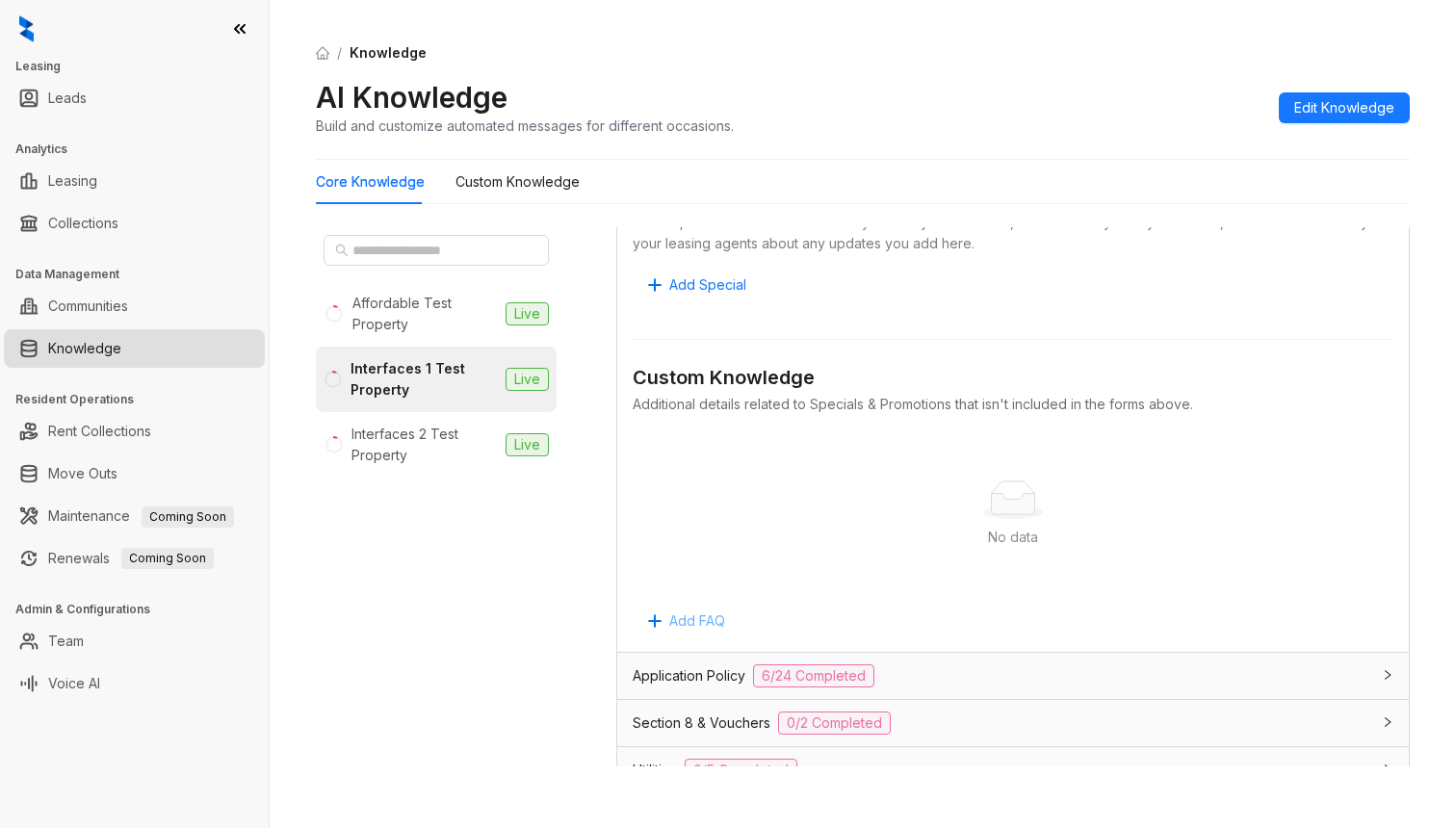 click on "Add FAQ" at bounding box center (697, 621) 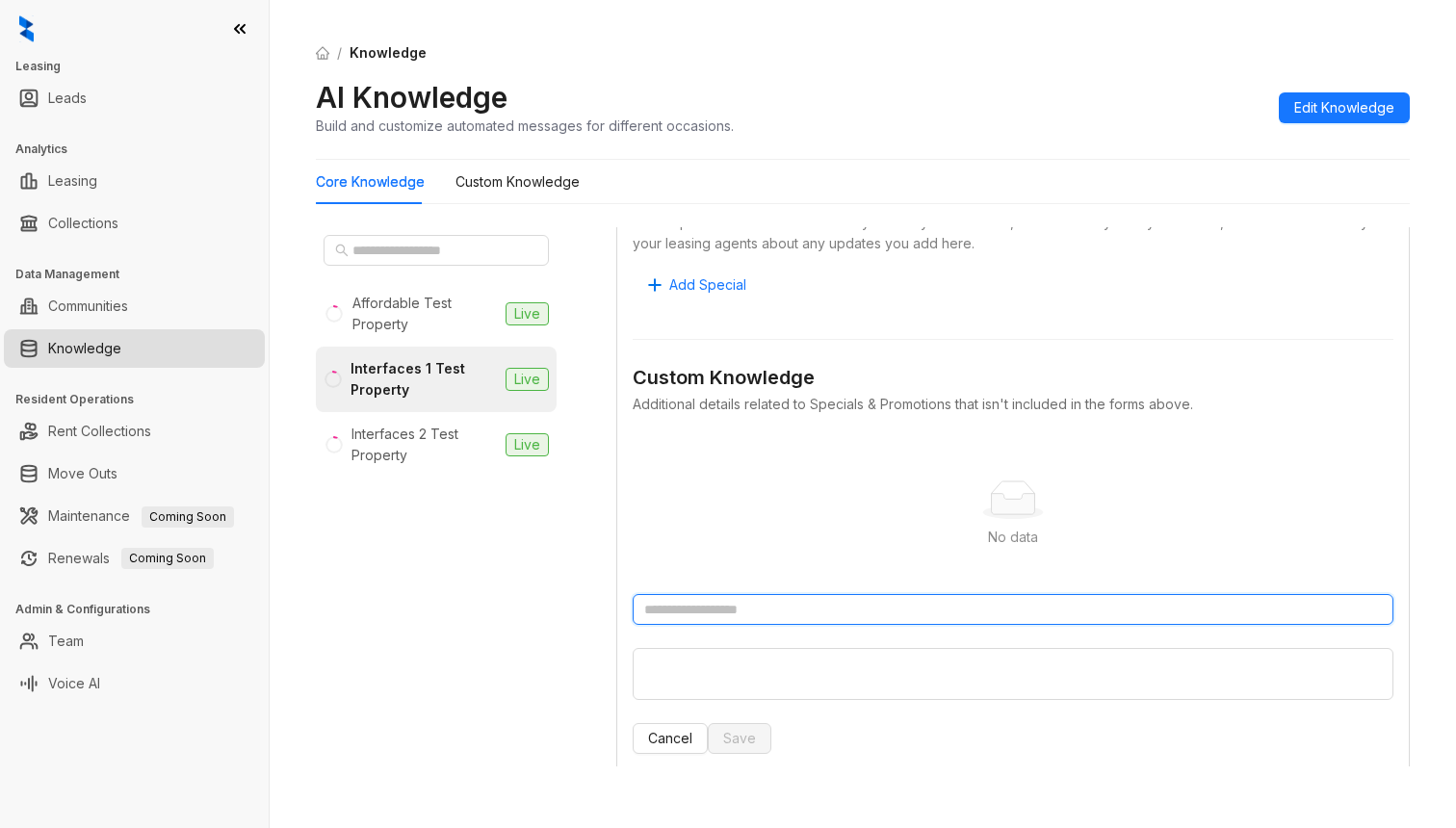 click at bounding box center (1013, 609) 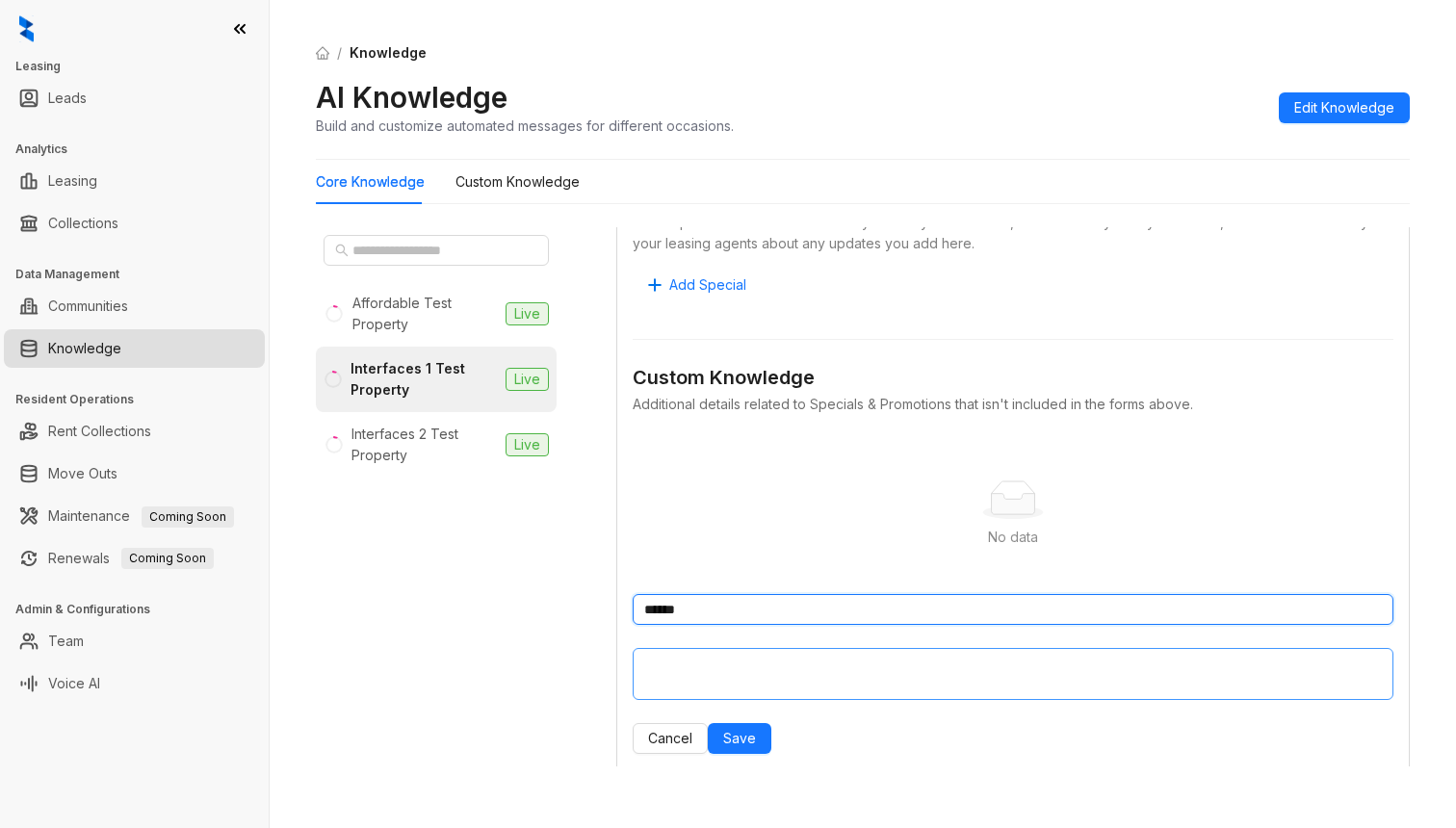 scroll, scrollTop: 1430, scrollLeft: 0, axis: vertical 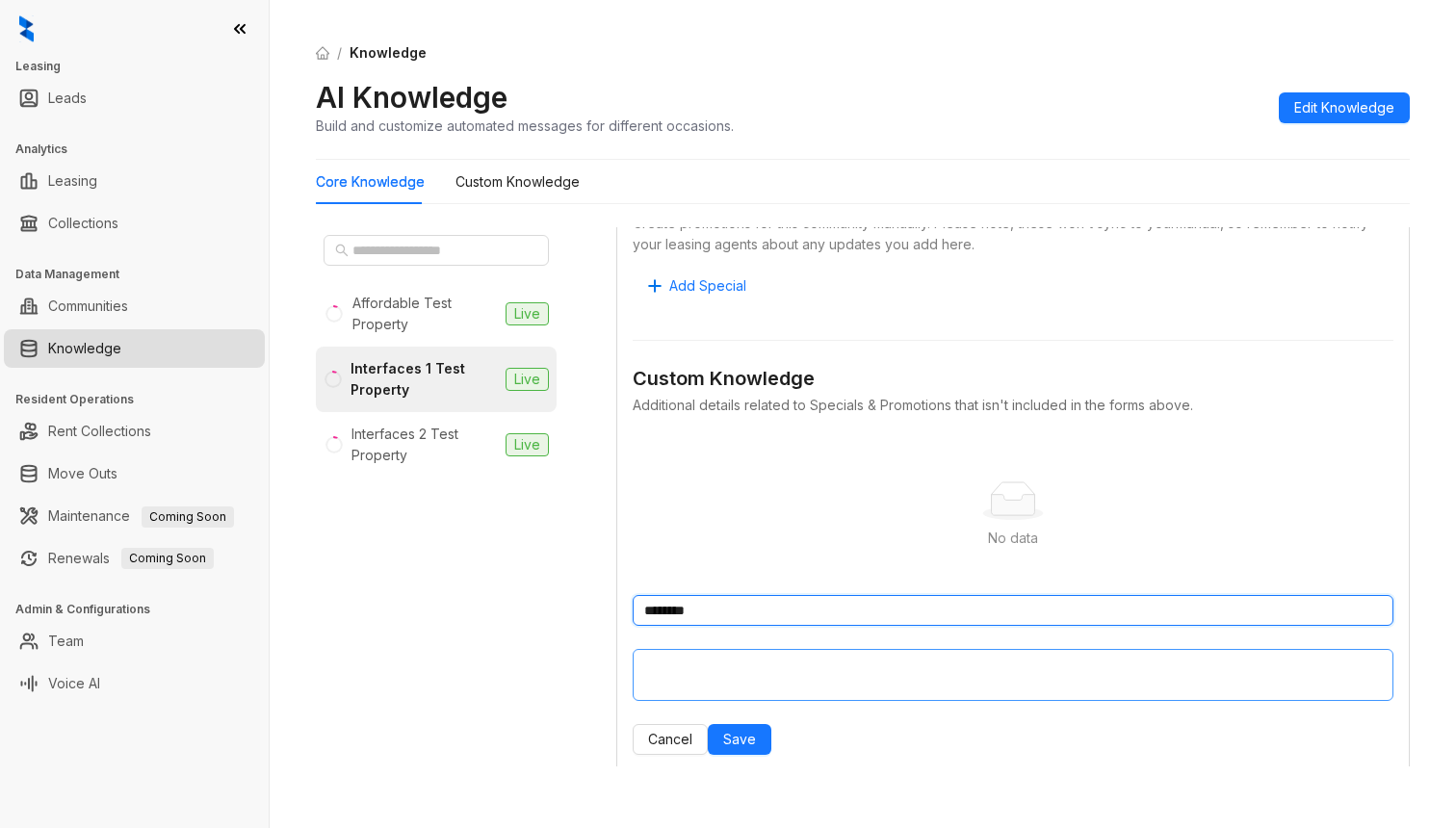 type on "********" 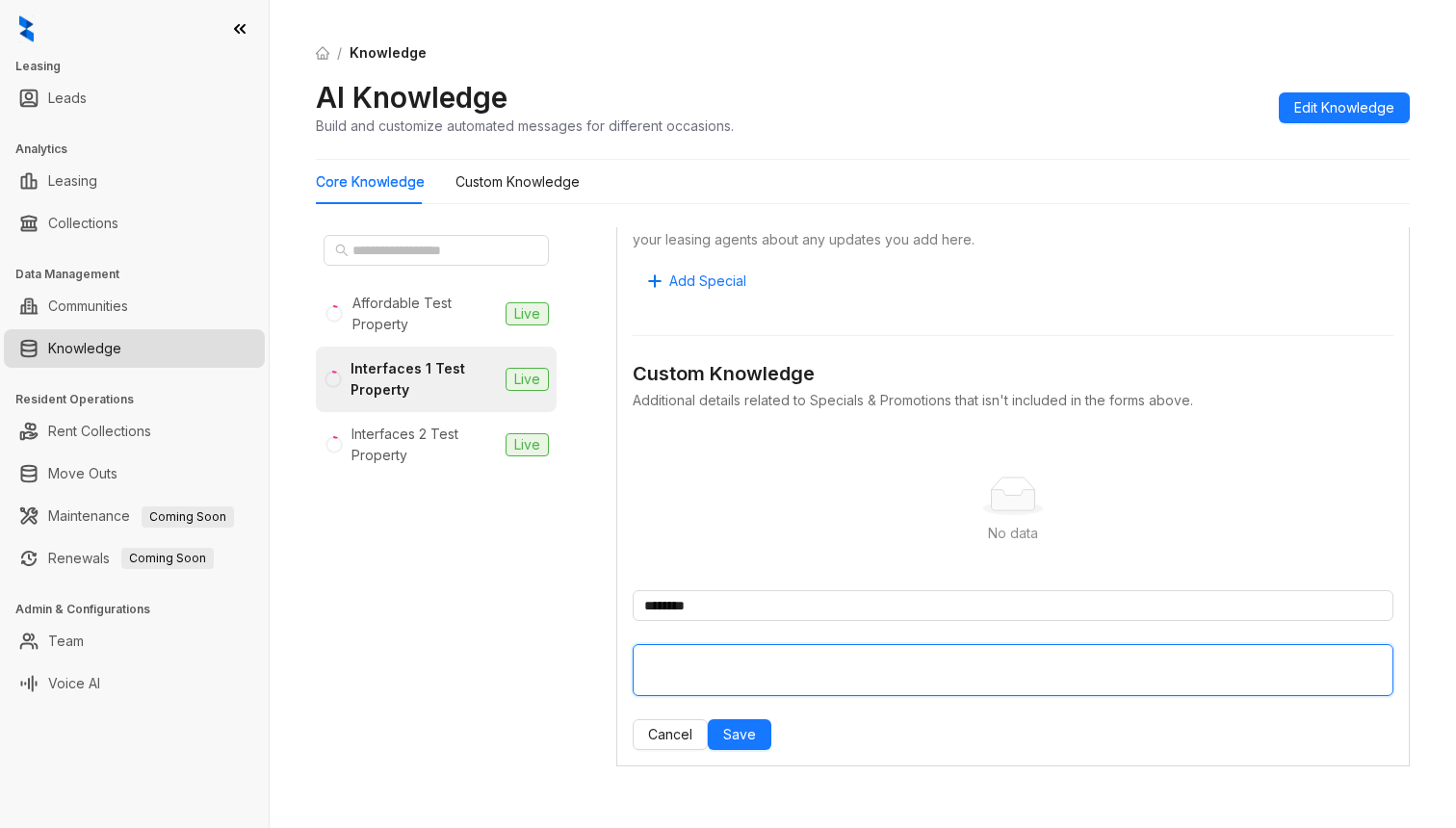 click at bounding box center (1013, 670) 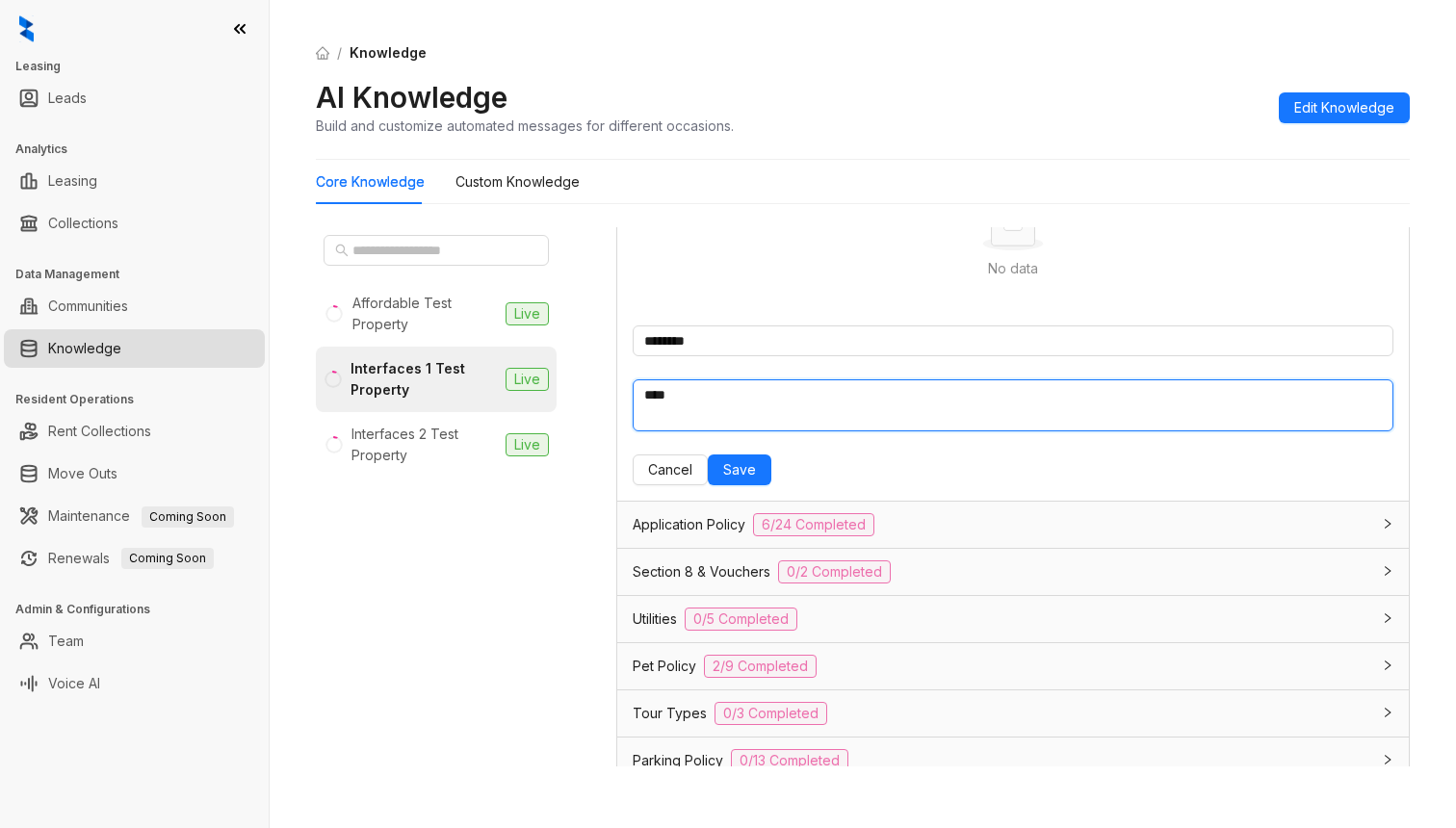 scroll, scrollTop: 1782, scrollLeft: 0, axis: vertical 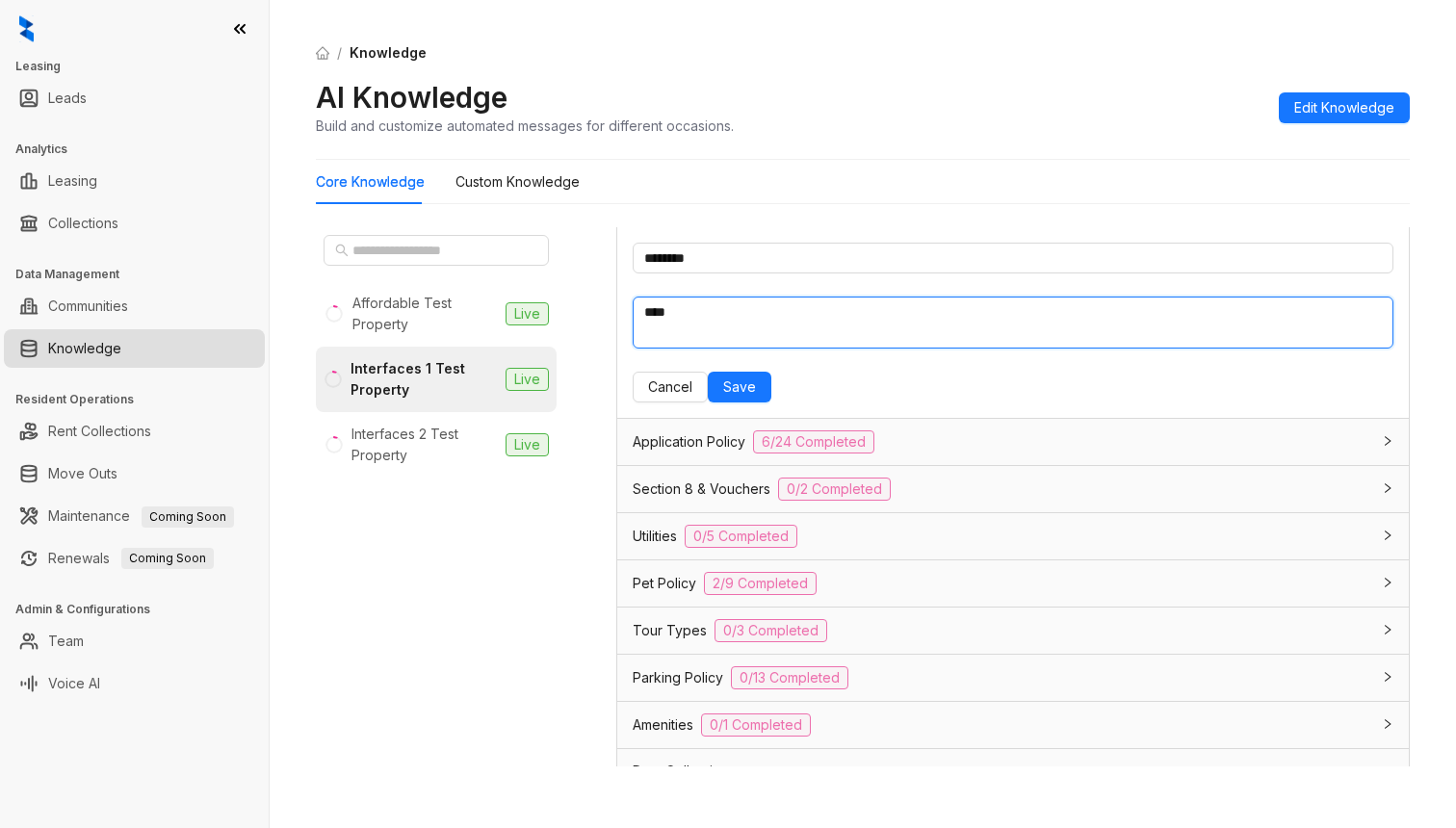 type on "****" 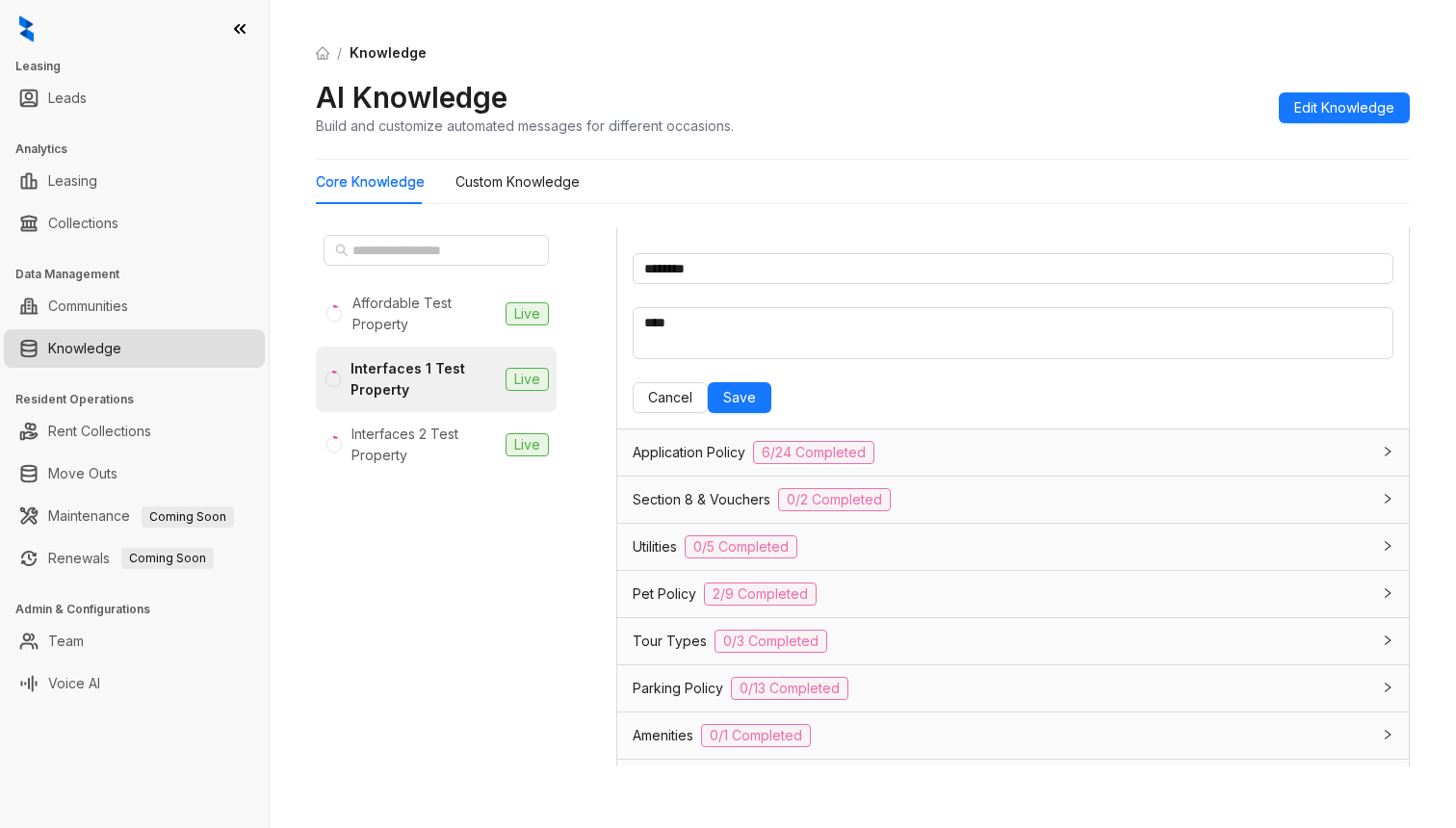 scroll, scrollTop: 1770, scrollLeft: 0, axis: vertical 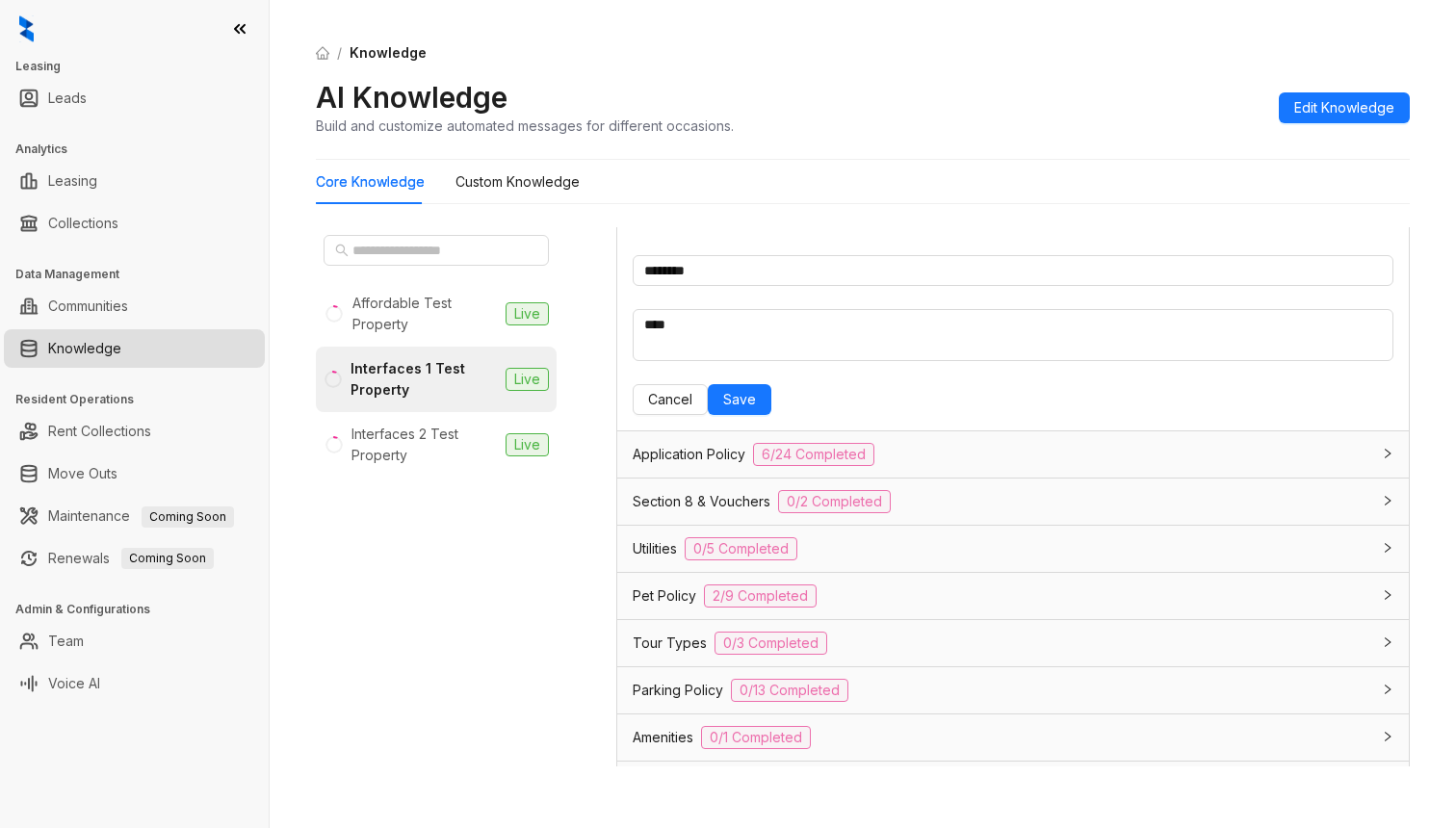 click on "******** **** Cancel Save" at bounding box center (1013, 335) 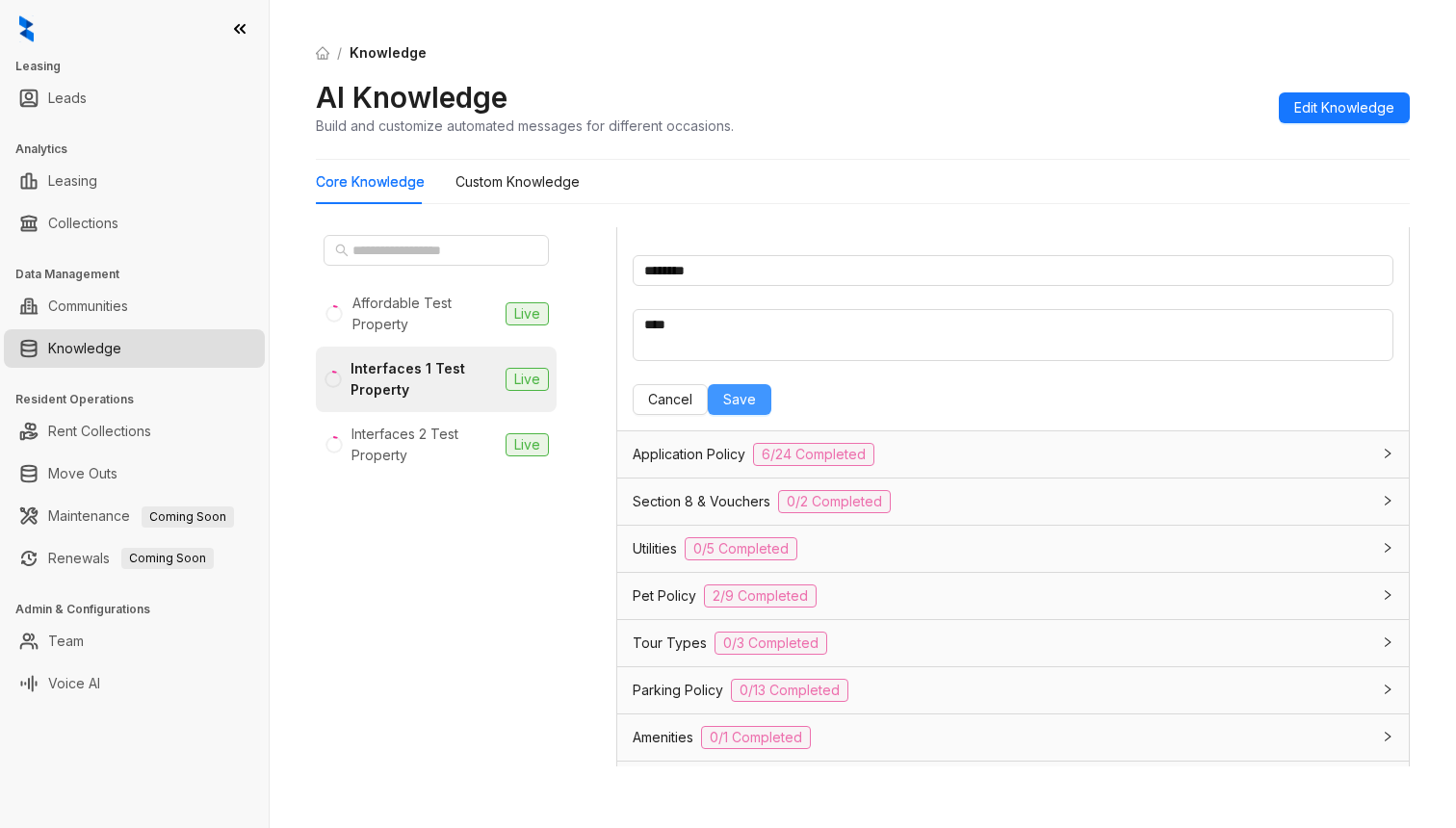 click on "Save" at bounding box center [740, 400] 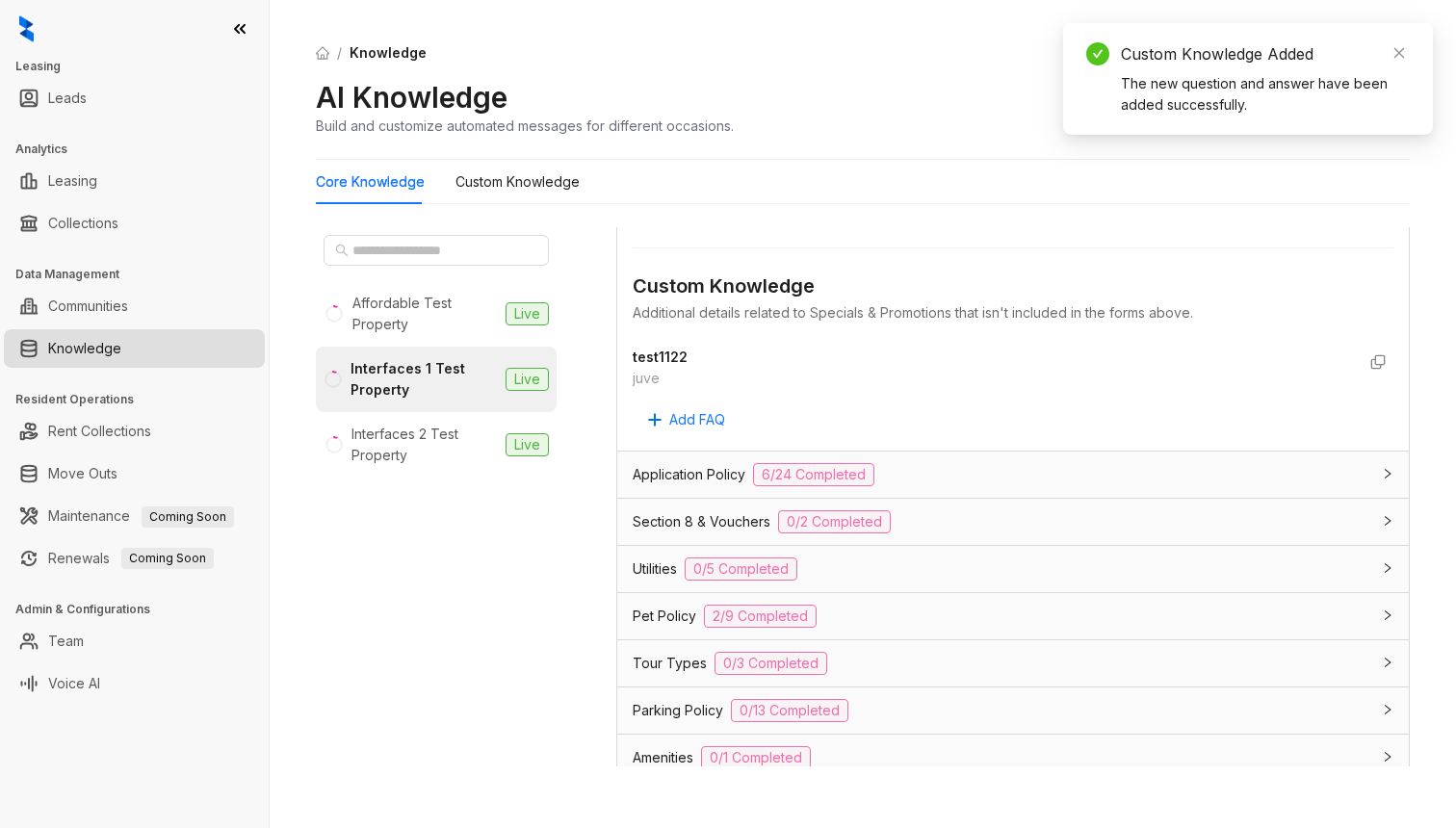 scroll, scrollTop: 1520, scrollLeft: 0, axis: vertical 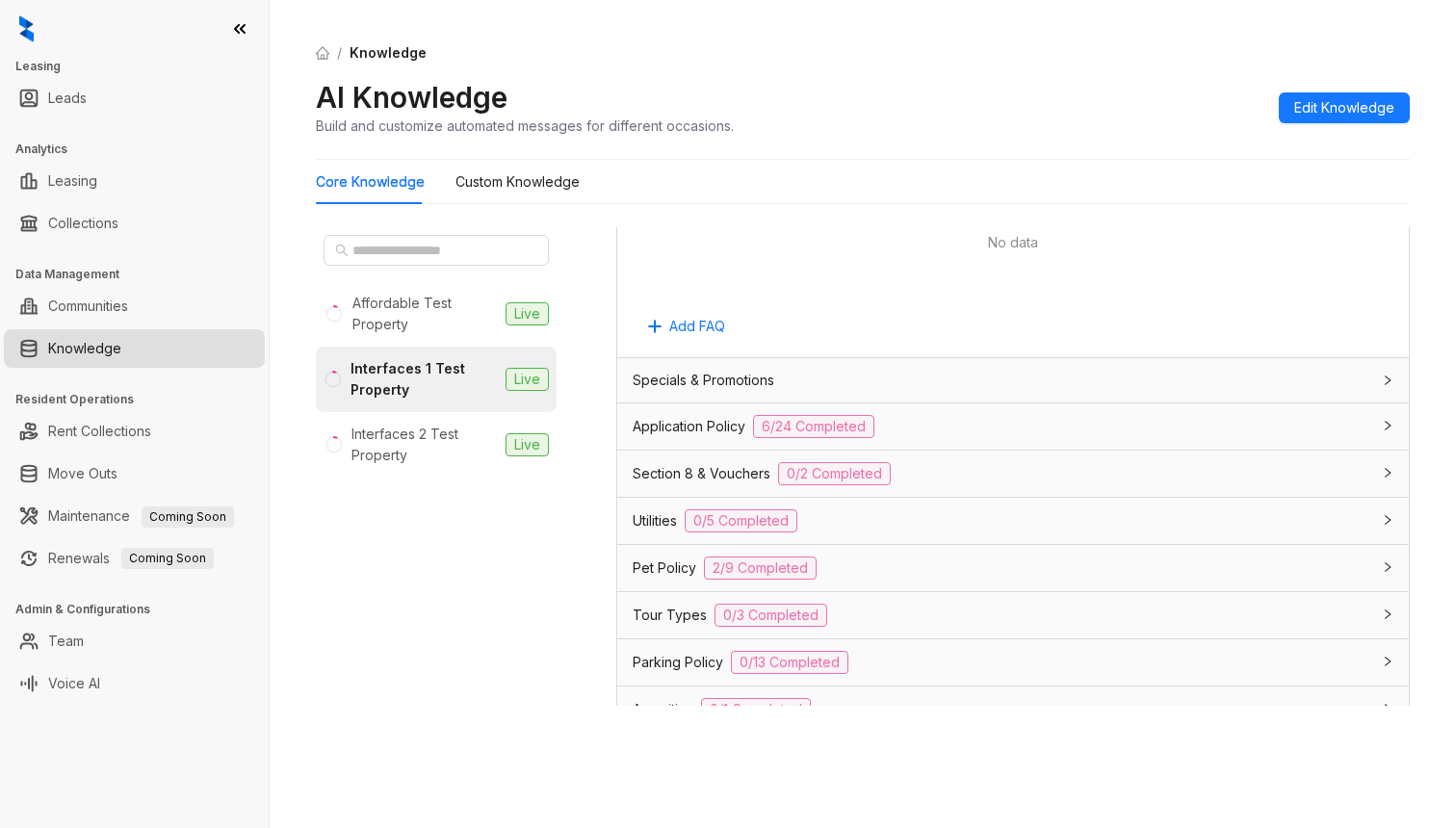 click on "Specials & Promotions" at bounding box center [1001, 380] 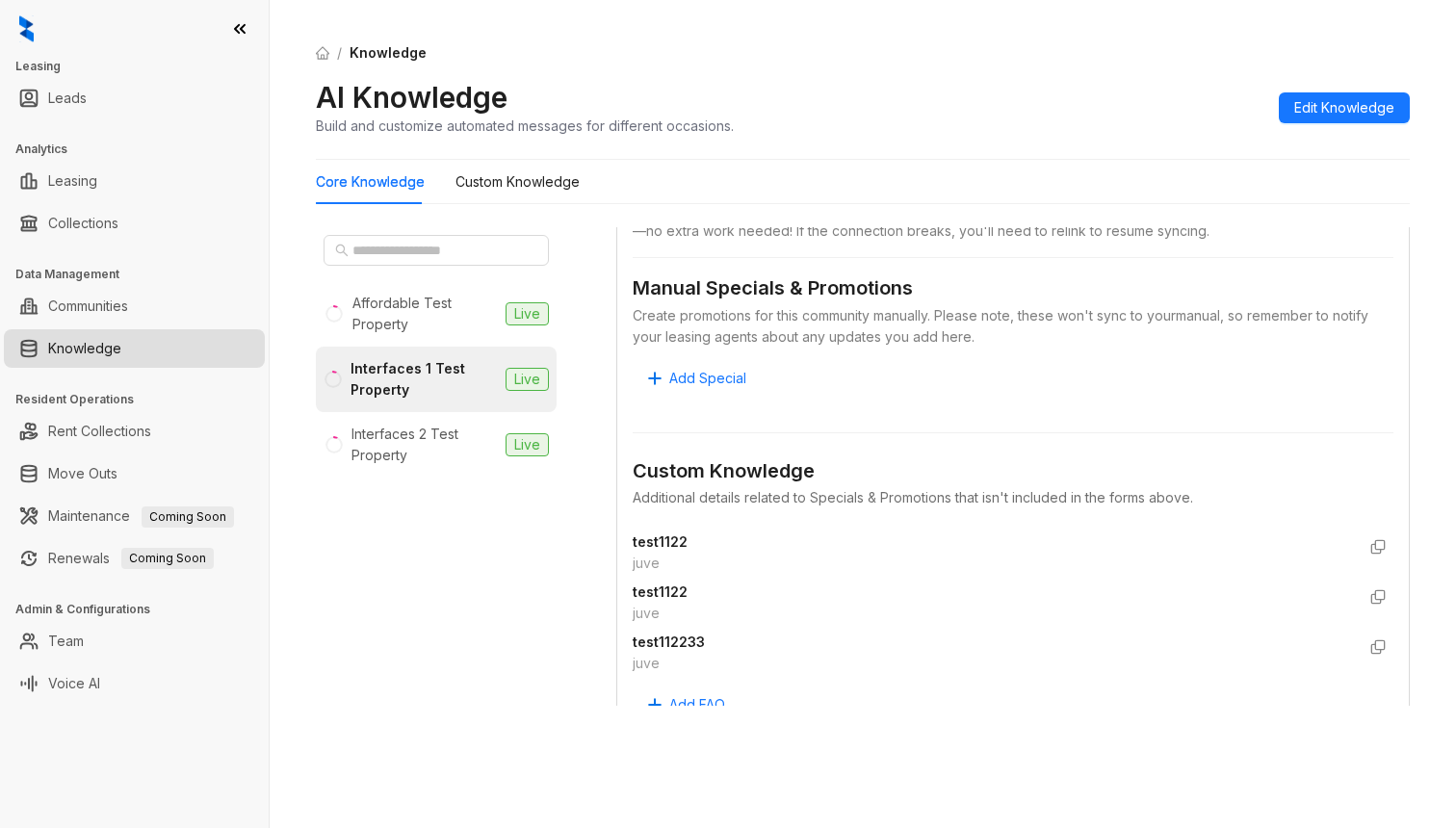 scroll, scrollTop: 1431, scrollLeft: 0, axis: vertical 